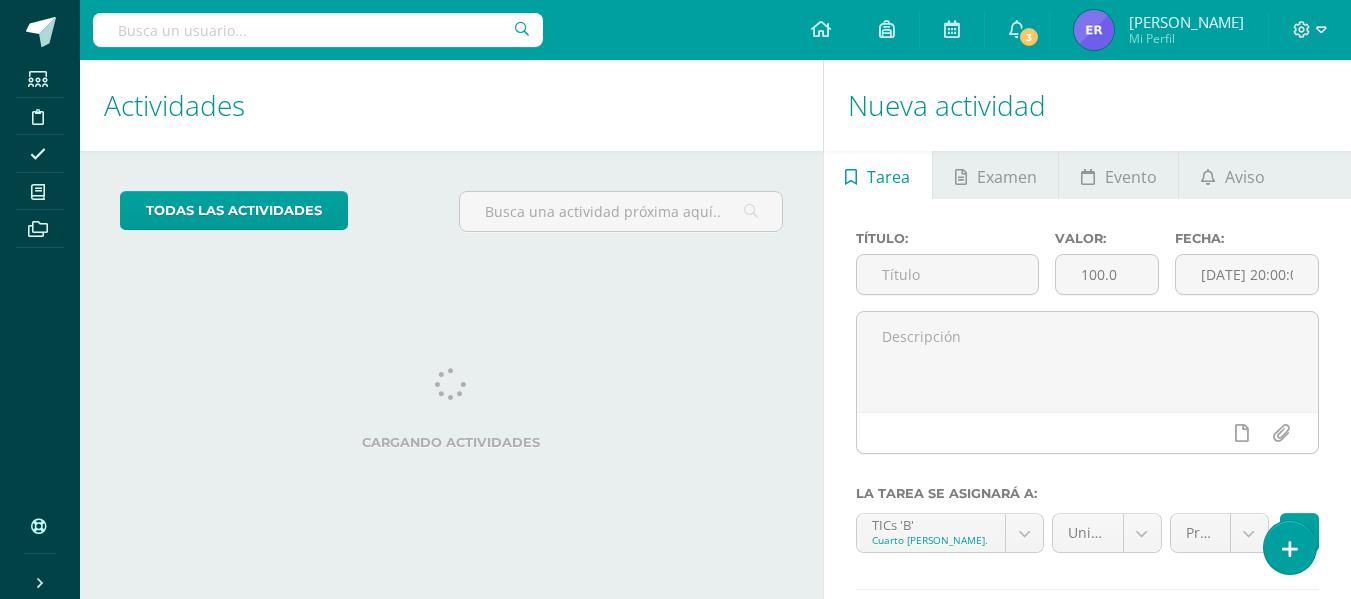 scroll, scrollTop: 0, scrollLeft: 0, axis: both 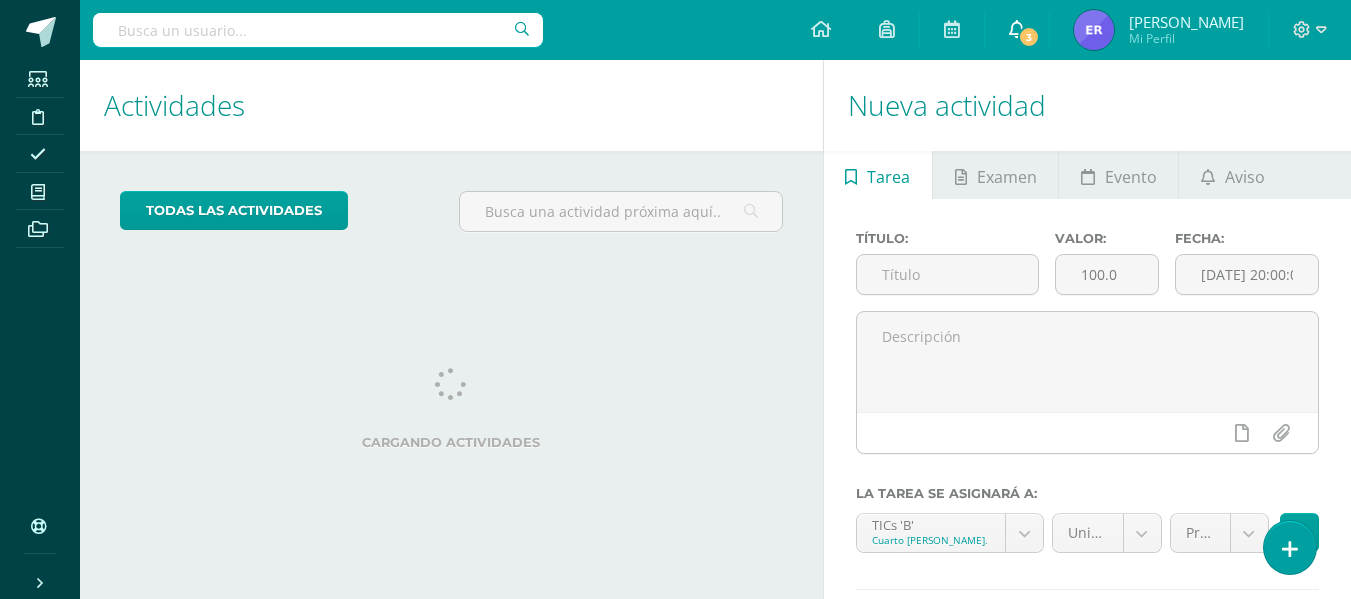 click on "3" at bounding box center [1028, 37] 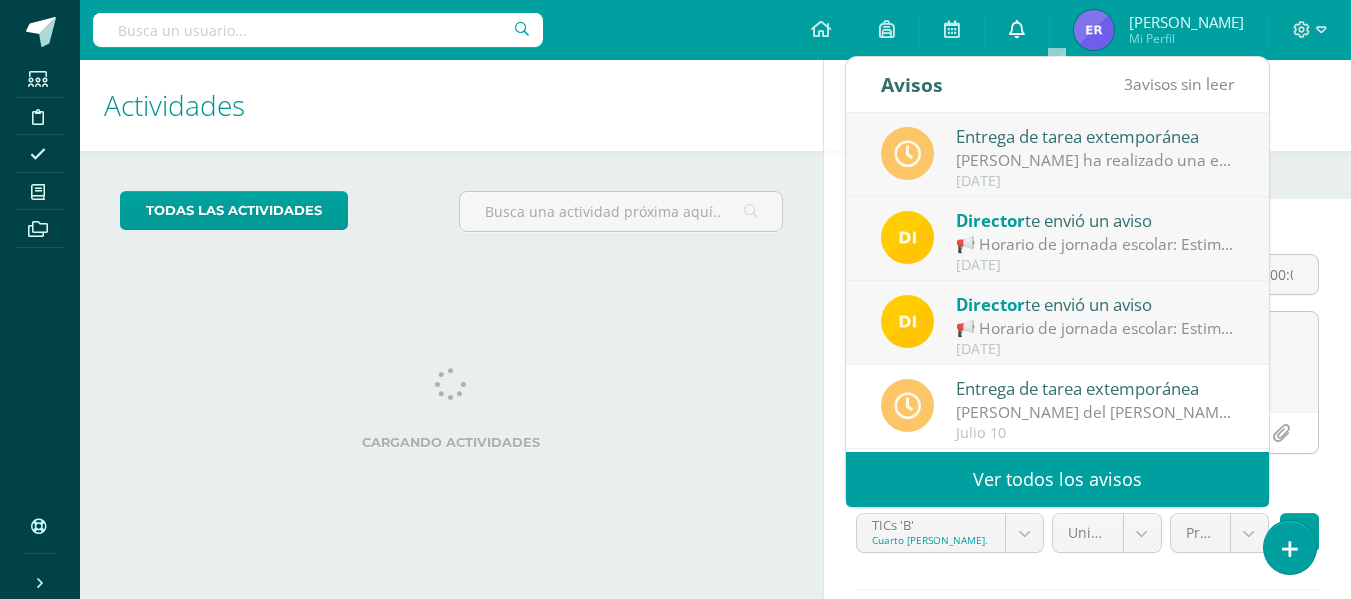 click at bounding box center (1017, 29) 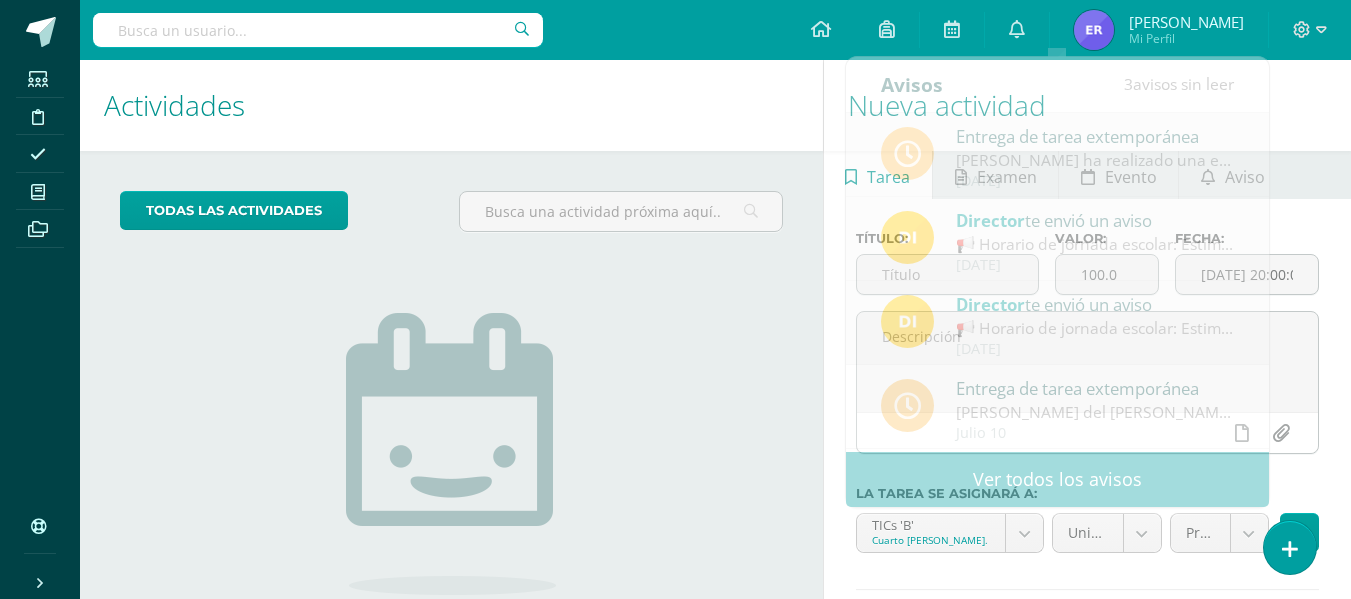 click on "No tienes actividades
Échale un vistazo a los demás períodos o  sal y disfruta del sol" at bounding box center (451, 476) 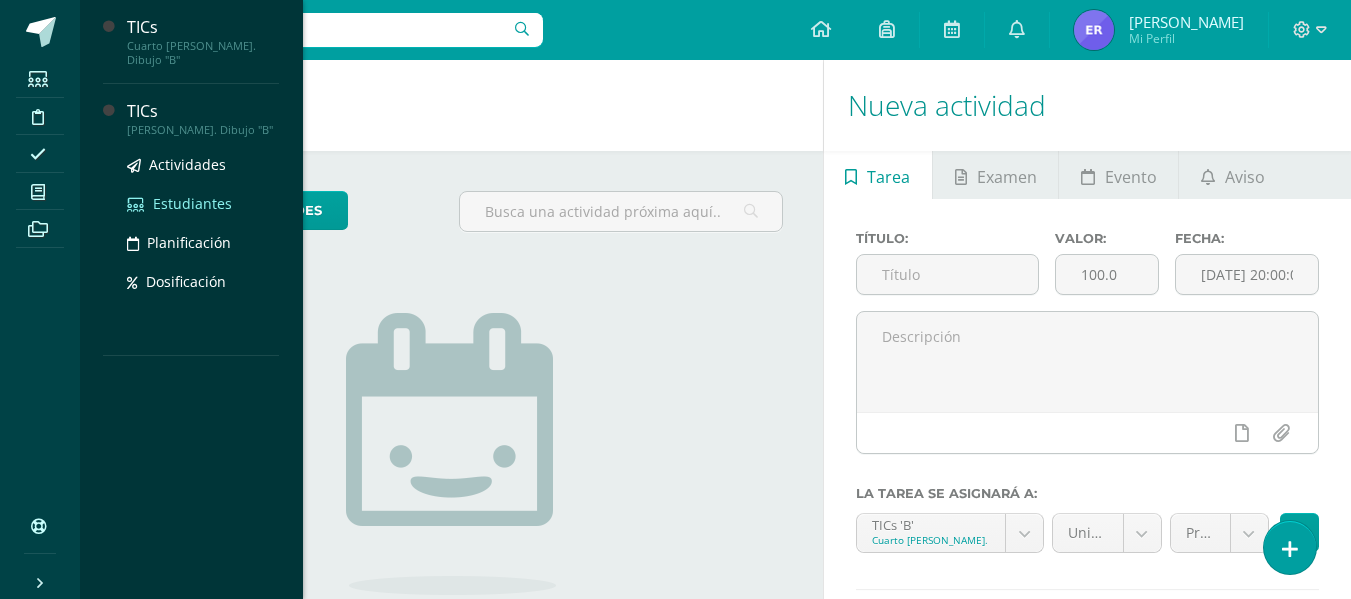 click on "Estudiantes" at bounding box center (192, 203) 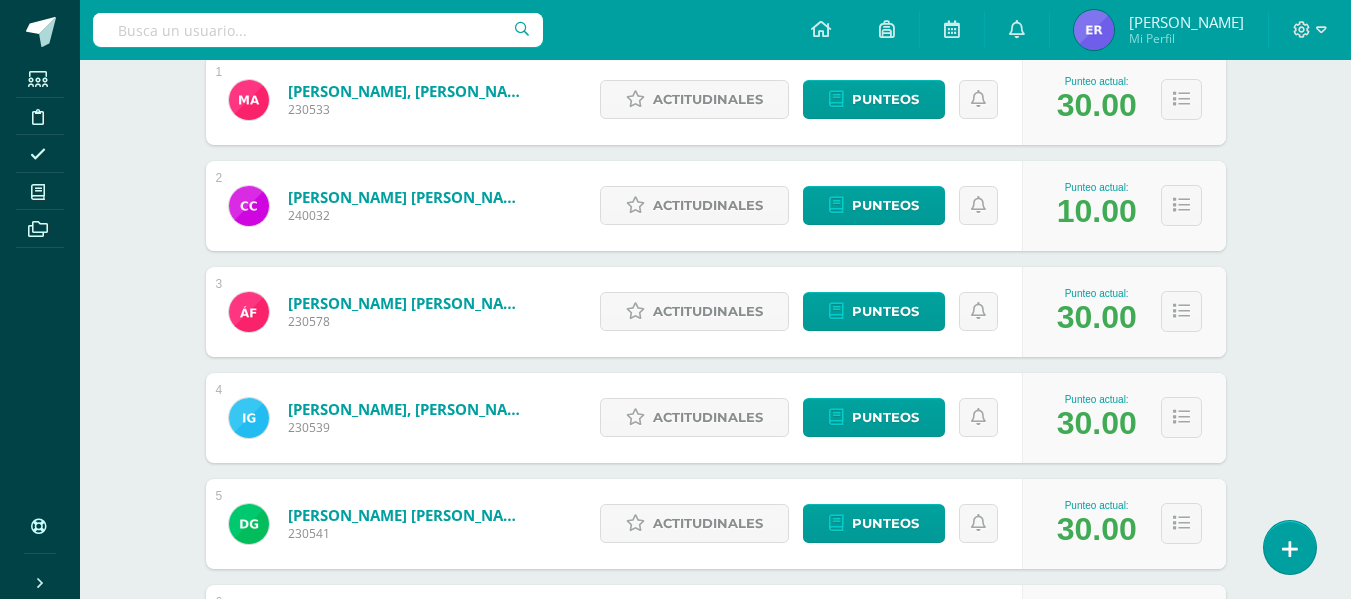 scroll, scrollTop: 384, scrollLeft: 0, axis: vertical 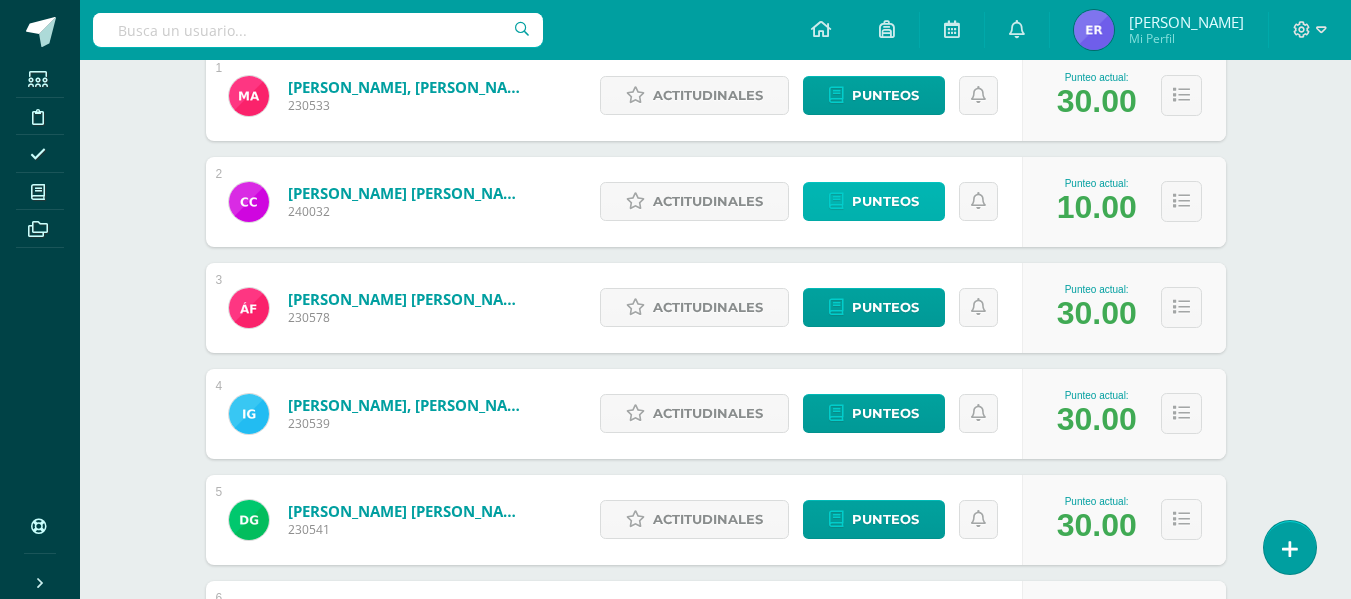 click on "Punteos" at bounding box center (885, 201) 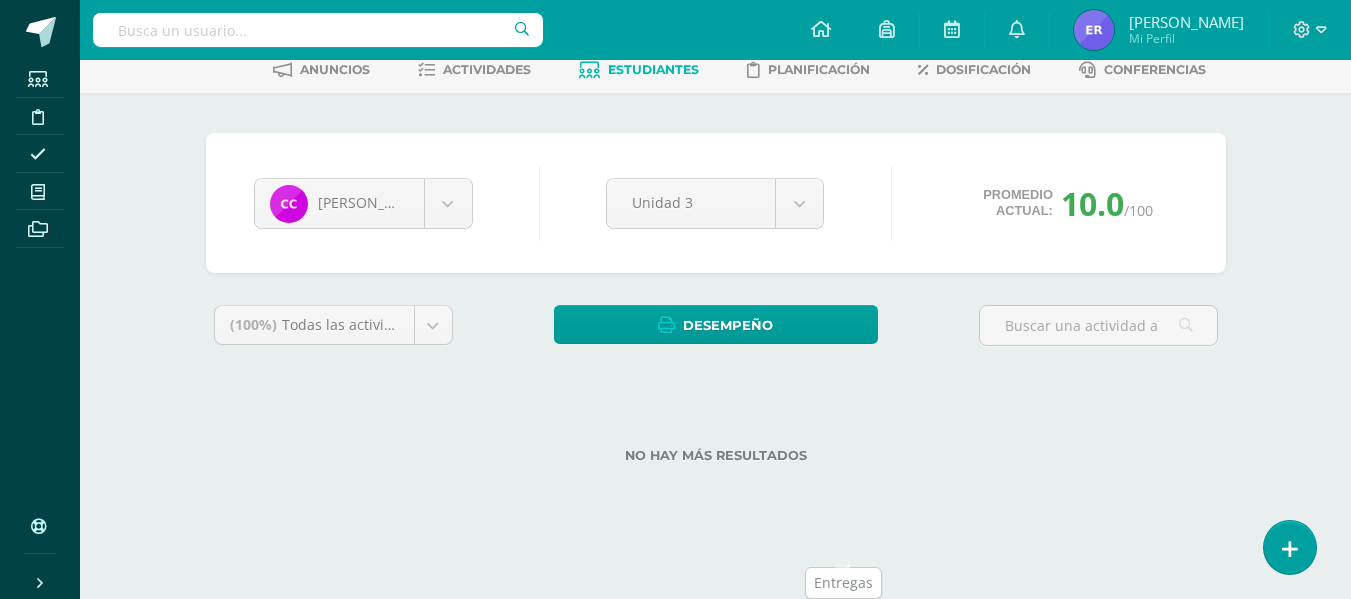 scroll, scrollTop: 33, scrollLeft: 0, axis: vertical 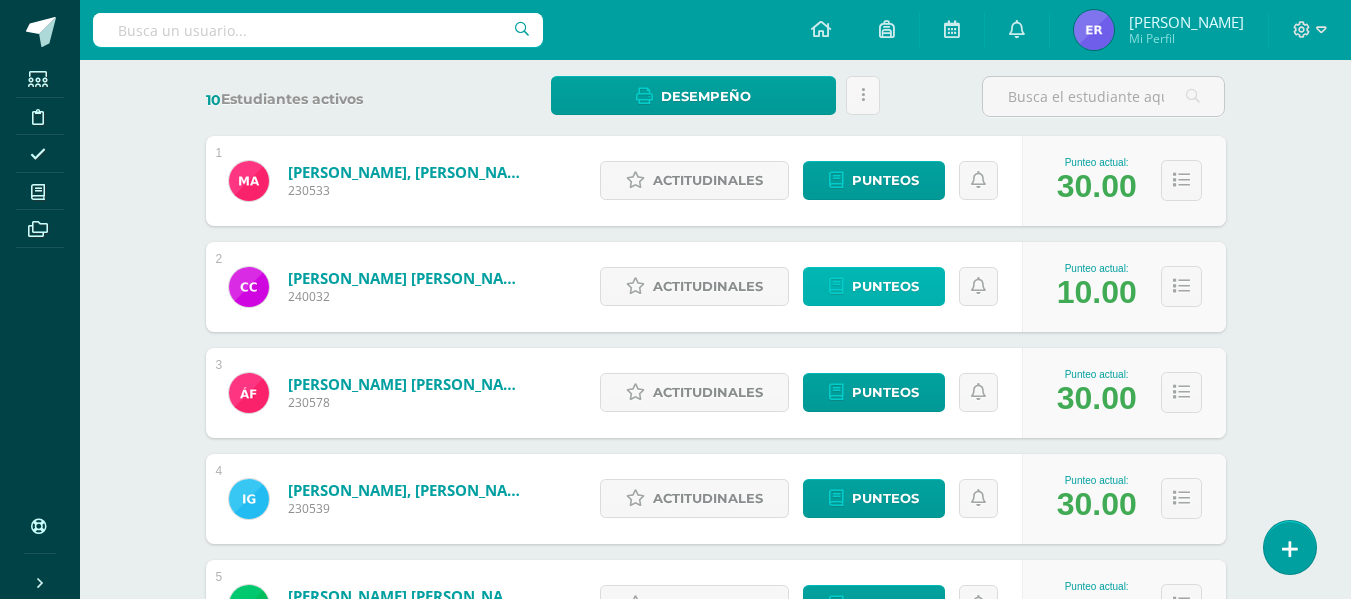 click on "Punteos" at bounding box center (885, 286) 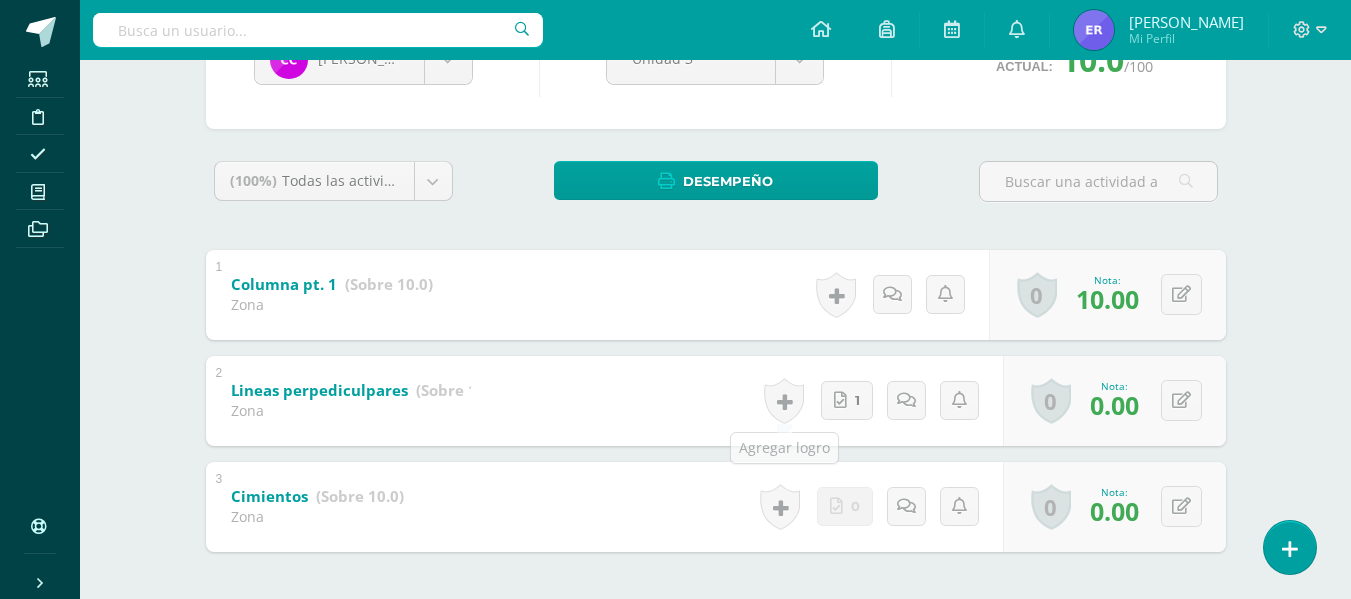 scroll, scrollTop: 335, scrollLeft: 0, axis: vertical 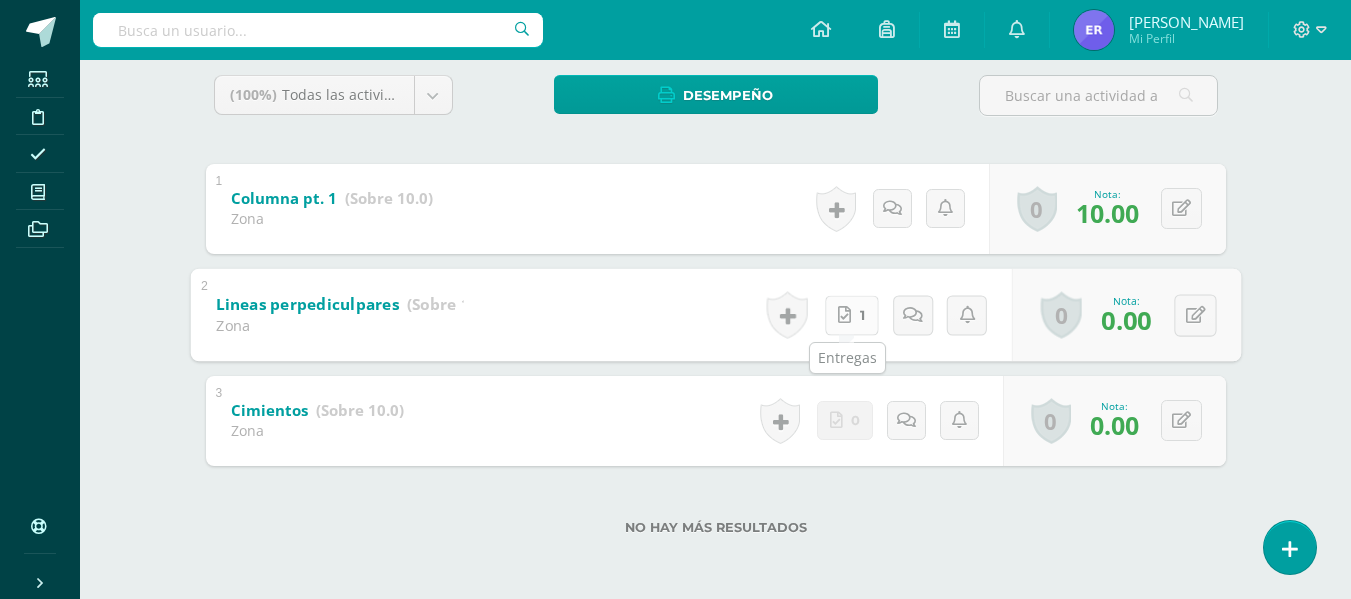 click on "1" at bounding box center (851, 315) 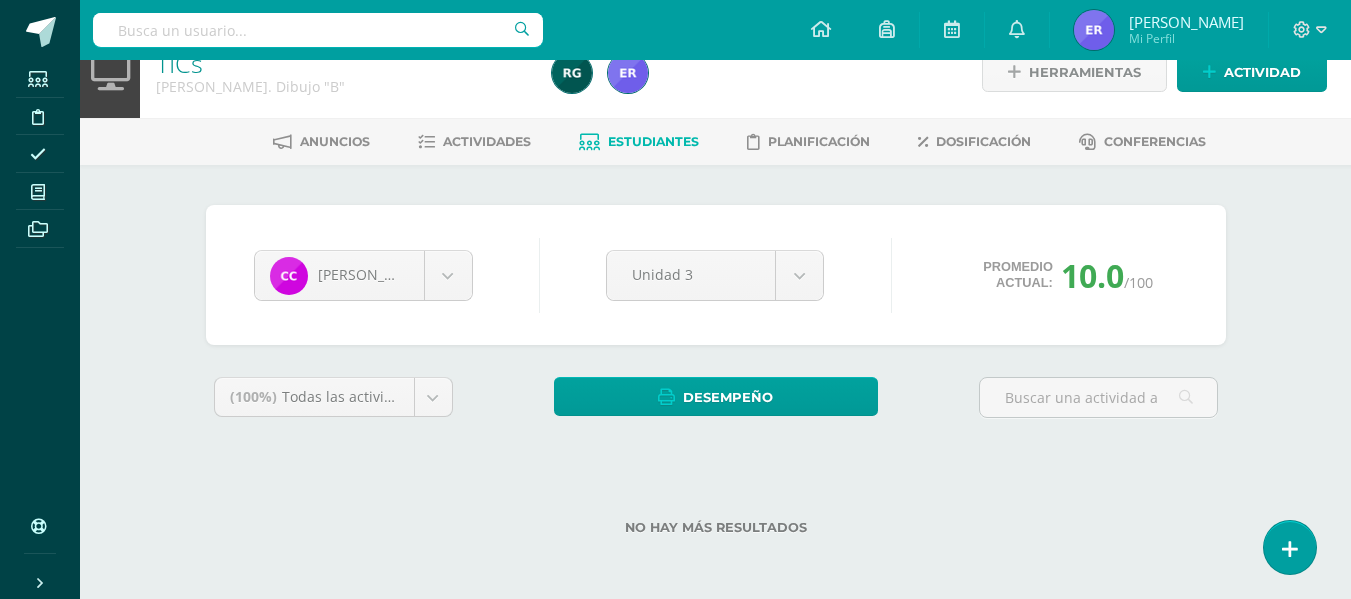 scroll, scrollTop: 0, scrollLeft: 0, axis: both 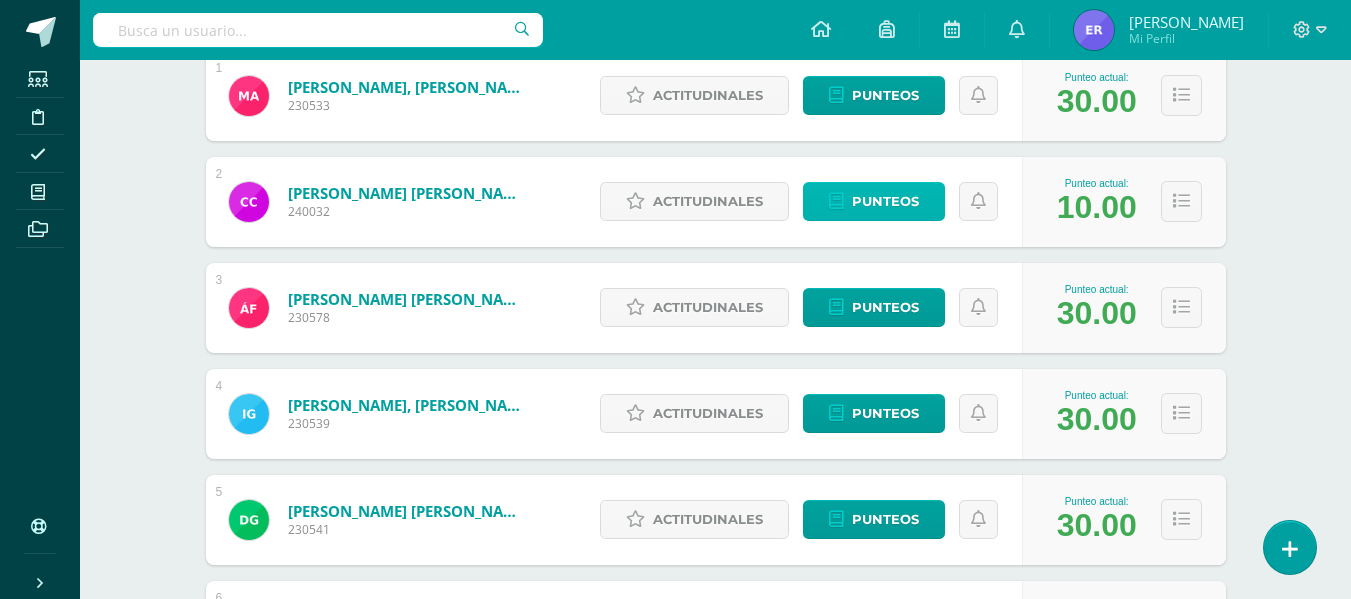 click on "Punteos" at bounding box center [885, 201] 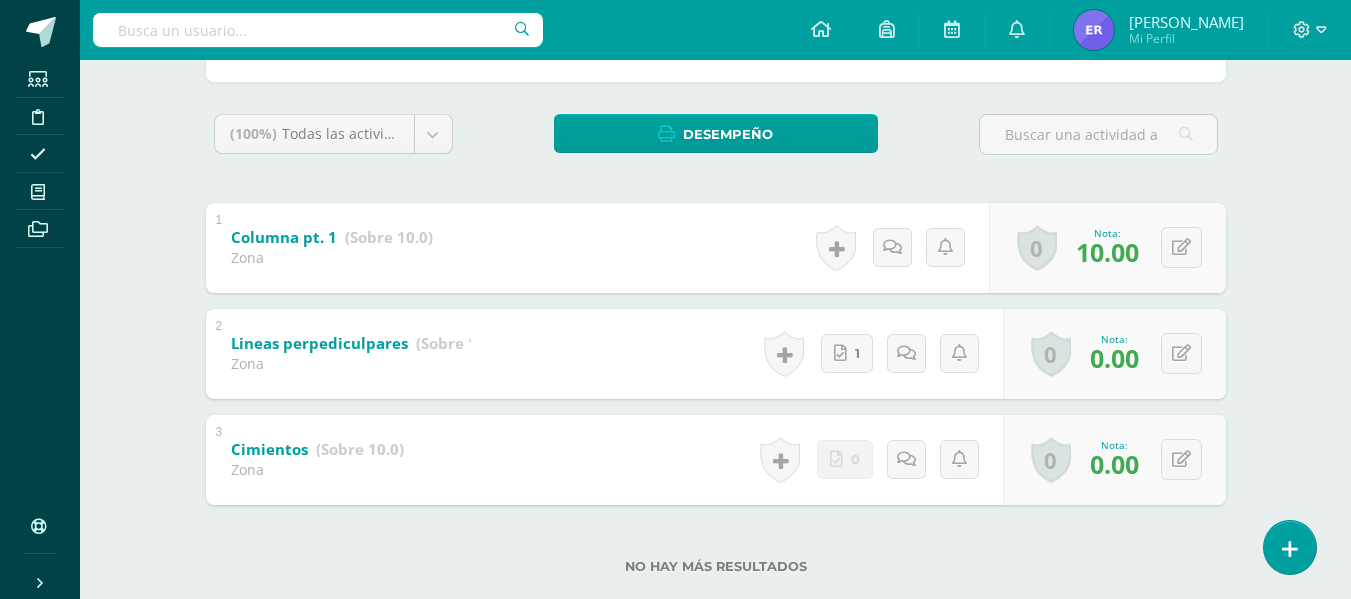 scroll, scrollTop: 297, scrollLeft: 0, axis: vertical 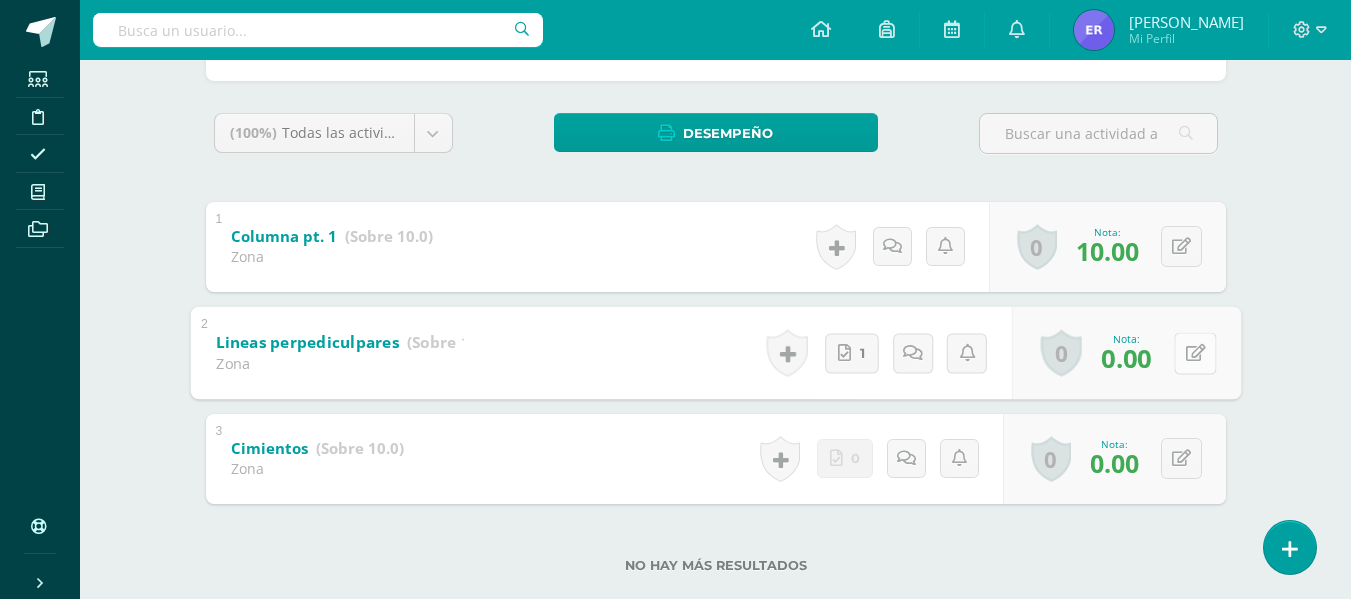 click at bounding box center [1195, 353] 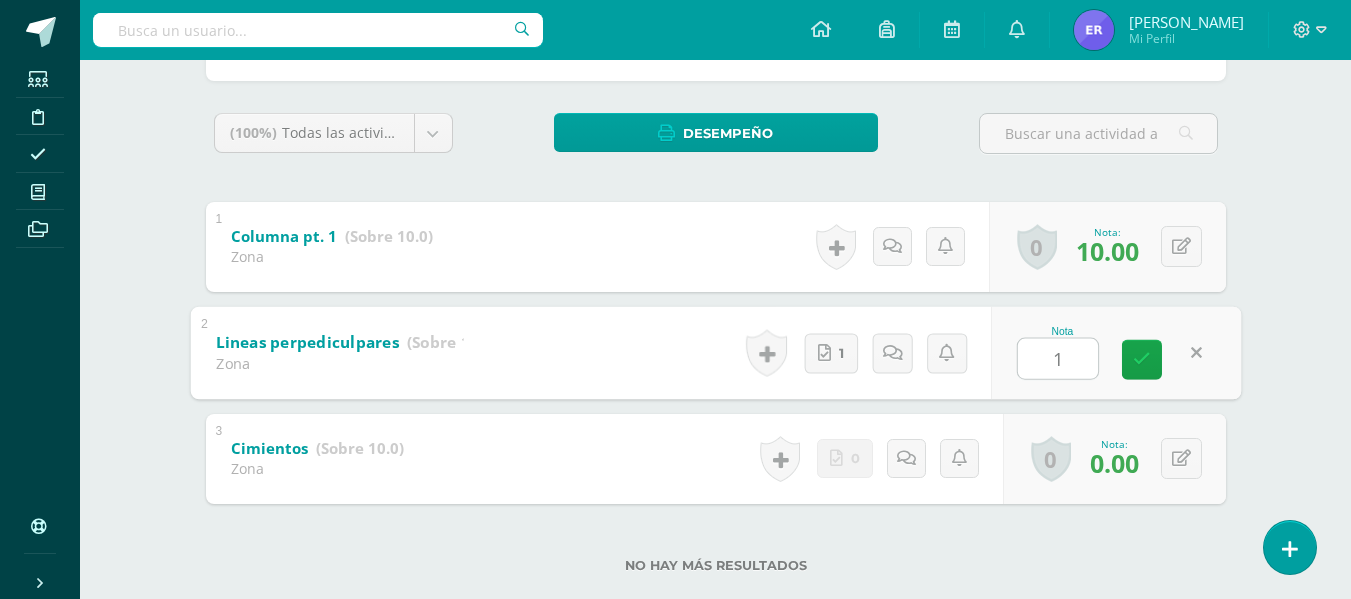 type on "10" 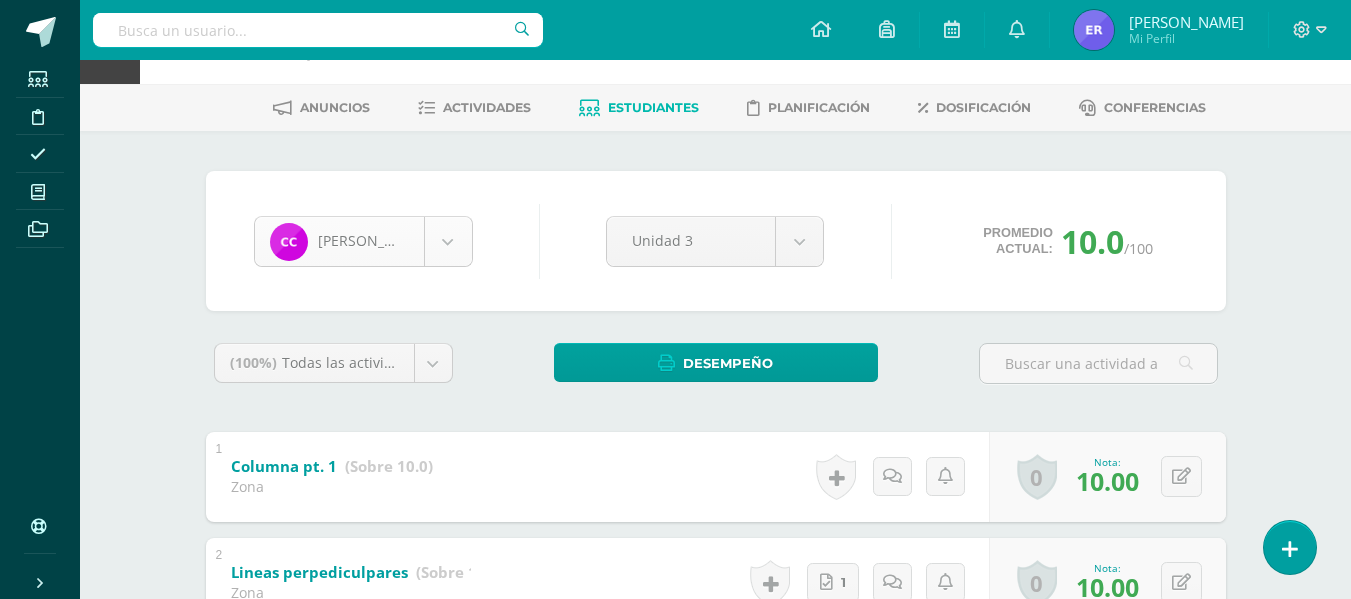 scroll, scrollTop: 32, scrollLeft: 0, axis: vertical 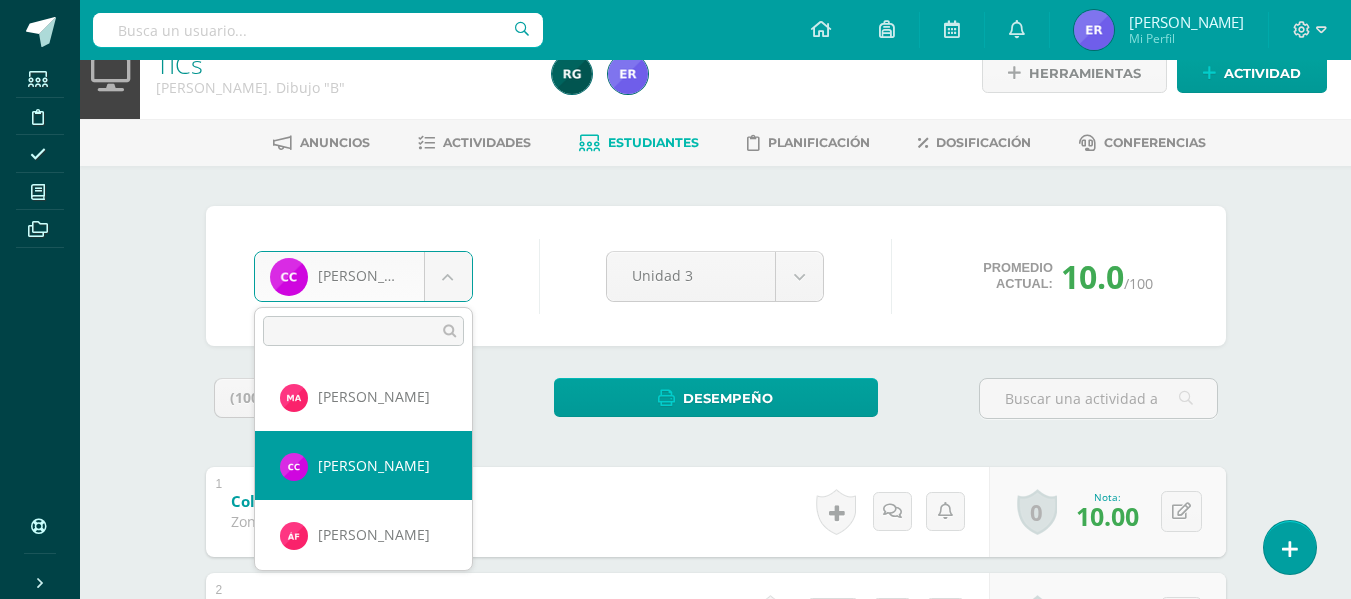 click on "Estudiantes Disciplina Asistencia Mis cursos Archivos Soporte
Centro de ayuda
Últimas actualizaciones
Cerrar panel
TICs
Cuarto
Bach. Dibujo
"B"
Actividades Estudiantes Planificación Dosificación
TICs
Quinto
Bach. Dibujo
"B"
Actividades Estudiantes Planificación Dosificación Ver Todos los Cursos  Configuración
Cerrar sesión
Erick Julian
Mi Perfil Avisos
3
avisos sin leer
Avisos
Entrega de tarea extemporánea
Julio 12
Director   te envió un aviso
Director  Soporte Edoo     1" at bounding box center [675, 435] 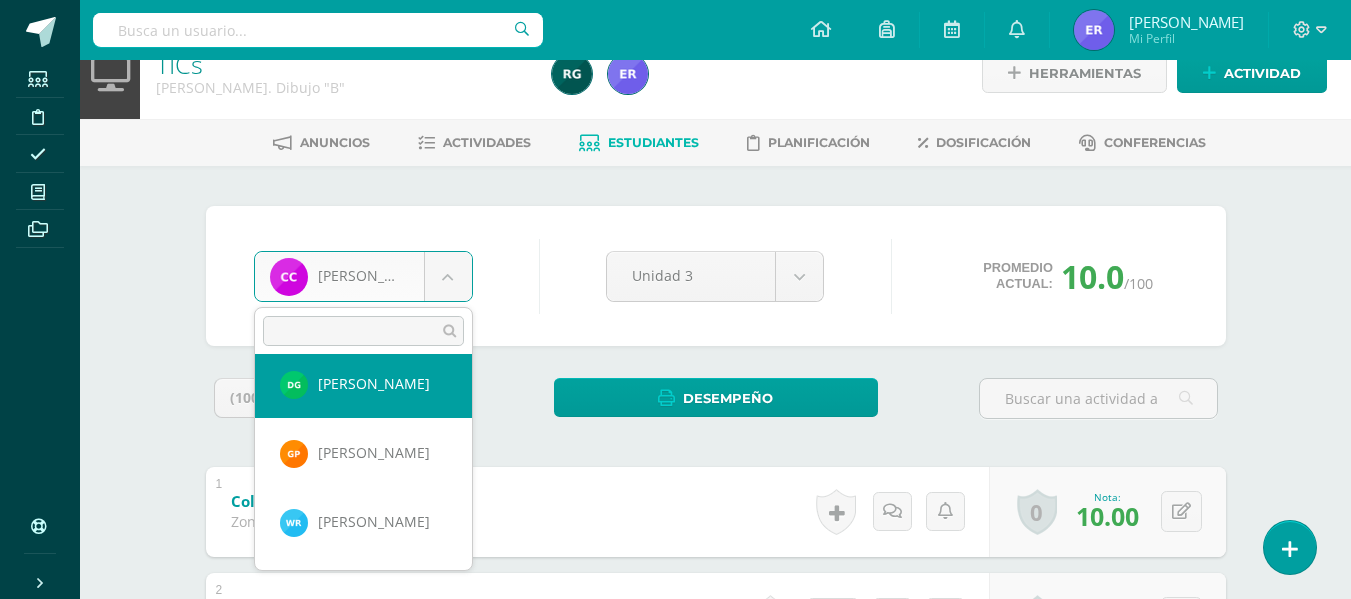 scroll, scrollTop: 291, scrollLeft: 0, axis: vertical 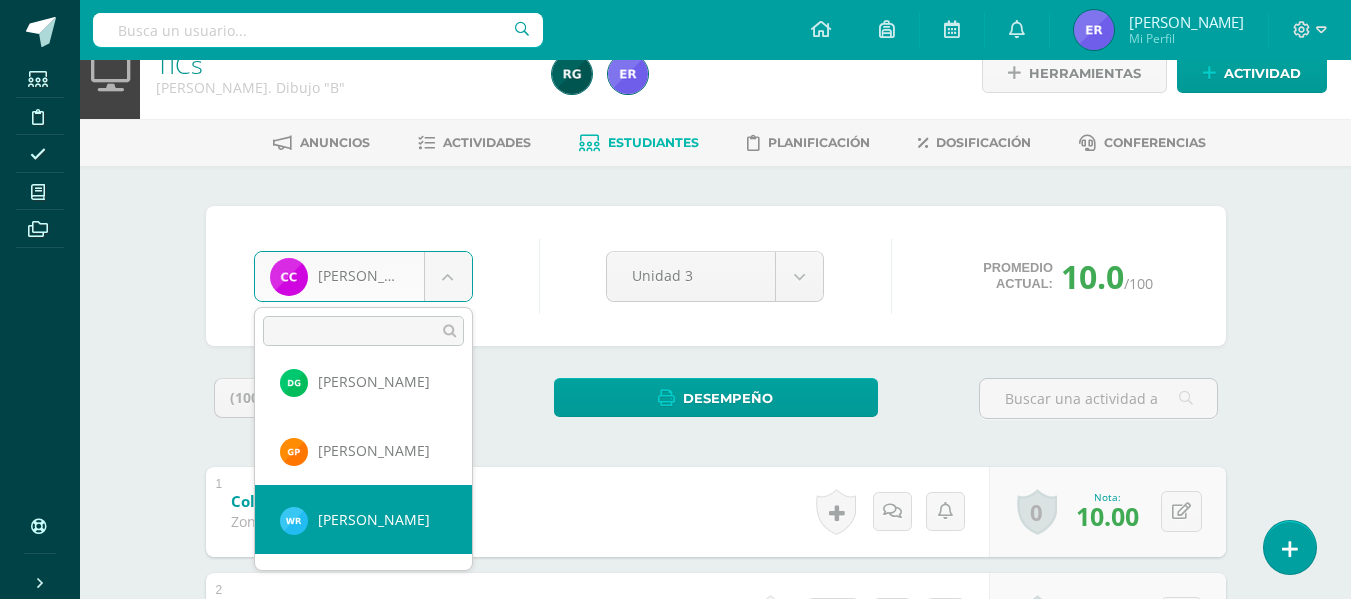 select on "268" 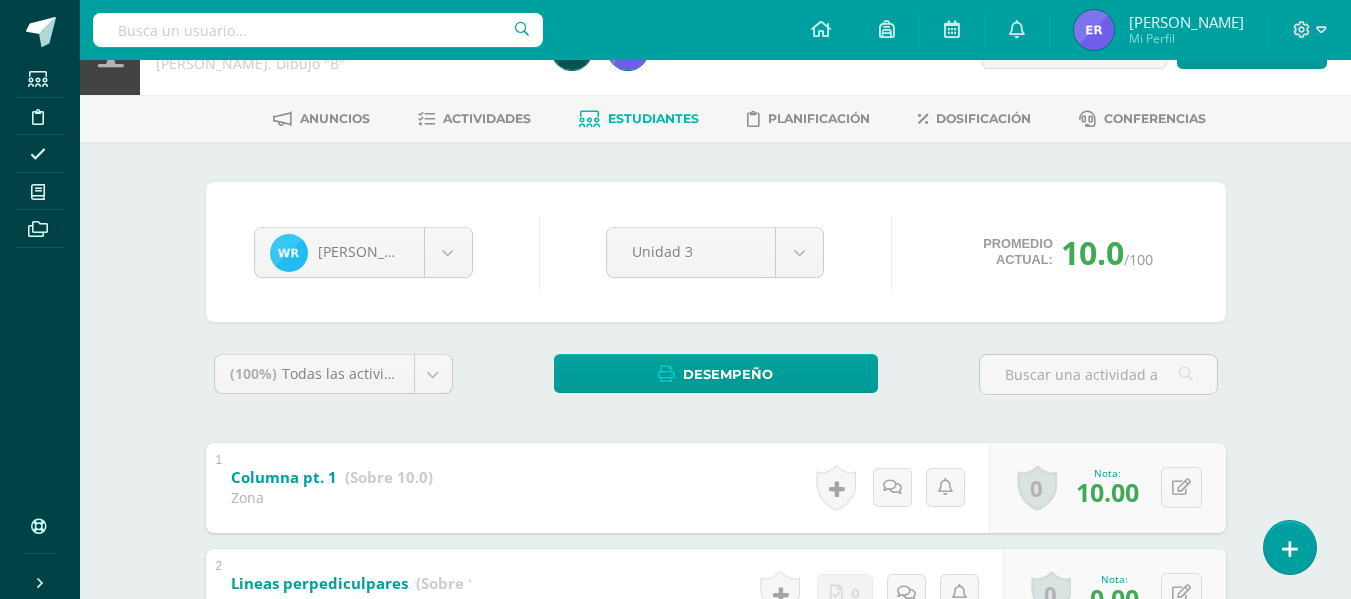 scroll, scrollTop: 335, scrollLeft: 0, axis: vertical 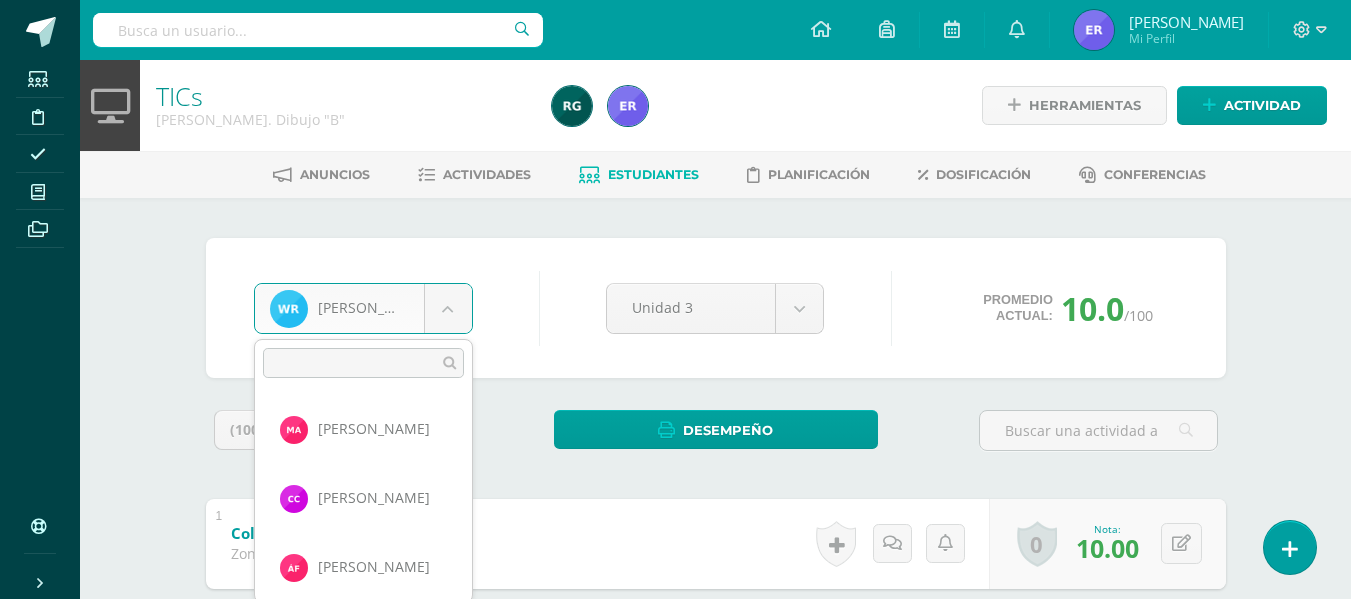 click on "Estudiantes Disciplina Asistencia Mis cursos Archivos Soporte
Centro de ayuda
Últimas actualizaciones
Cerrar panel
TICs
Cuarto
[PERSON_NAME]. Dibujo
"B"
Actividades Estudiantes Planificación Dosificación
TICs
[PERSON_NAME]. Dibujo
"B"
Actividades Estudiantes Planificación Dosificación Ver Todos los Cursos  Configuración
Cerrar sesión
[PERSON_NAME]
Mi Perfil Avisos
3
avisos sin leer
Avisos
Entrega de tarea extemporánea
[DATE]
Director   te envió un aviso
Director  Soporte Edoo     1" at bounding box center [675, 467] 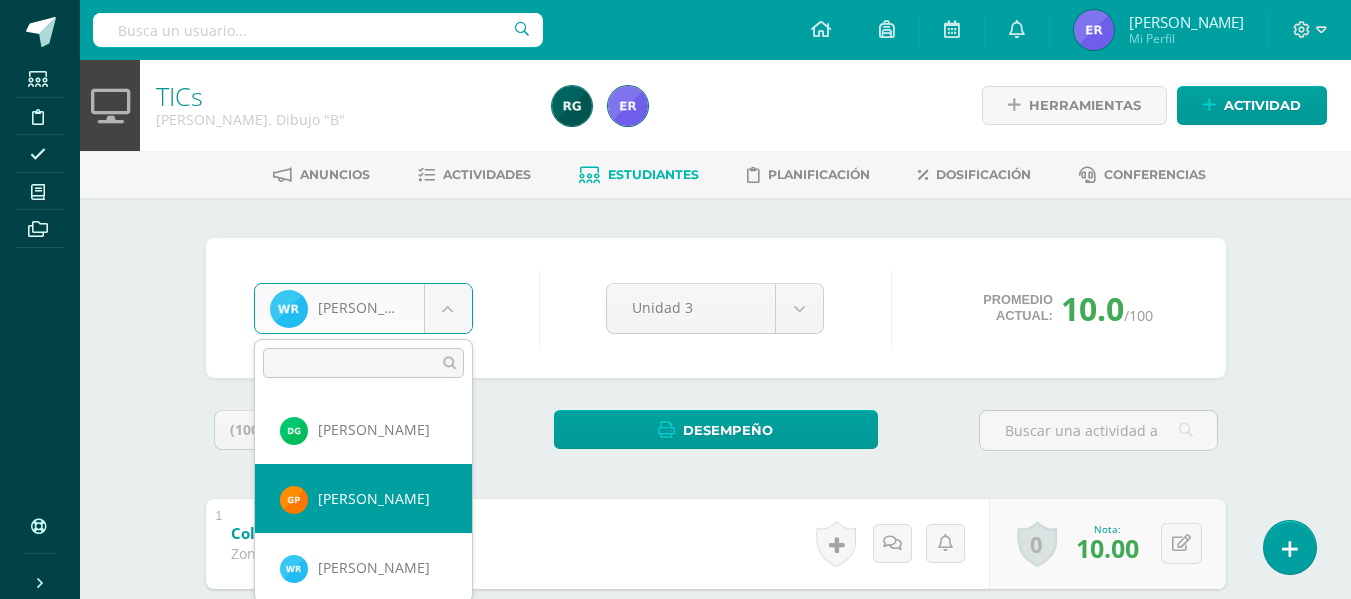 scroll, scrollTop: 490, scrollLeft: 0, axis: vertical 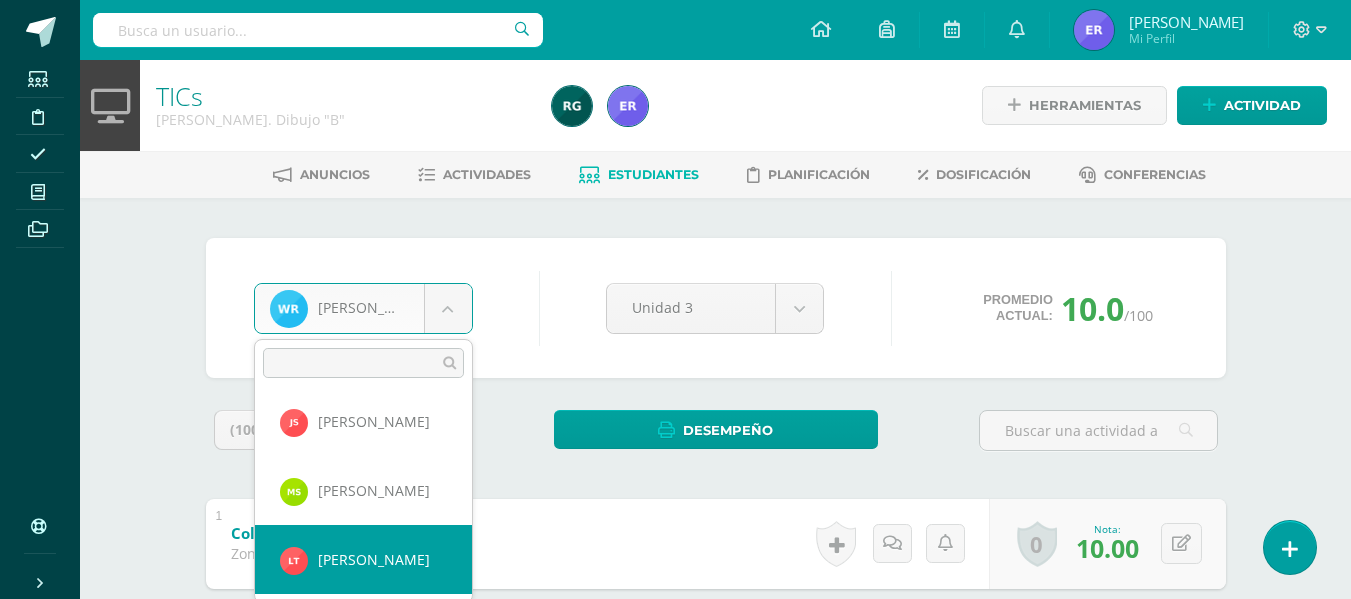 select on "1188" 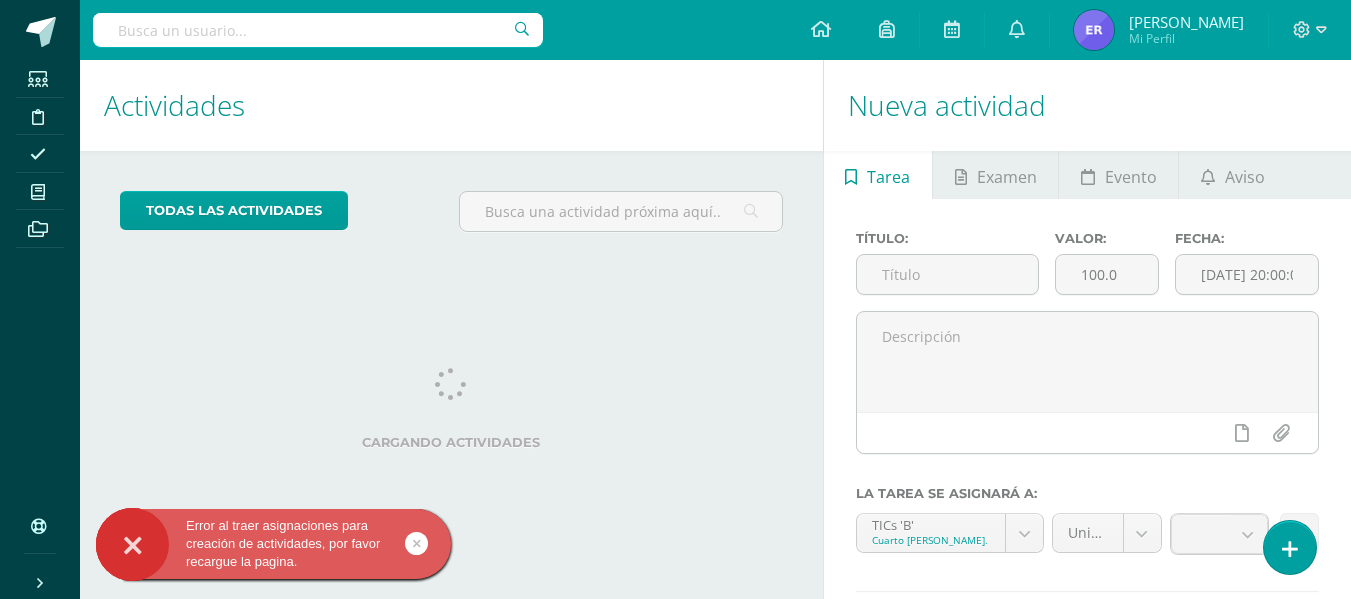 scroll, scrollTop: 0, scrollLeft: 0, axis: both 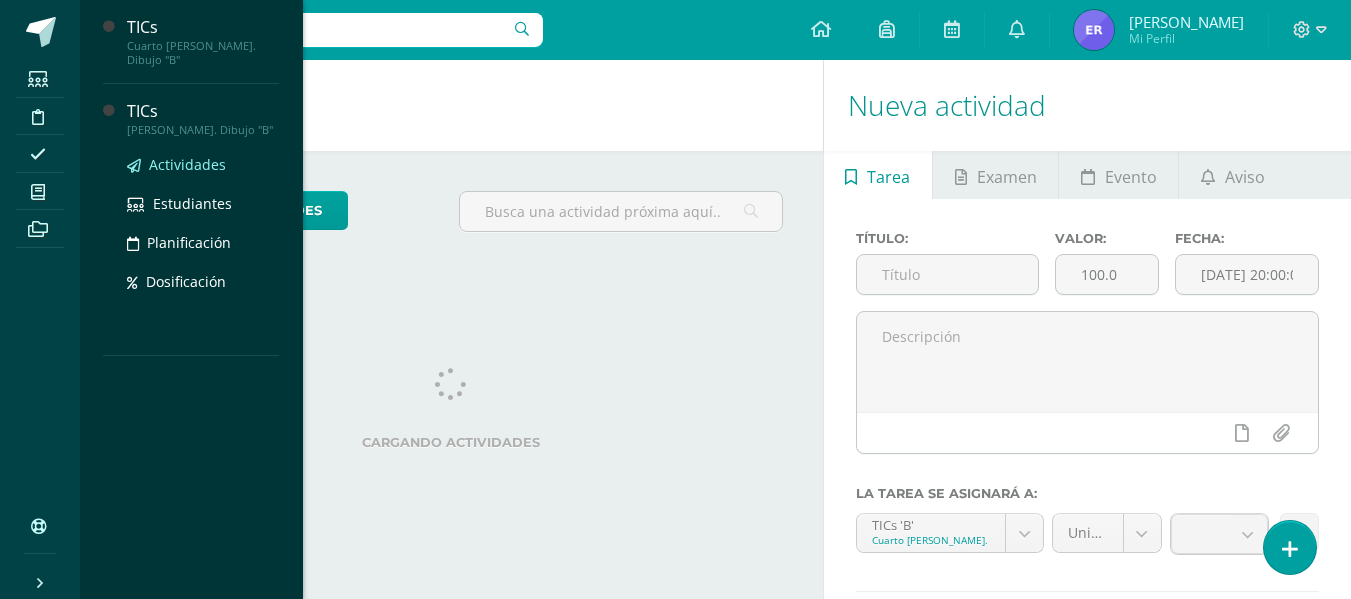 click on "Actividades" at bounding box center [187, 164] 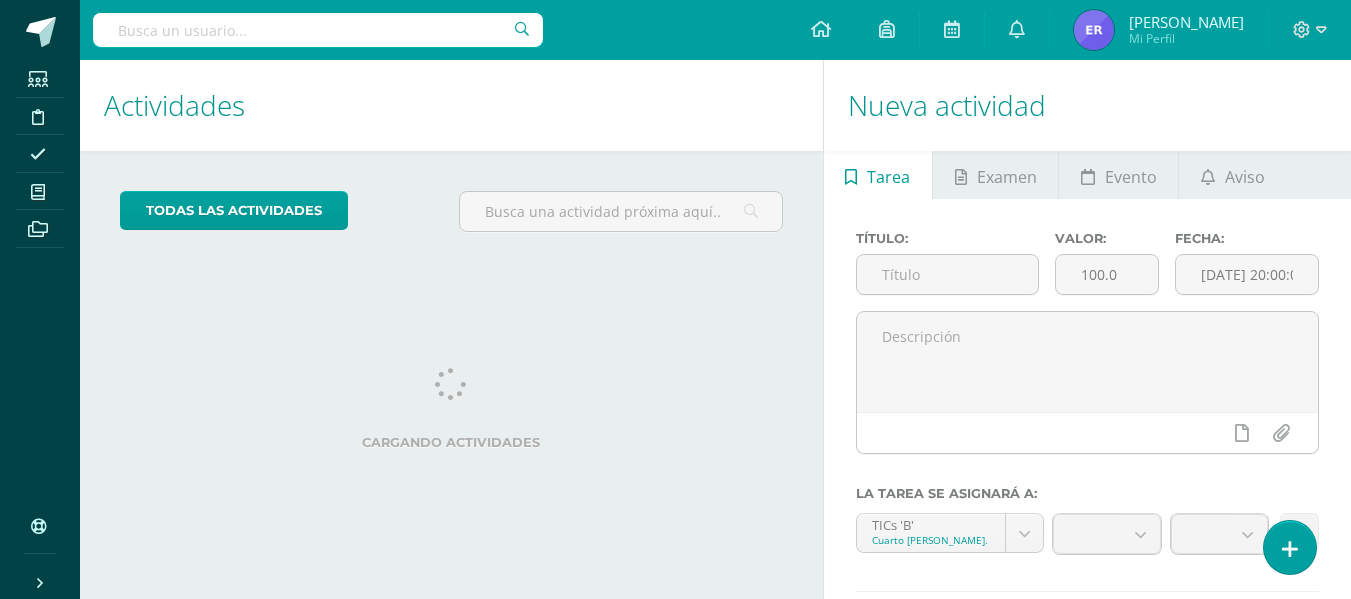 scroll, scrollTop: 0, scrollLeft: 0, axis: both 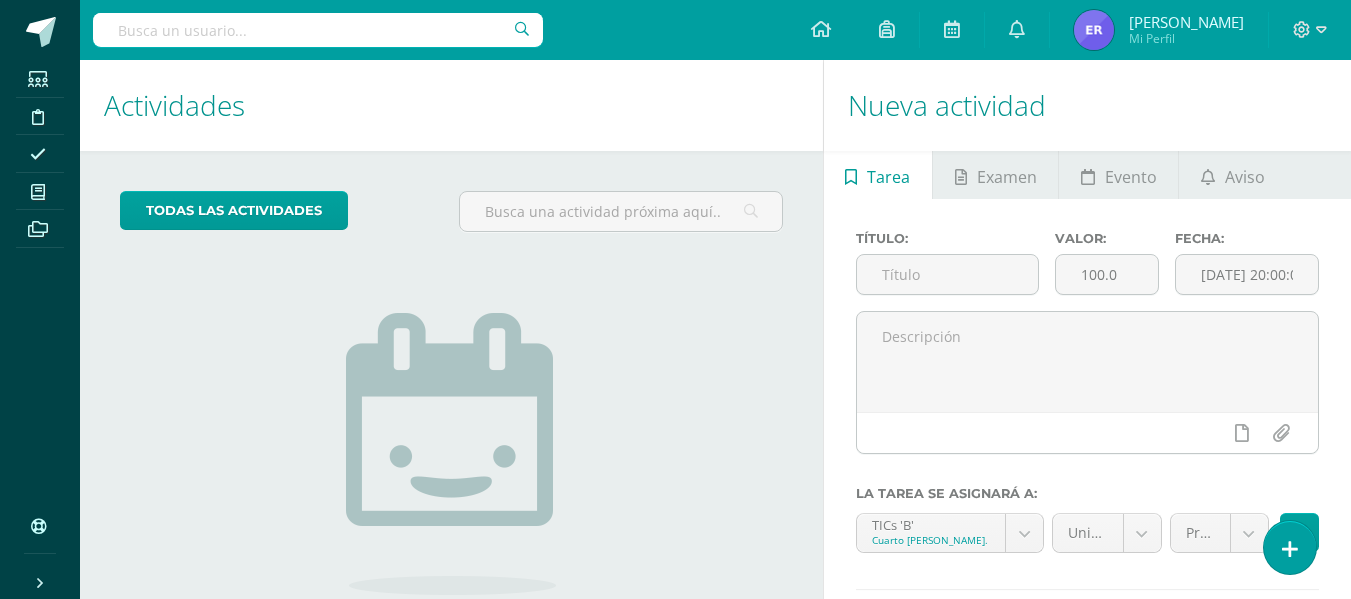 click on "No tienes actividades
Échale un vistazo a los demás períodos o  sal y disfruta del sol" at bounding box center [451, 476] 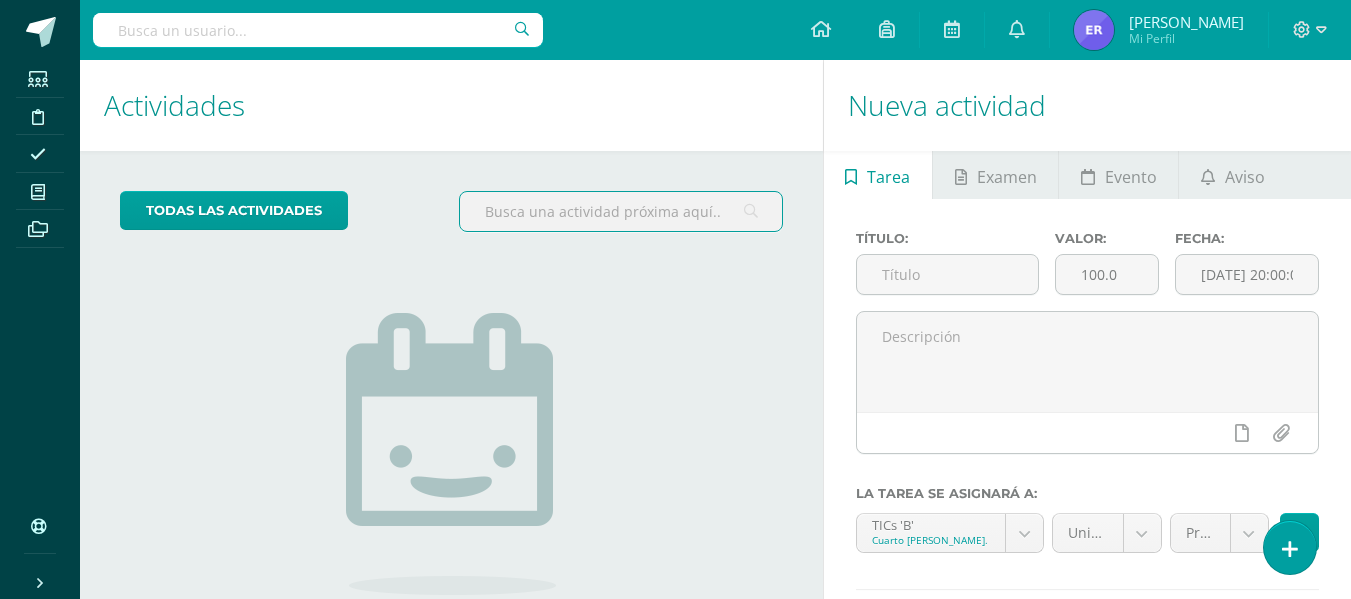 drag, startPoint x: 478, startPoint y: 208, endPoint x: 754, endPoint y: 200, distance: 276.1159 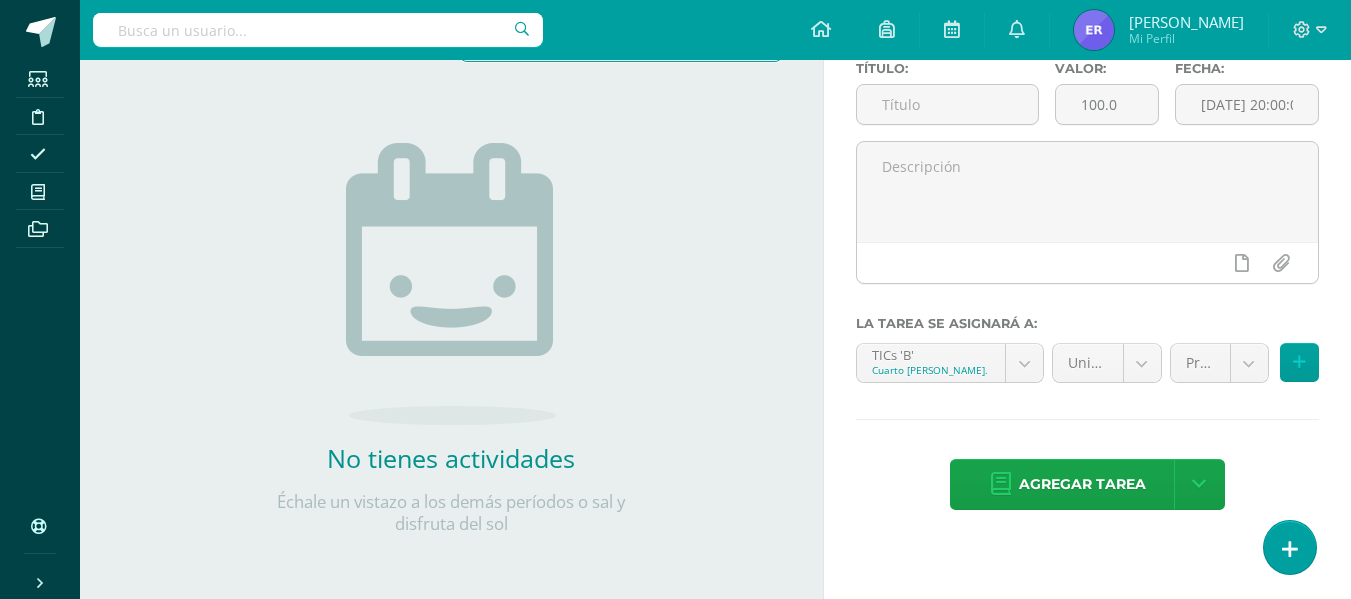 scroll, scrollTop: 0, scrollLeft: 0, axis: both 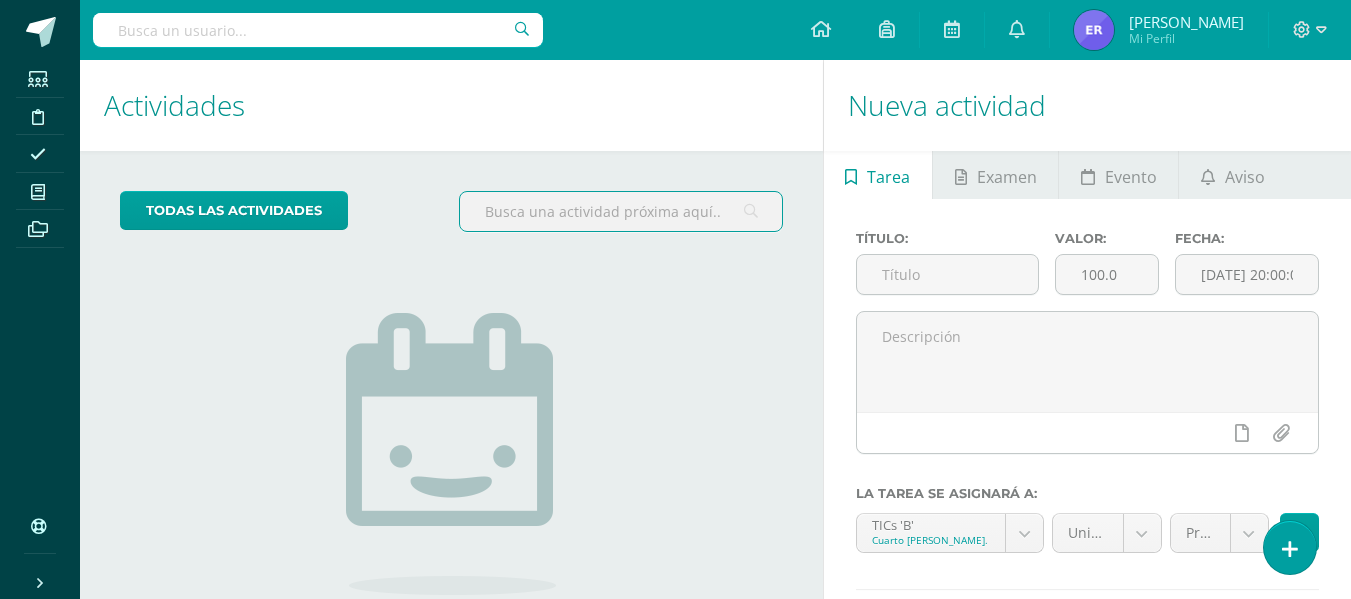 drag, startPoint x: 476, startPoint y: 207, endPoint x: 760, endPoint y: 185, distance: 284.85083 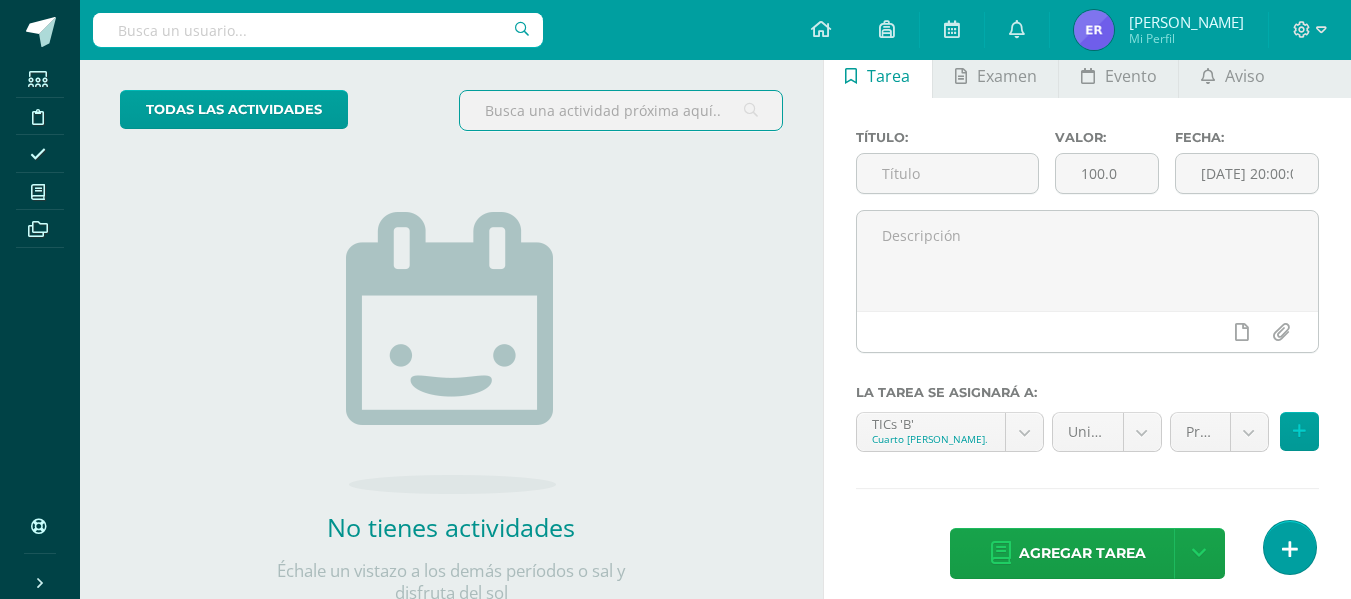 scroll, scrollTop: 170, scrollLeft: 0, axis: vertical 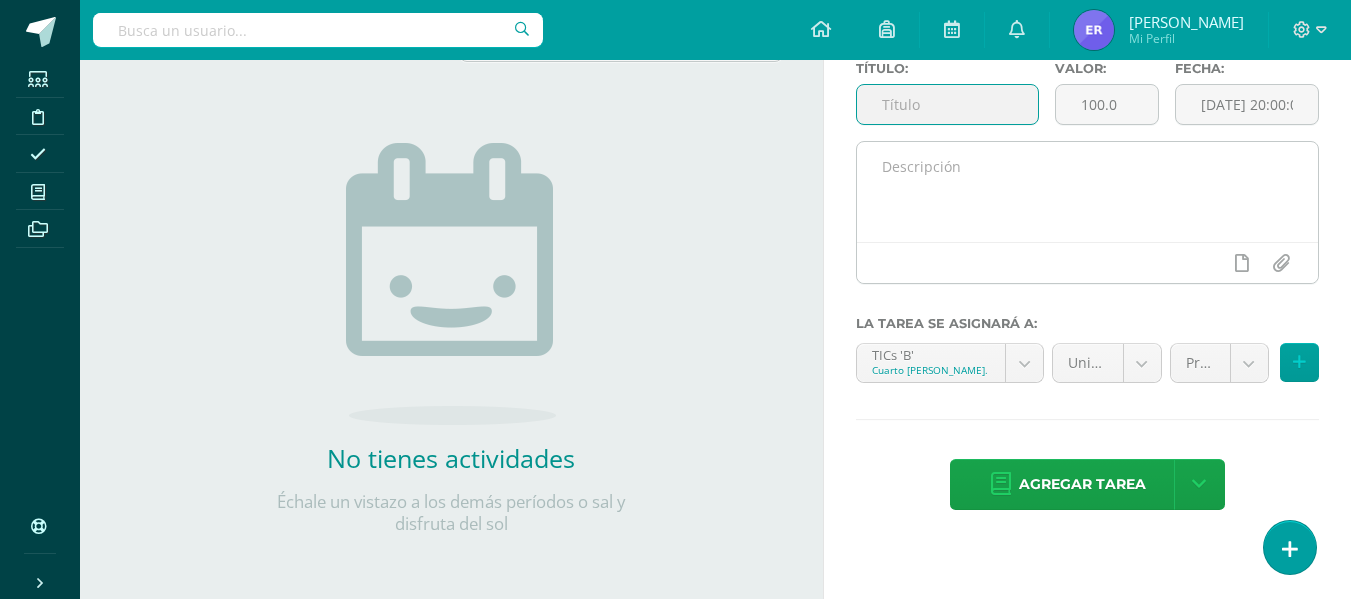 drag, startPoint x: 879, startPoint y: 109, endPoint x: 1081, endPoint y: 196, distance: 219.93863 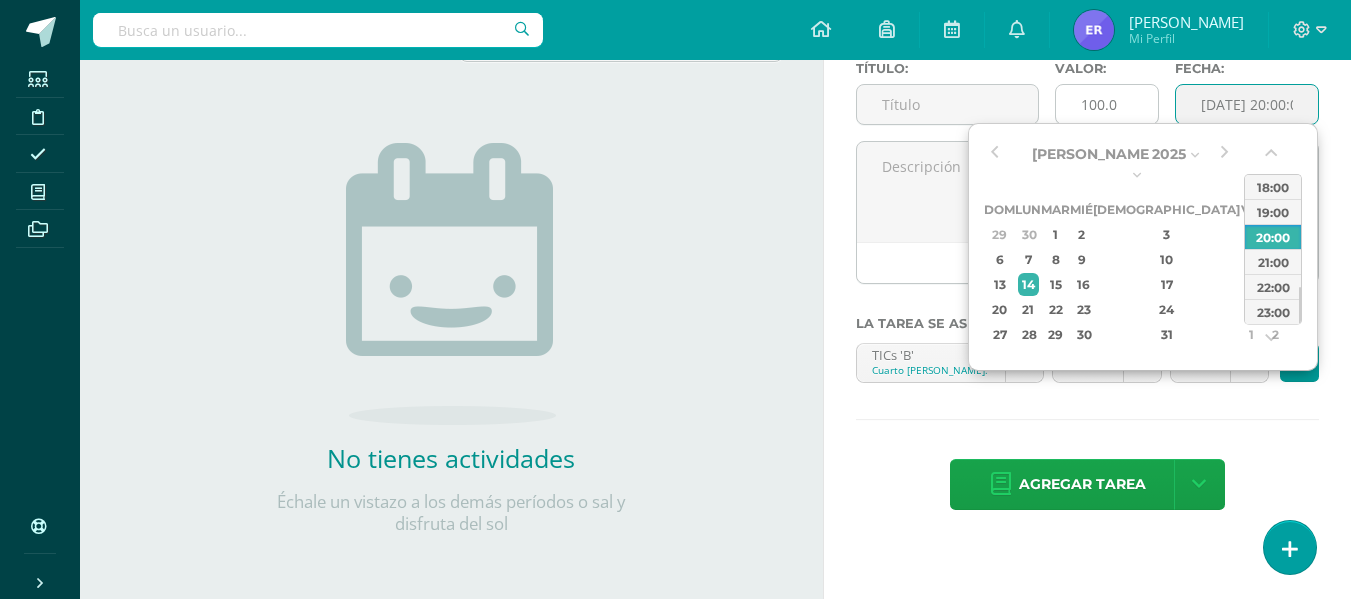 scroll, scrollTop: 0, scrollLeft: 0, axis: both 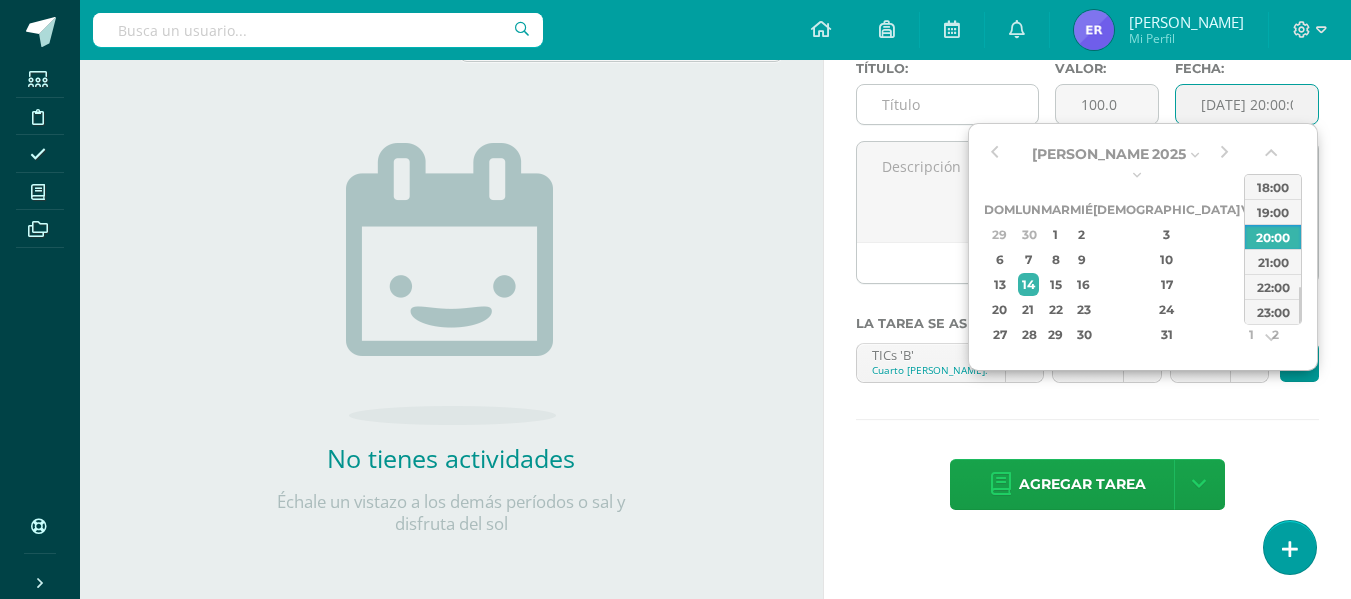 drag, startPoint x: 1293, startPoint y: 97, endPoint x: 897, endPoint y: 102, distance: 396.03156 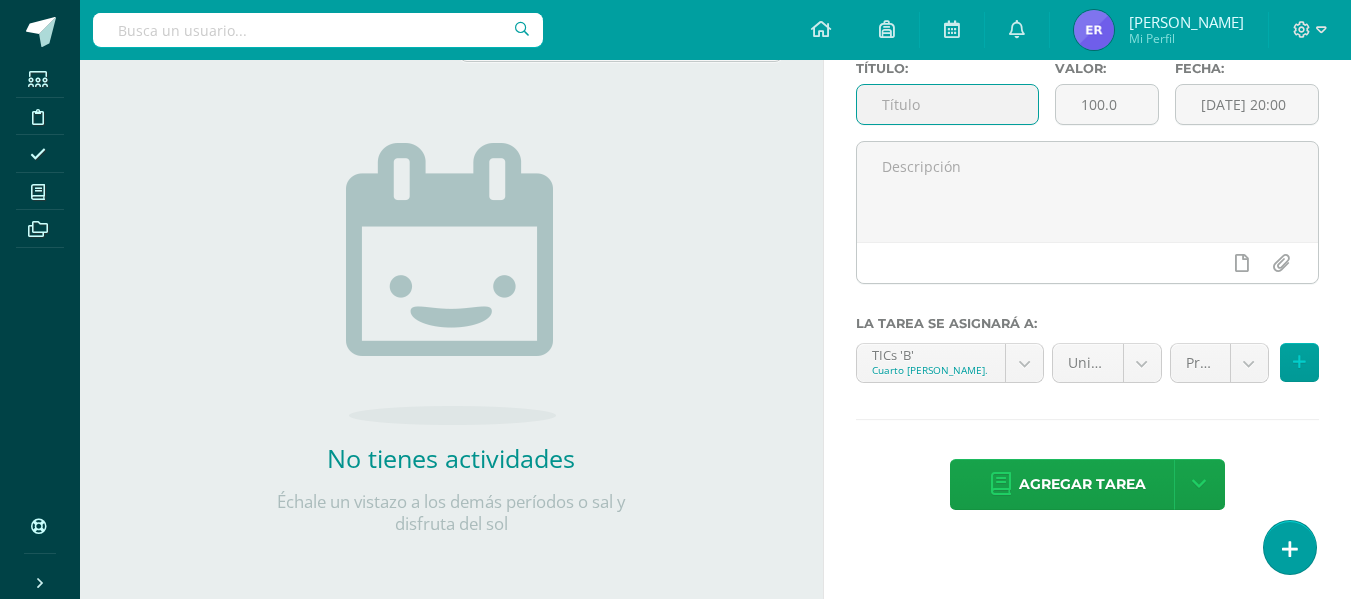 click at bounding box center [948, 104] 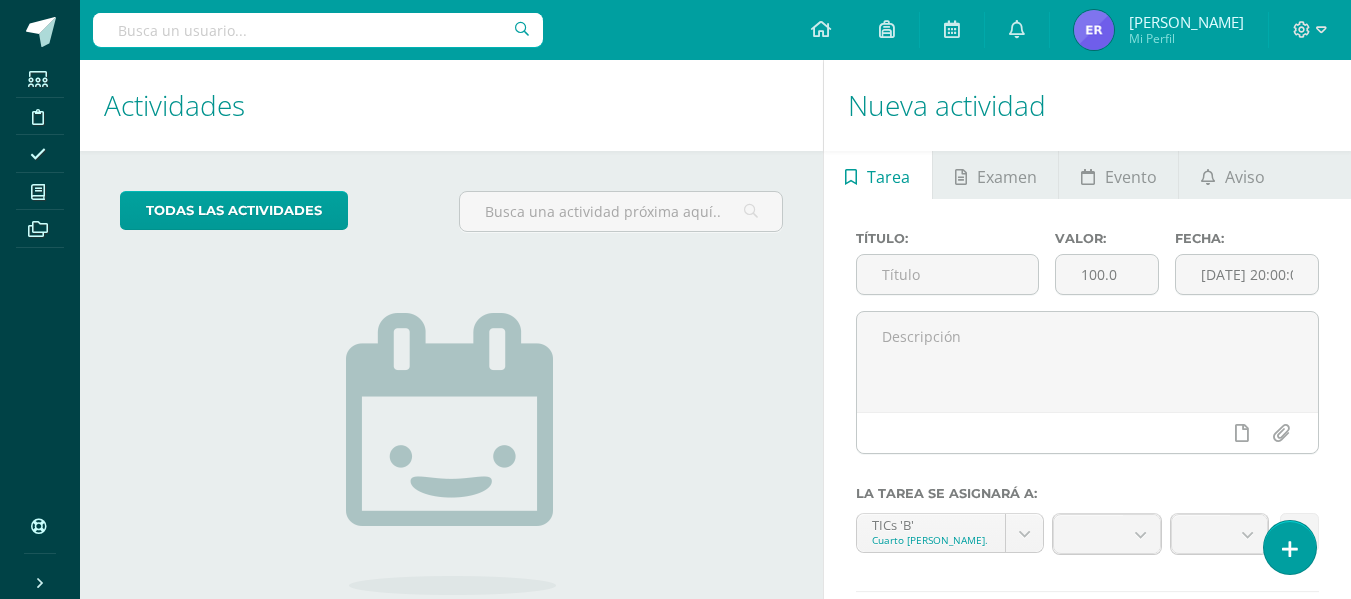 scroll, scrollTop: 0, scrollLeft: 0, axis: both 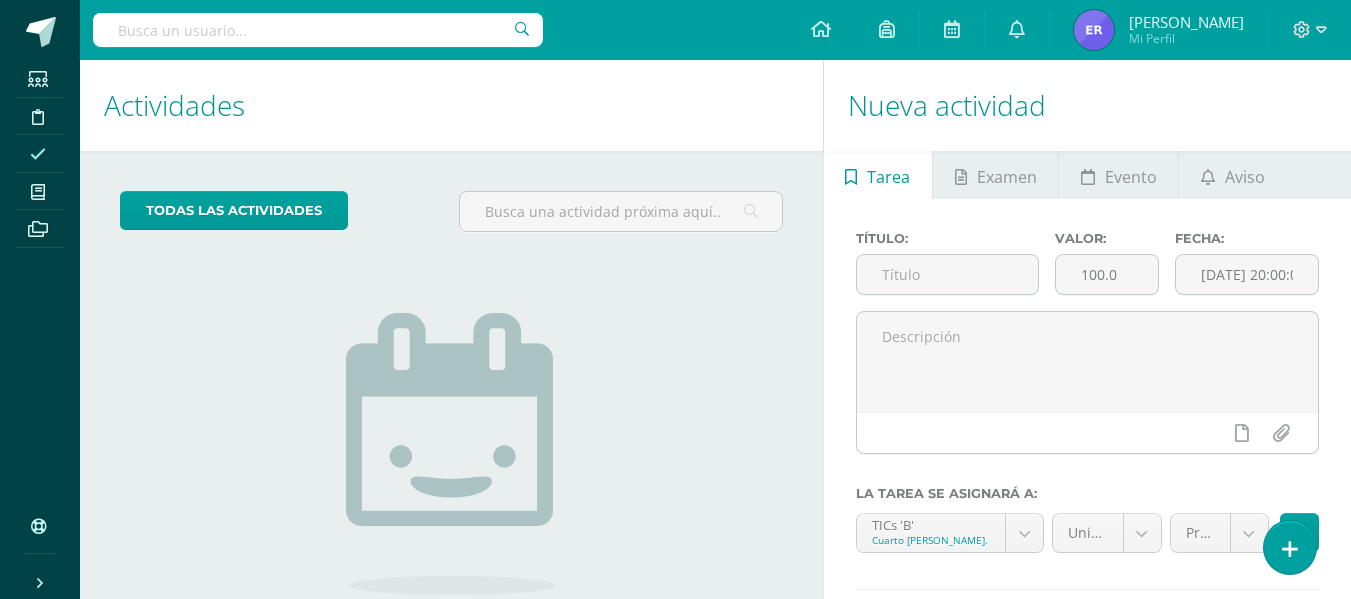 click at bounding box center (38, 154) 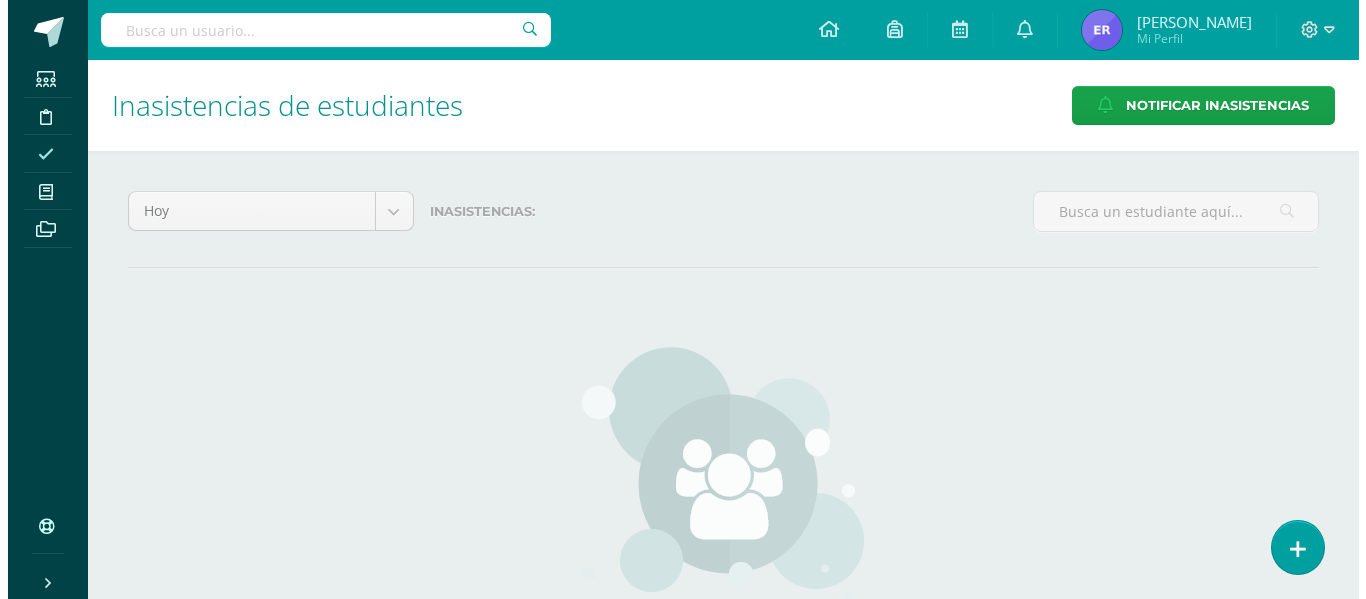scroll, scrollTop: 0, scrollLeft: 0, axis: both 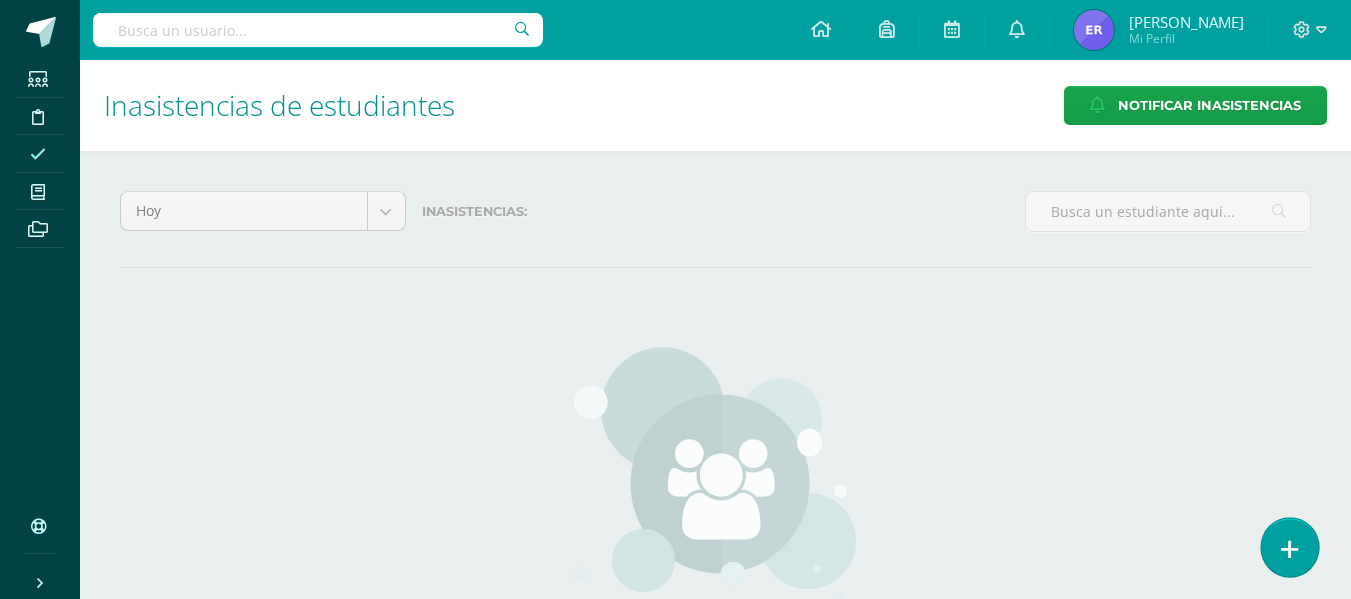 click at bounding box center (1290, 549) 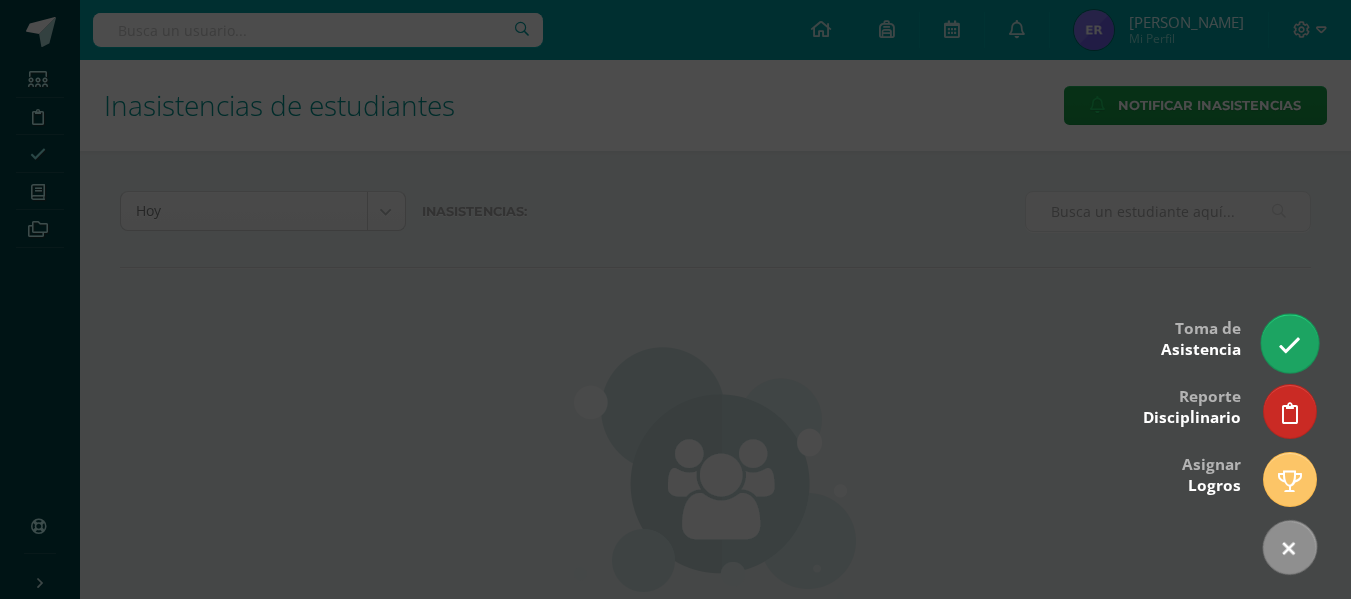 click at bounding box center [1289, 343] 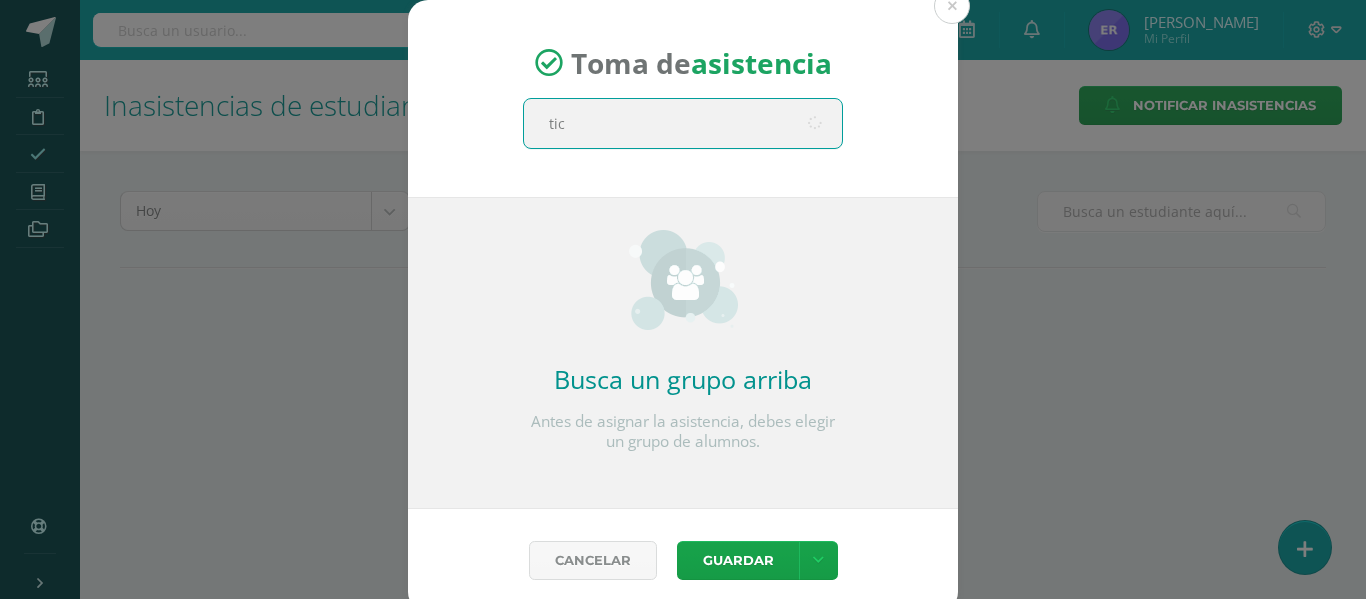 type on "tics" 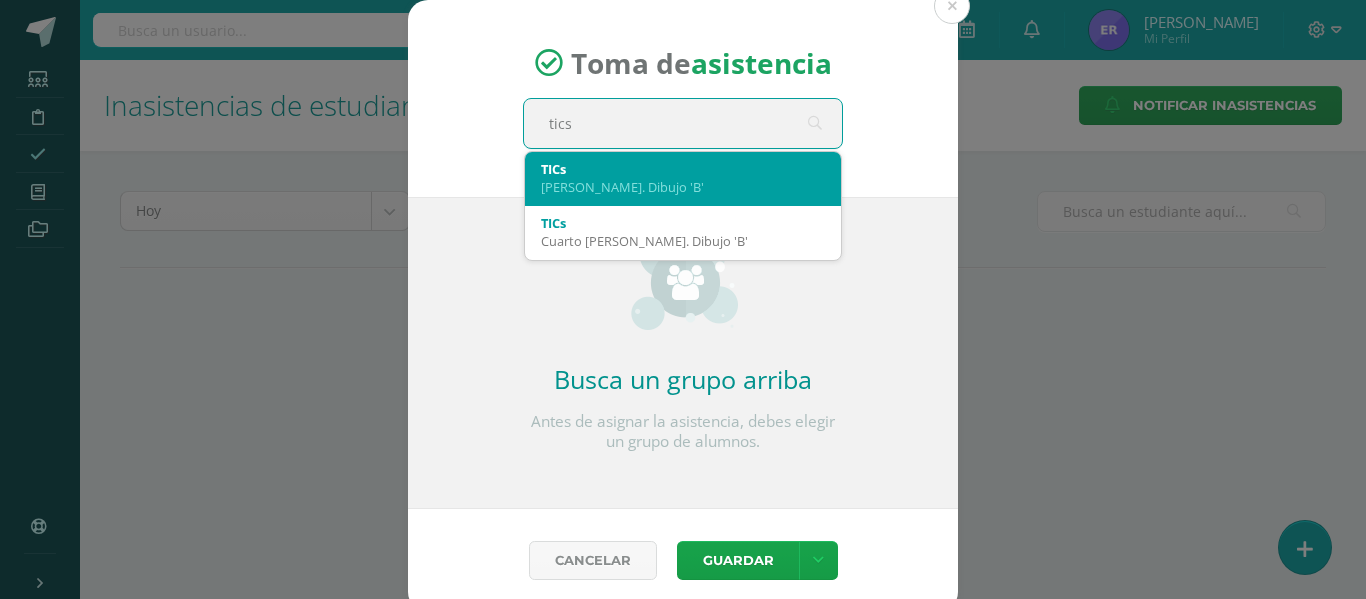 click on "Quinto Bach. Dibujo 'B'" at bounding box center (683, 187) 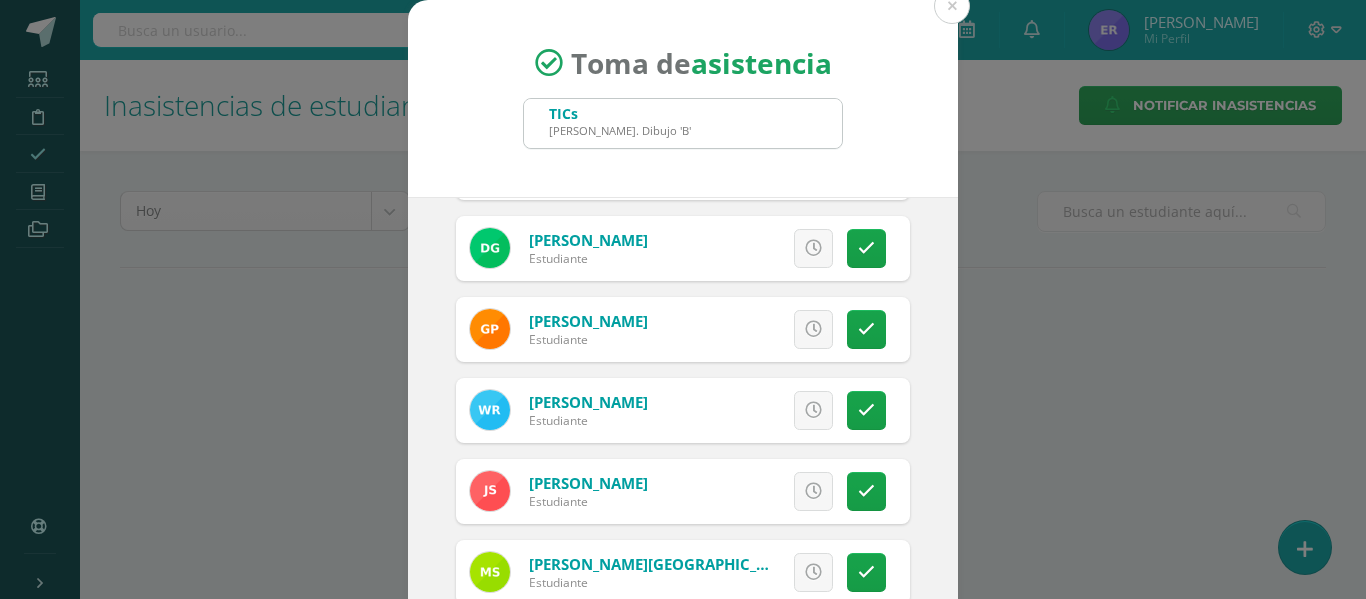 scroll, scrollTop: 398, scrollLeft: 0, axis: vertical 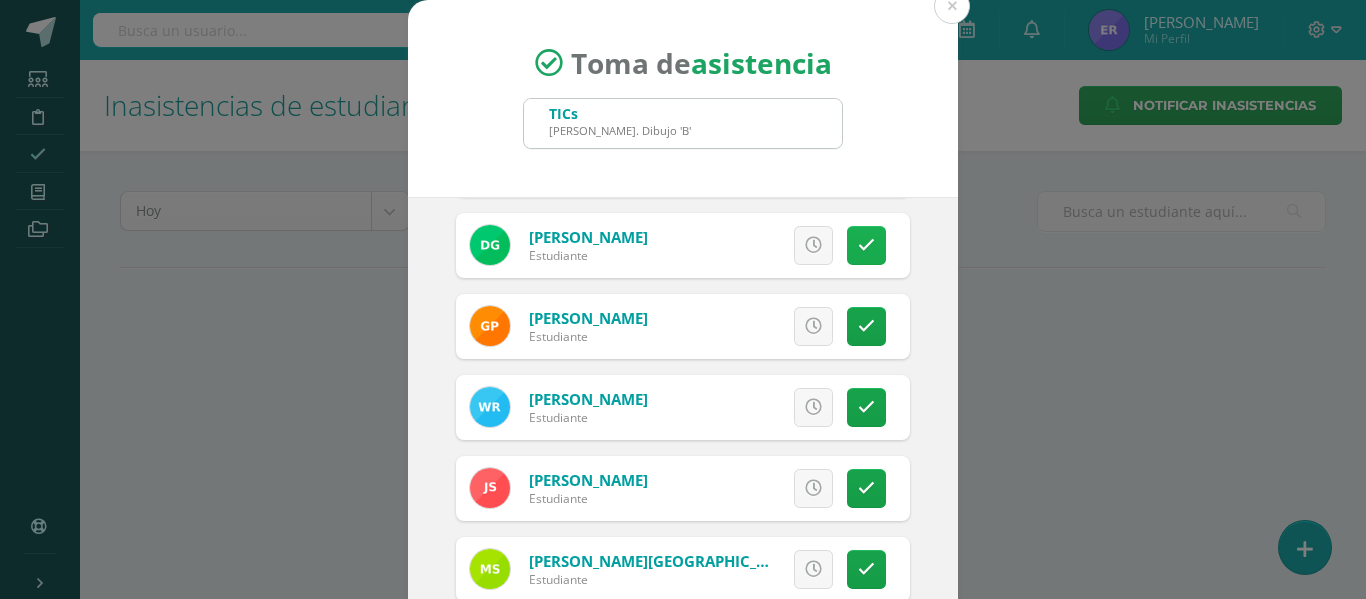 click at bounding box center (866, 245) 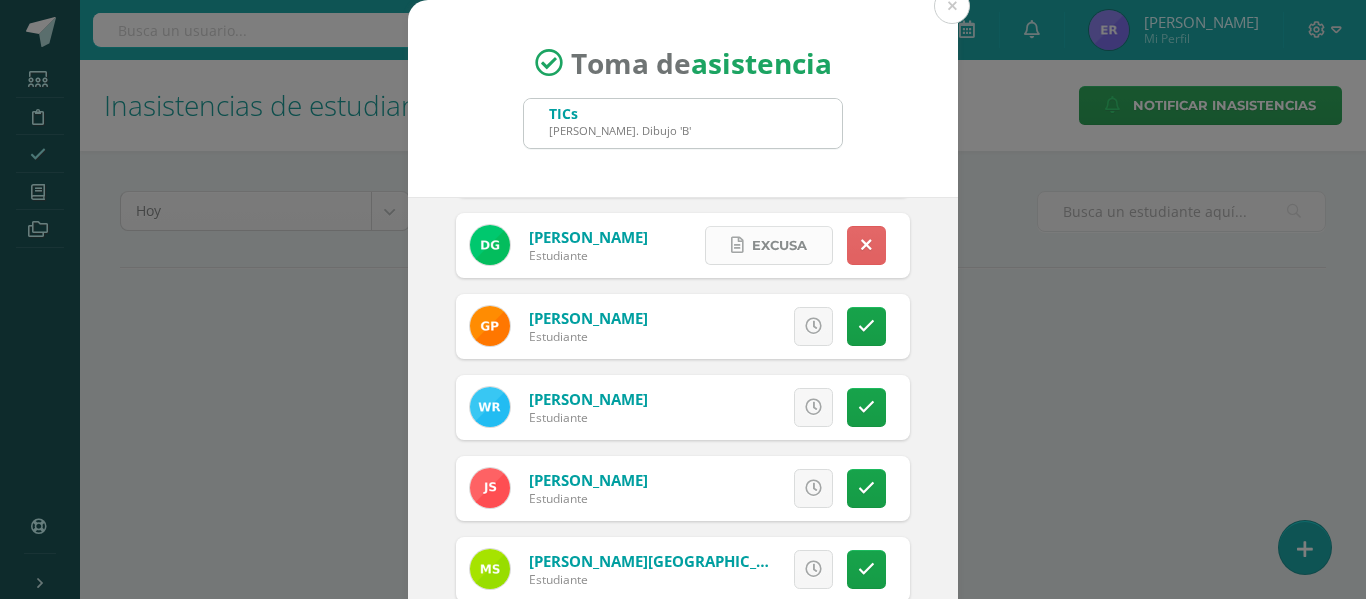 click on "Excusa" at bounding box center [779, 245] 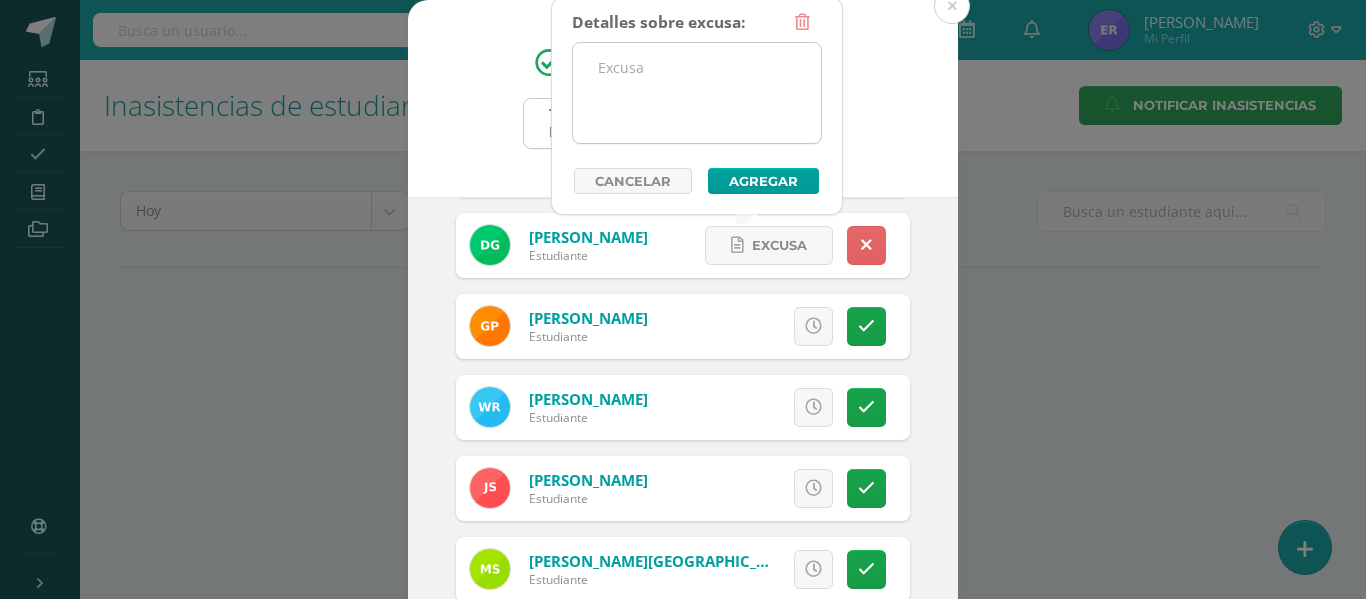 click at bounding box center [697, 93] 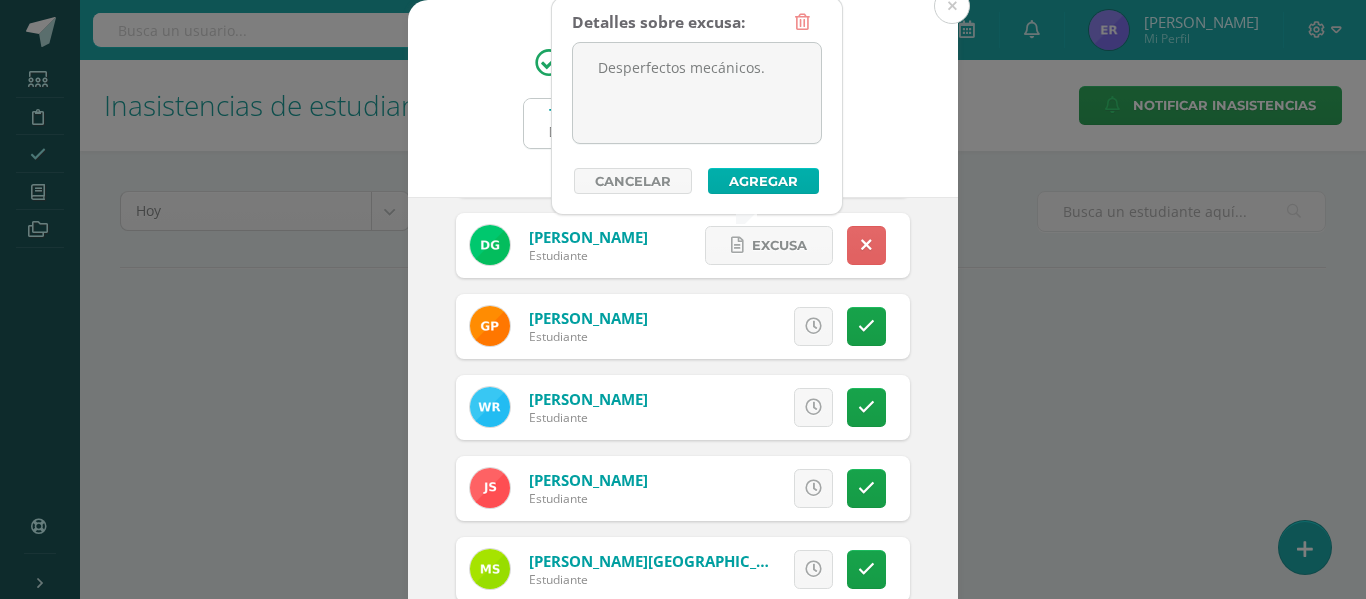 type on "Desperfectos mecánicos." 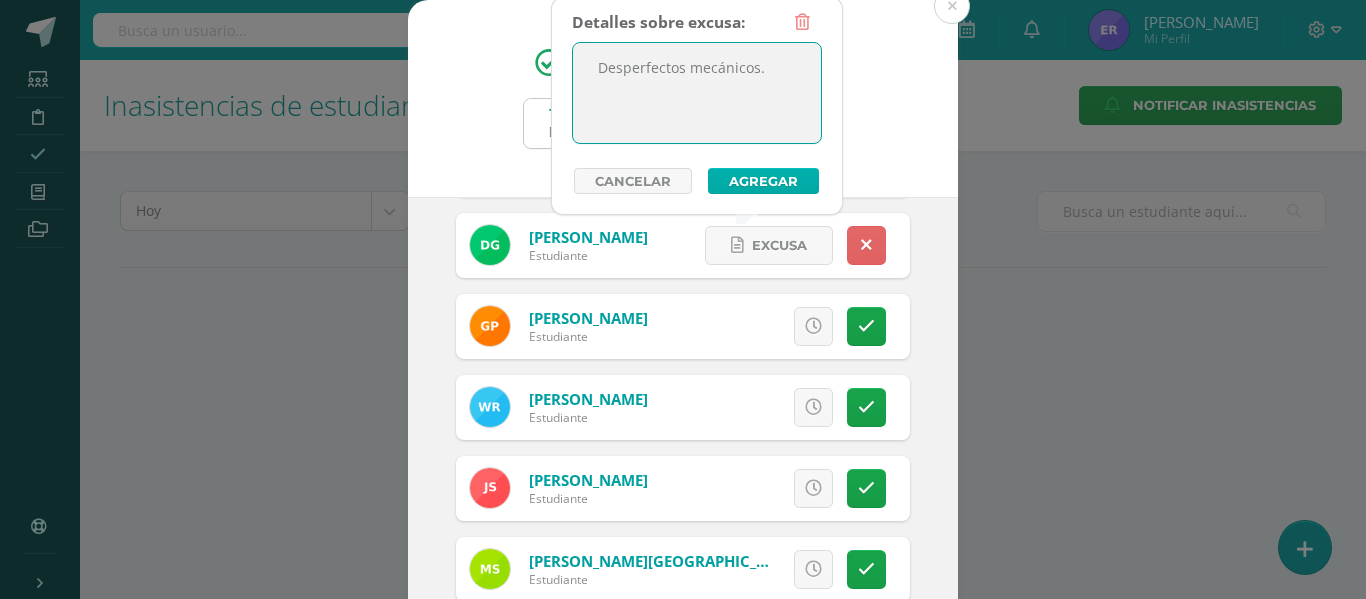 click on "Agregar" at bounding box center [763, 181] 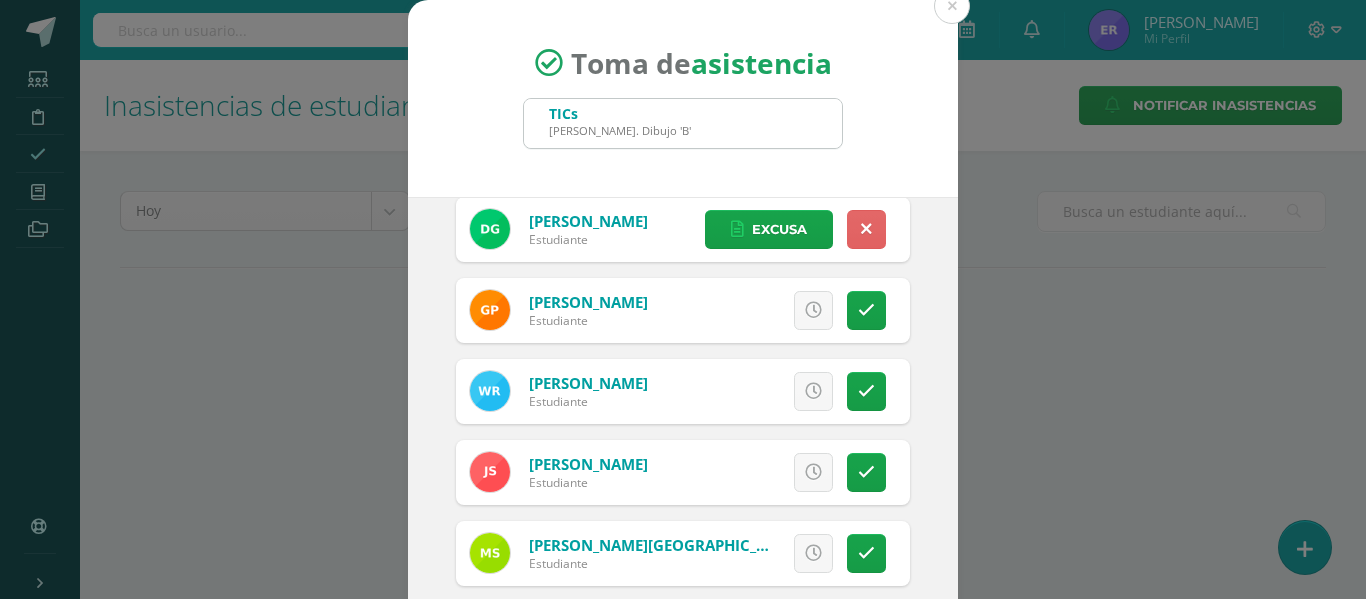 scroll, scrollTop: 461, scrollLeft: 0, axis: vertical 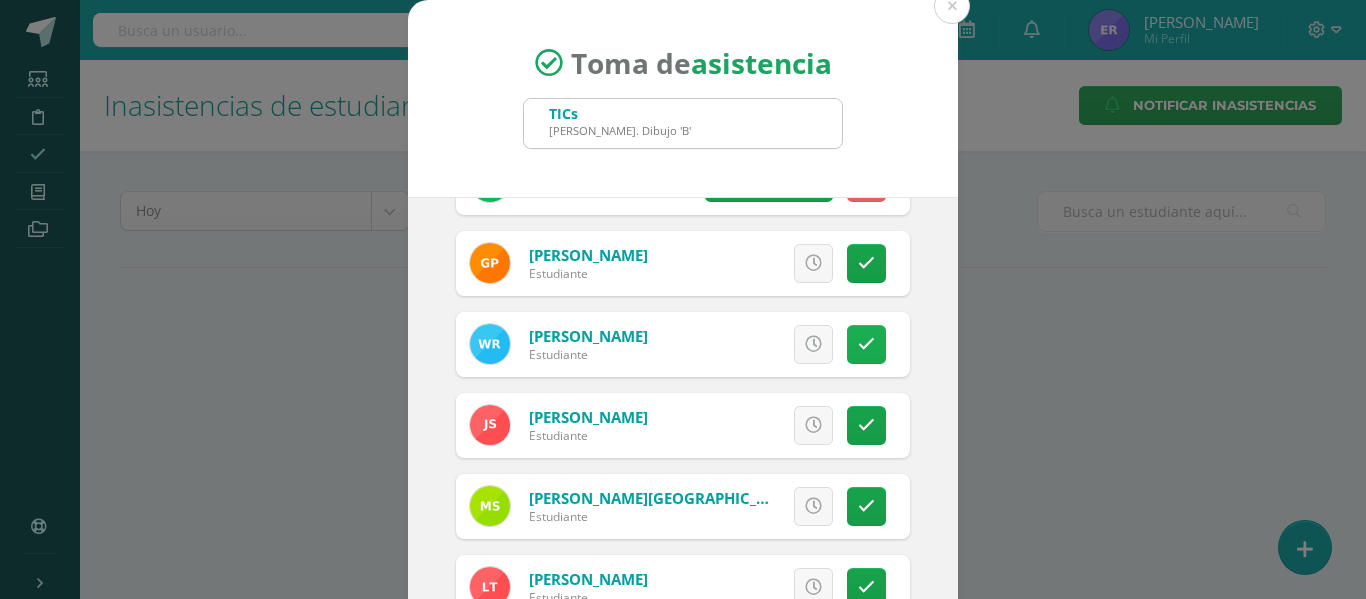 click at bounding box center (866, 344) 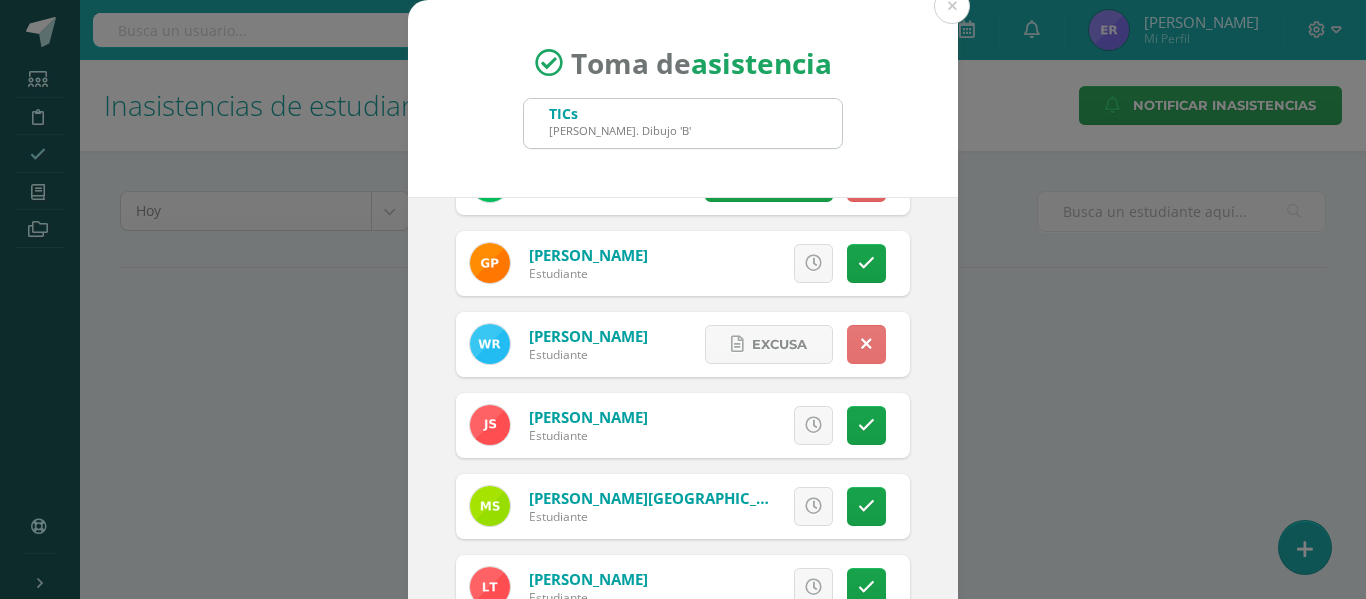 click at bounding box center (866, 344) 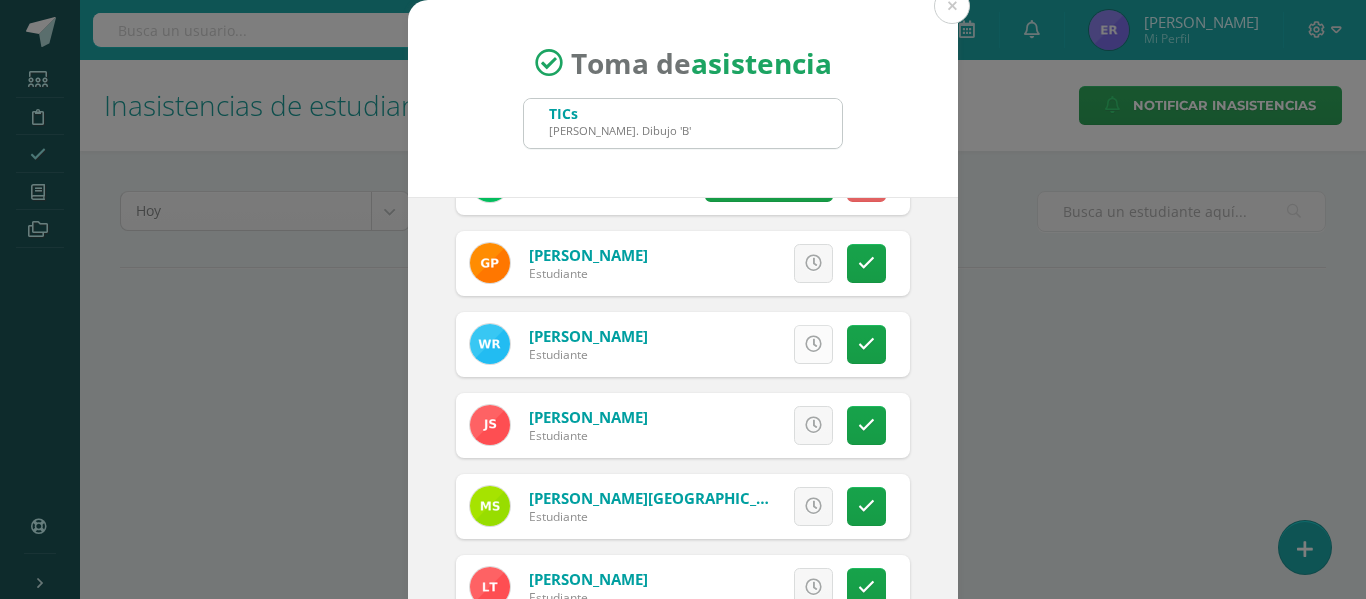 click at bounding box center (813, 344) 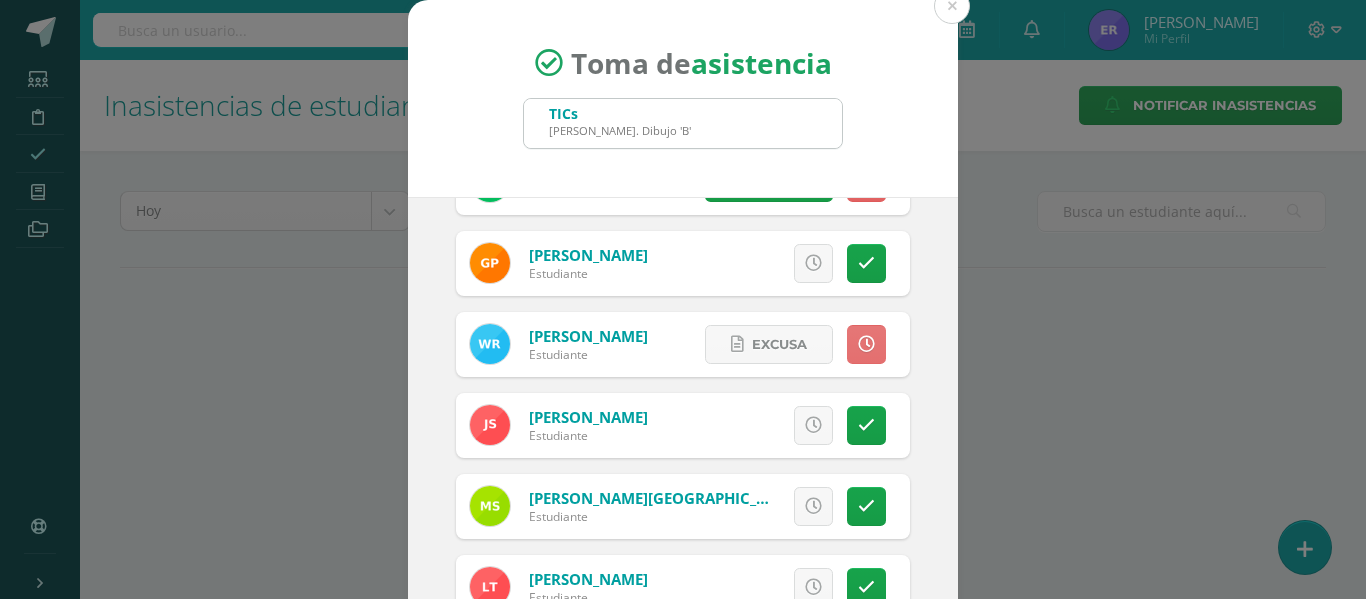 click at bounding box center [866, 344] 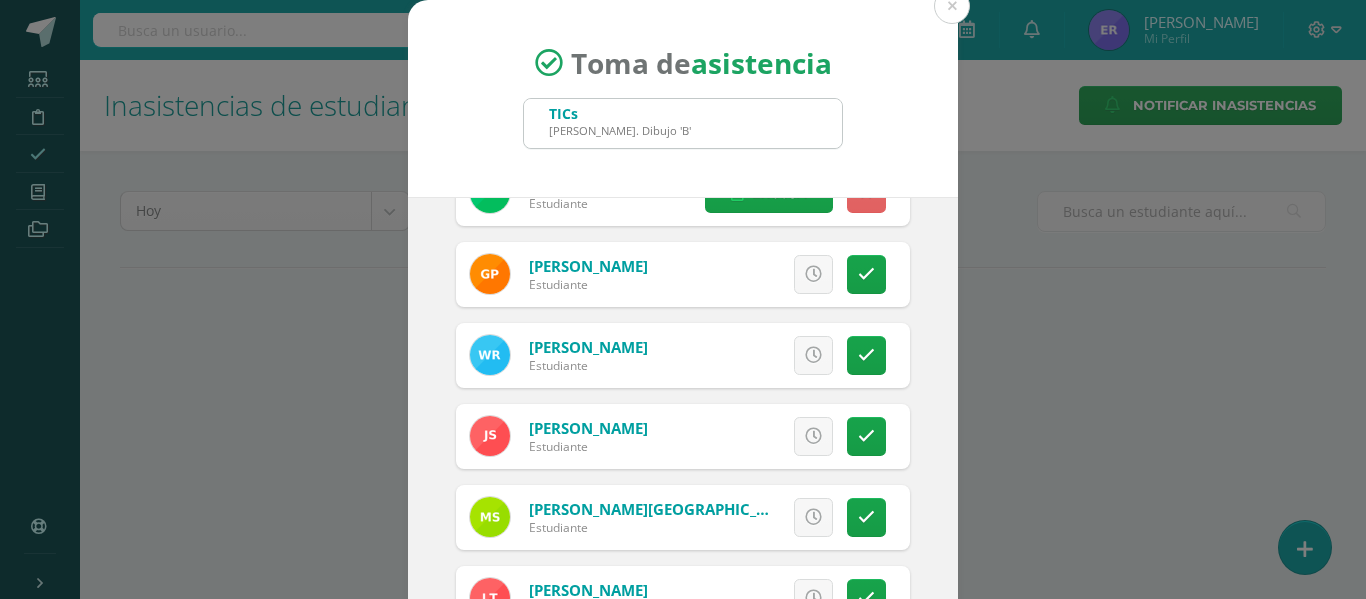 scroll, scrollTop: 461, scrollLeft: 0, axis: vertical 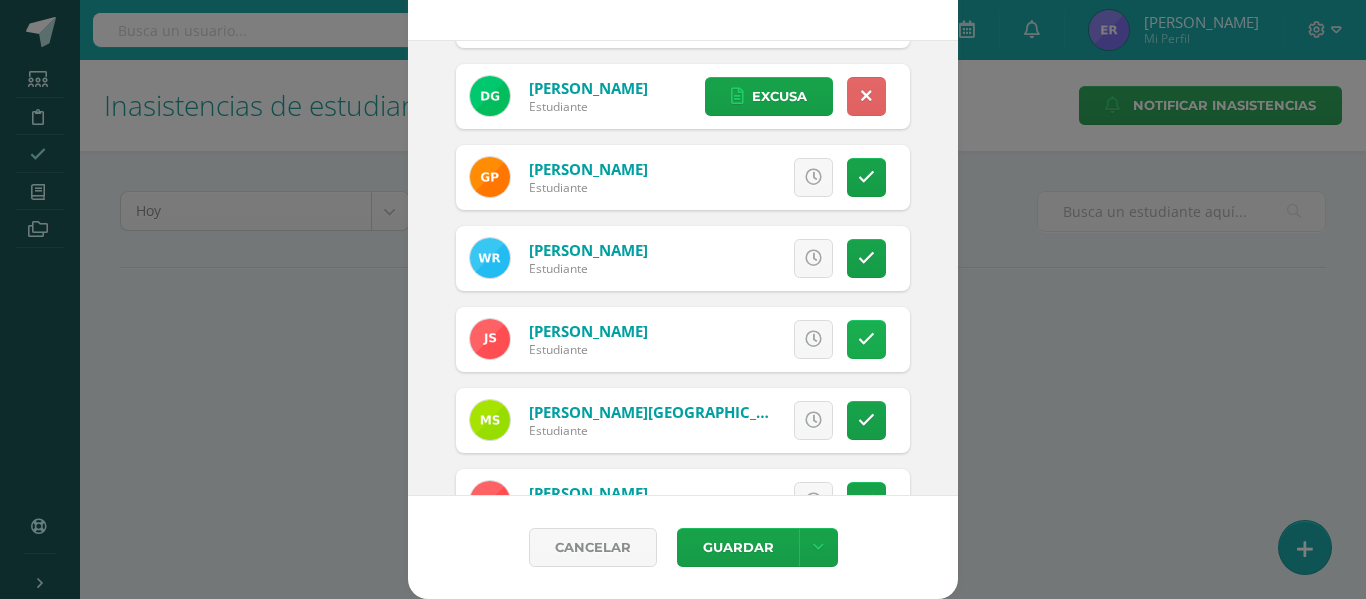 click at bounding box center (866, 339) 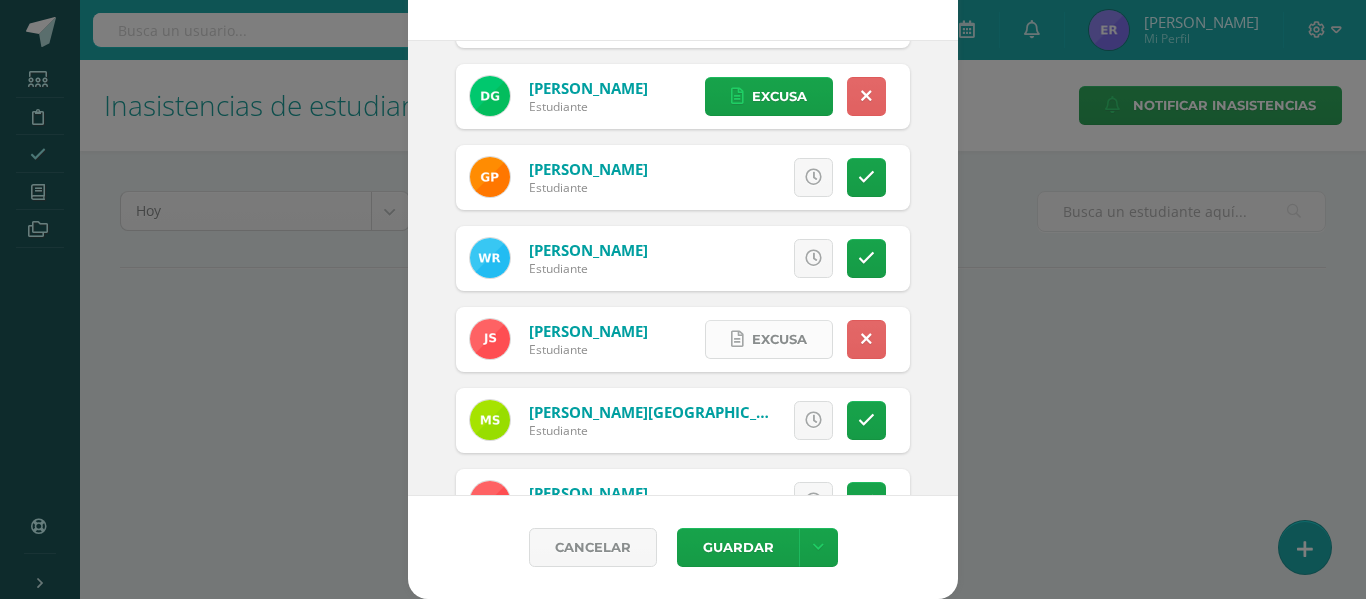 click on "Excusa" at bounding box center [779, 339] 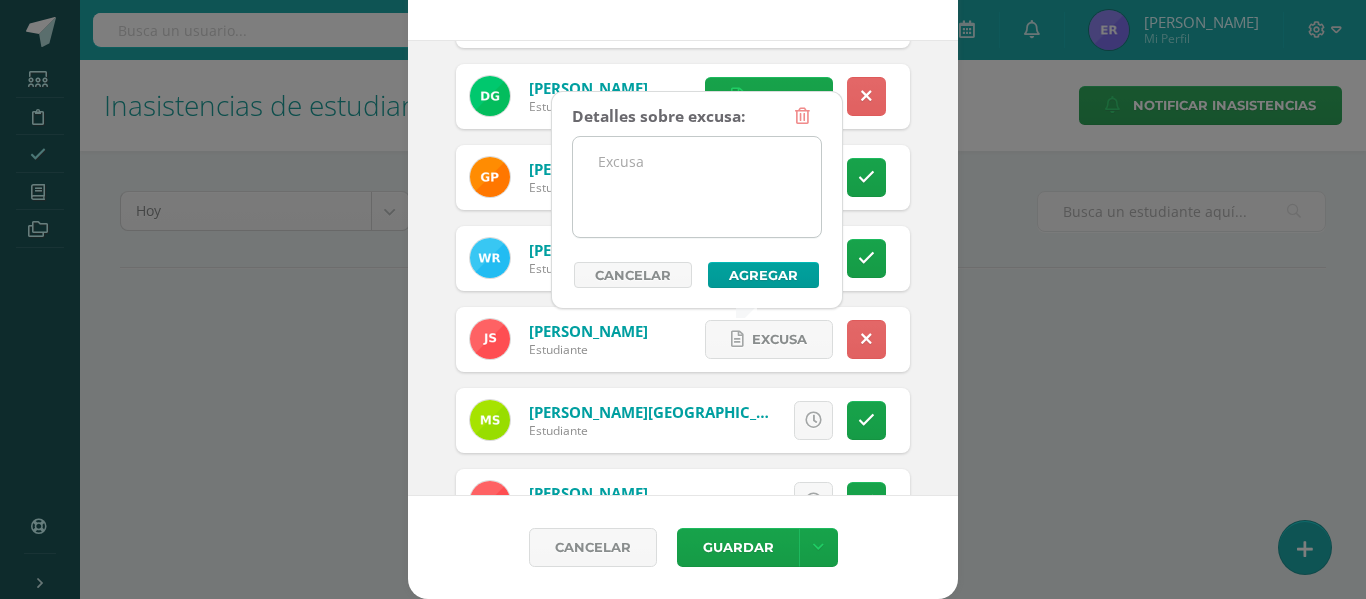 click at bounding box center [697, 187] 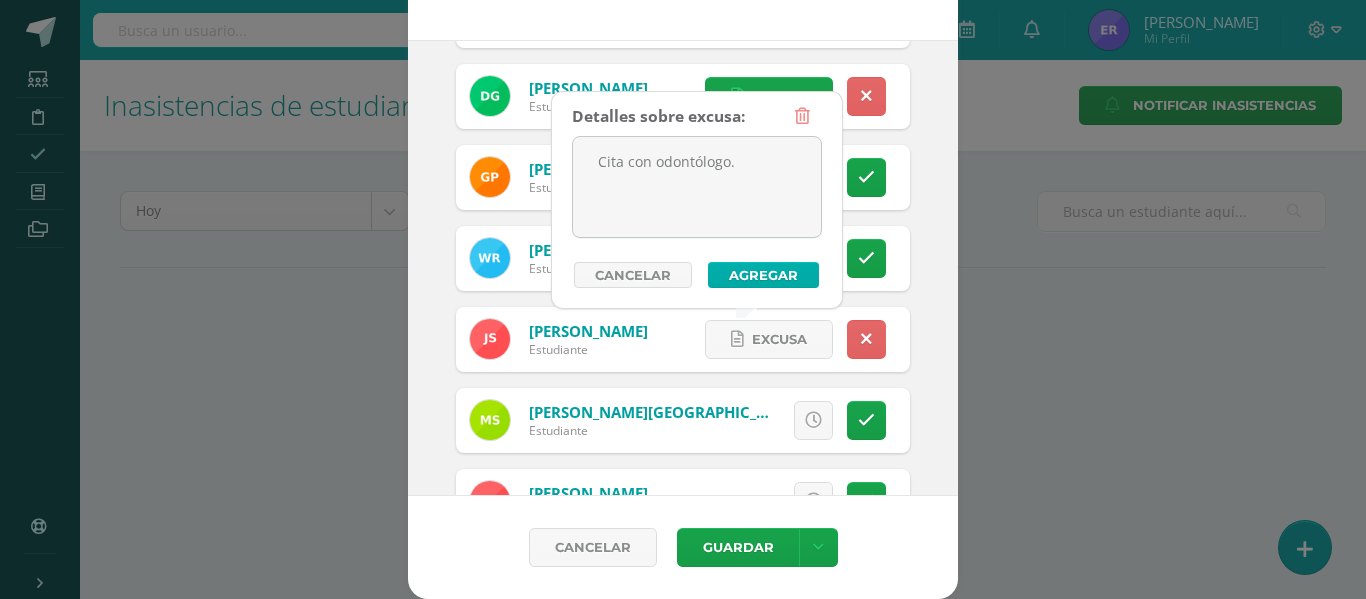 type on "Cita con odontólogo." 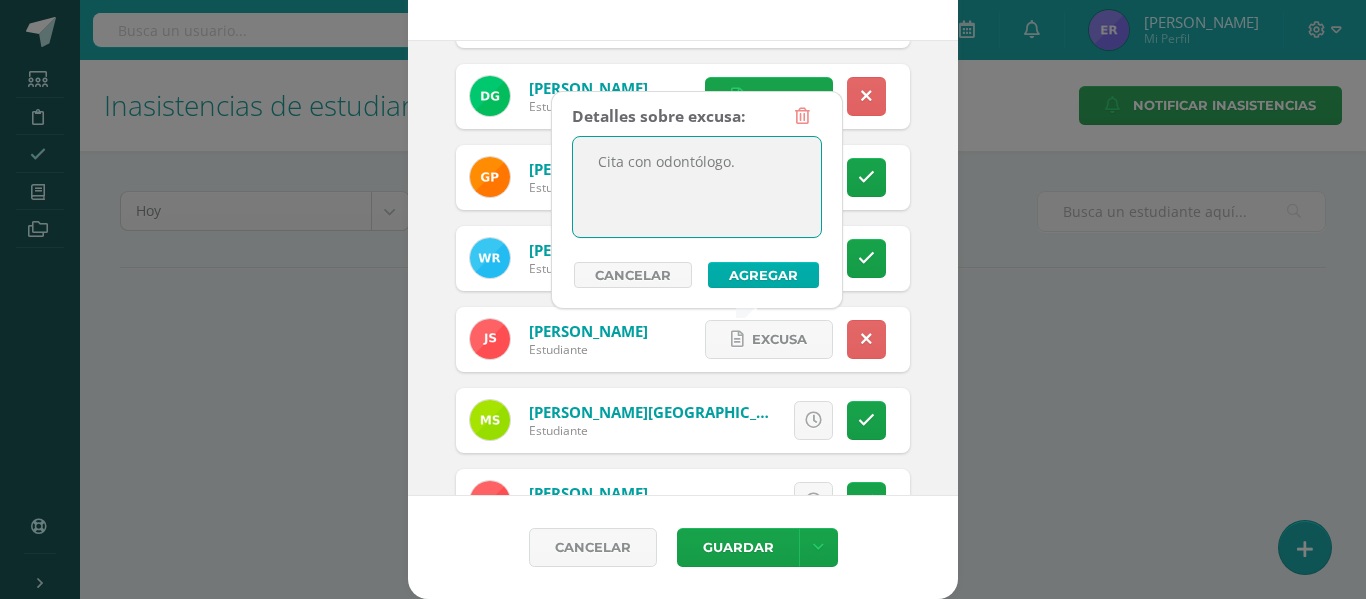 click on "Agregar" at bounding box center [763, 275] 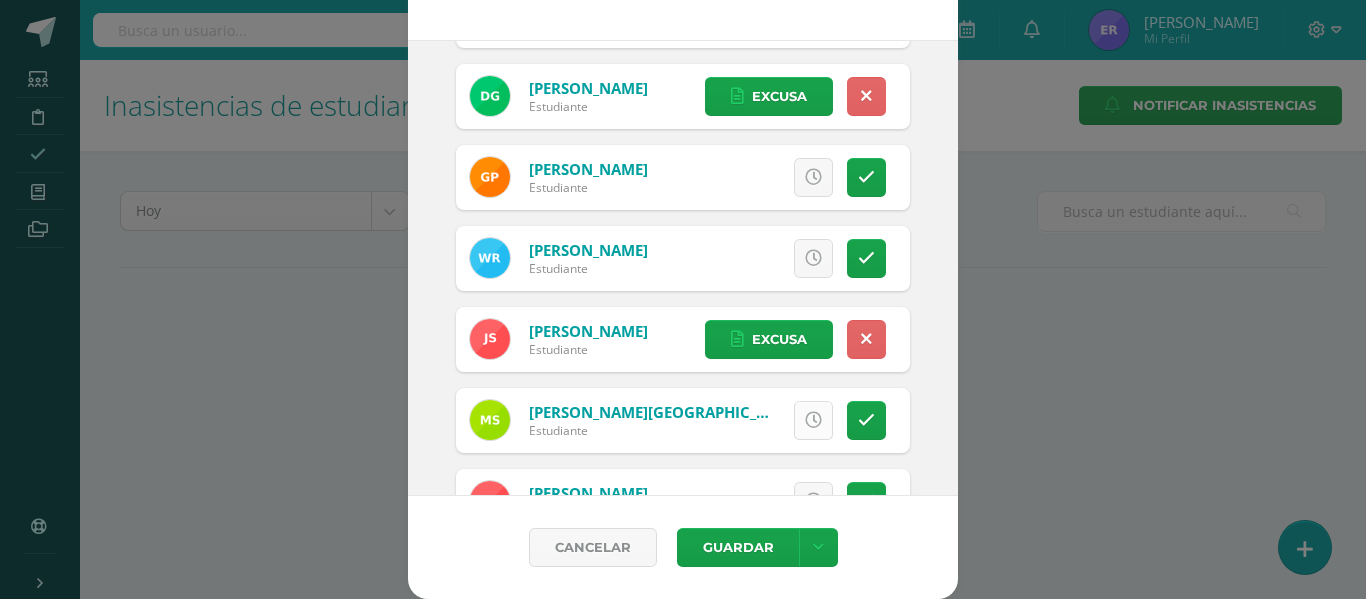 scroll, scrollTop: 461, scrollLeft: 0, axis: vertical 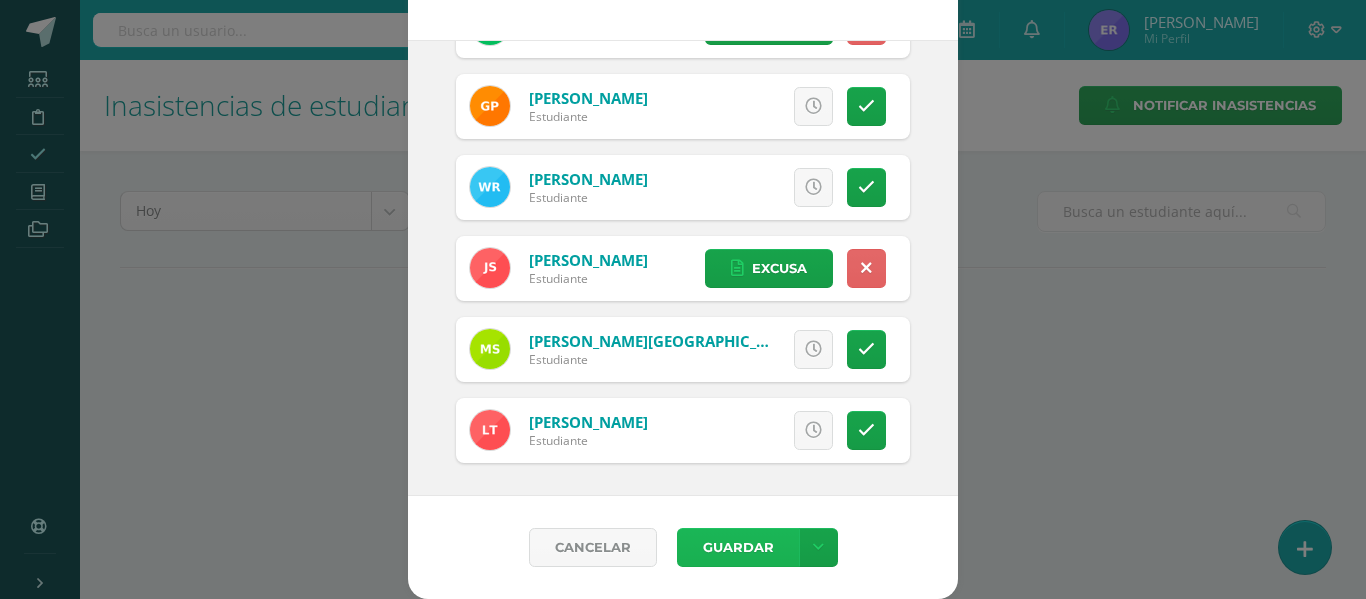 click on "Guardar" at bounding box center [738, 547] 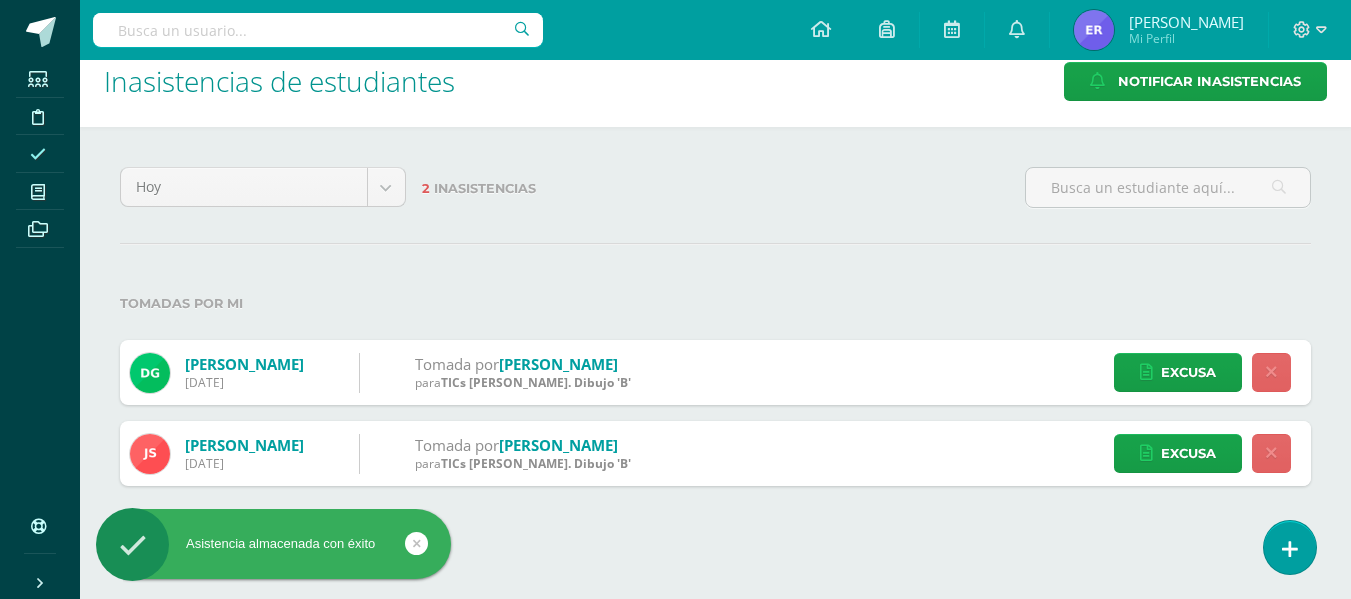 scroll, scrollTop: 0, scrollLeft: 0, axis: both 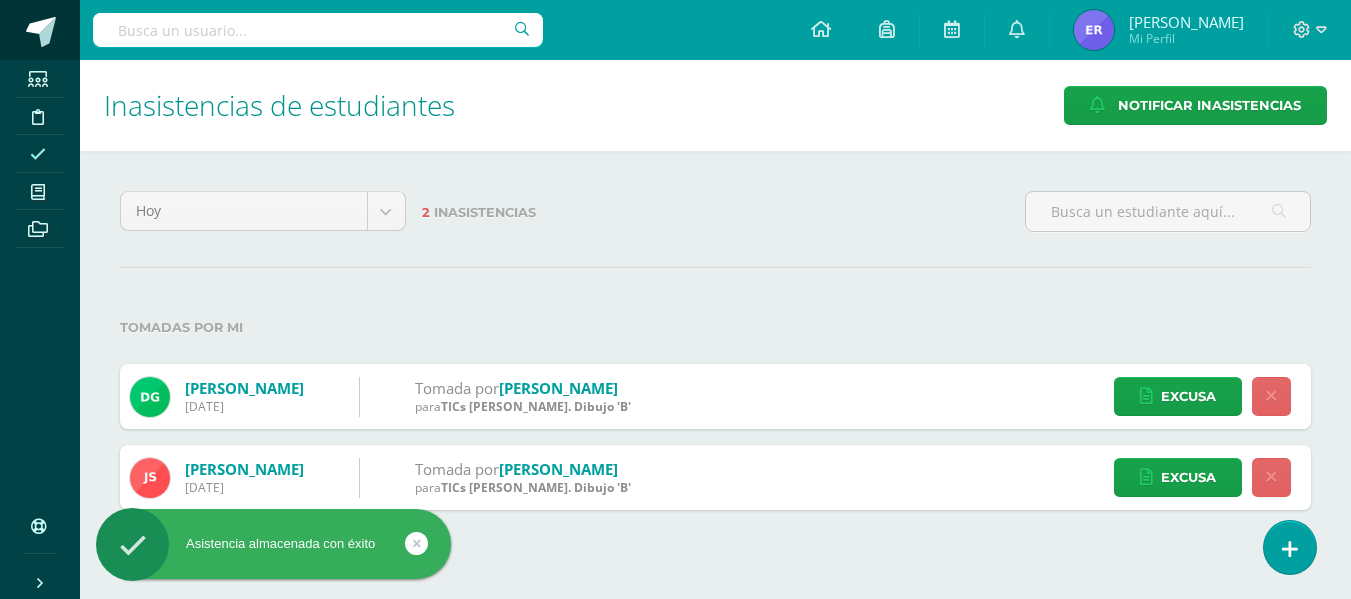 click at bounding box center [41, 32] 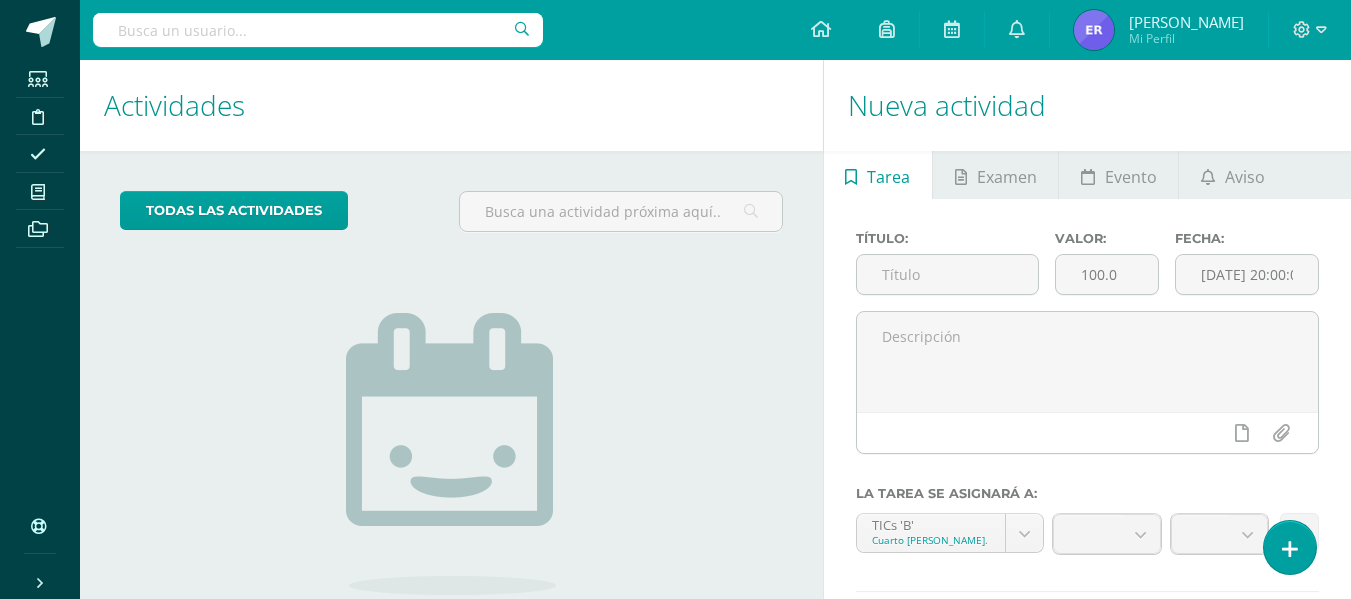 scroll, scrollTop: 0, scrollLeft: 0, axis: both 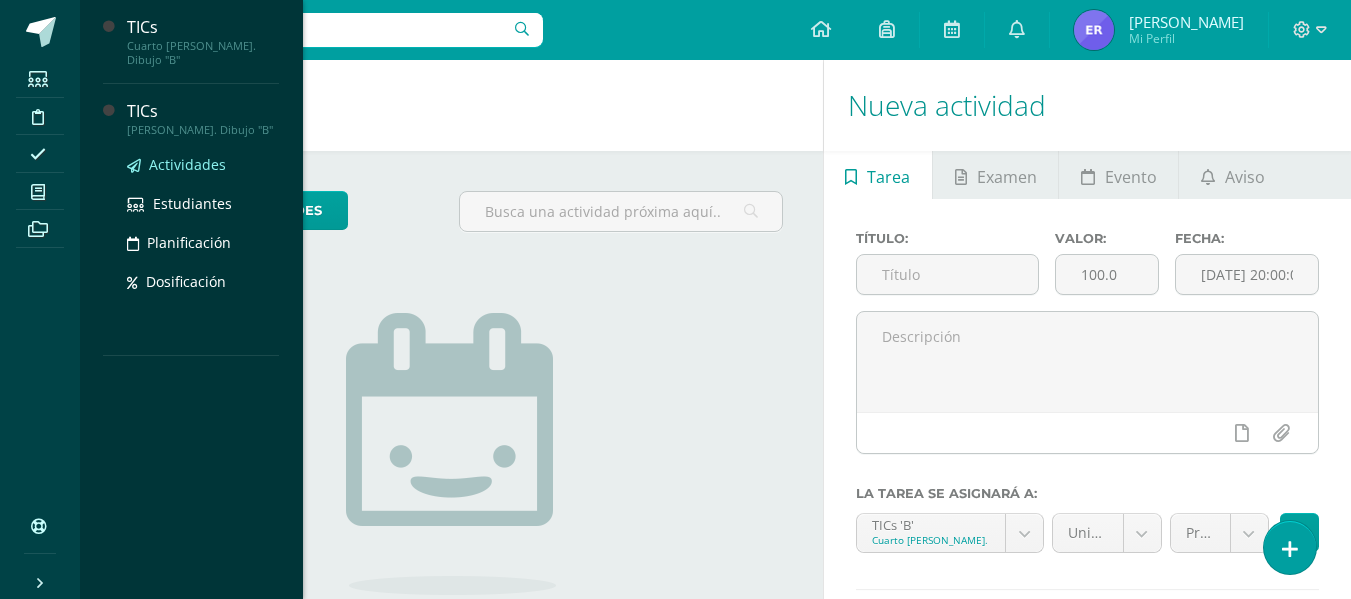 click on "Actividades" at bounding box center [187, 164] 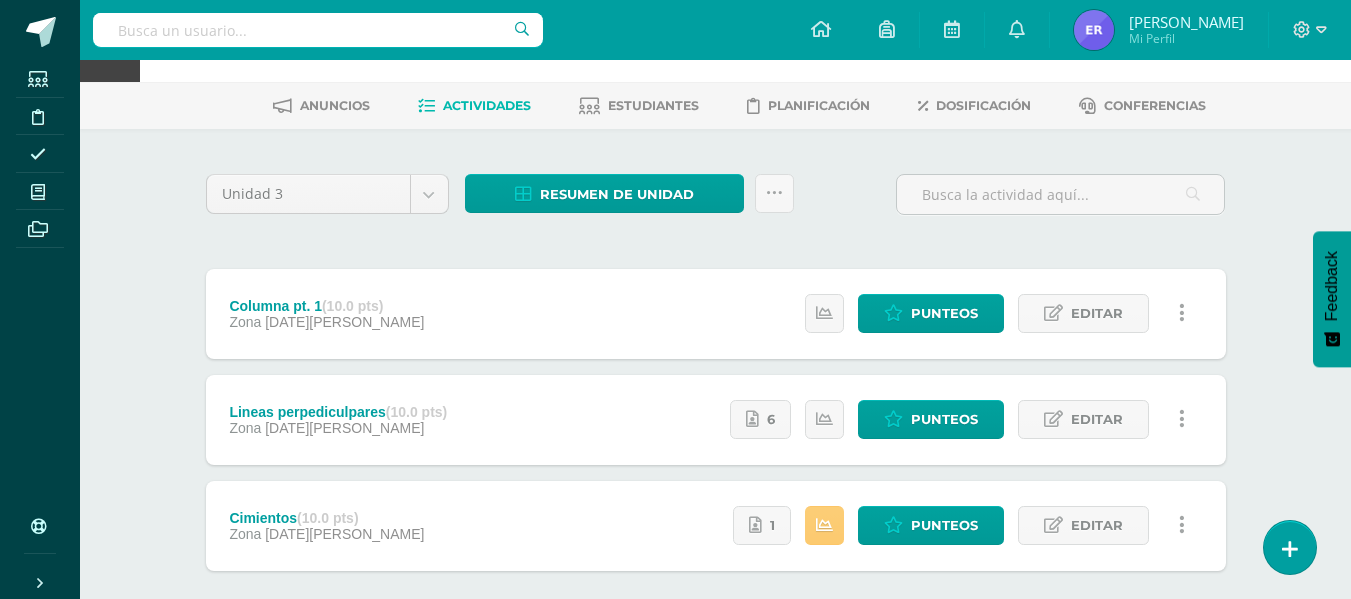 scroll, scrollTop: 174, scrollLeft: 0, axis: vertical 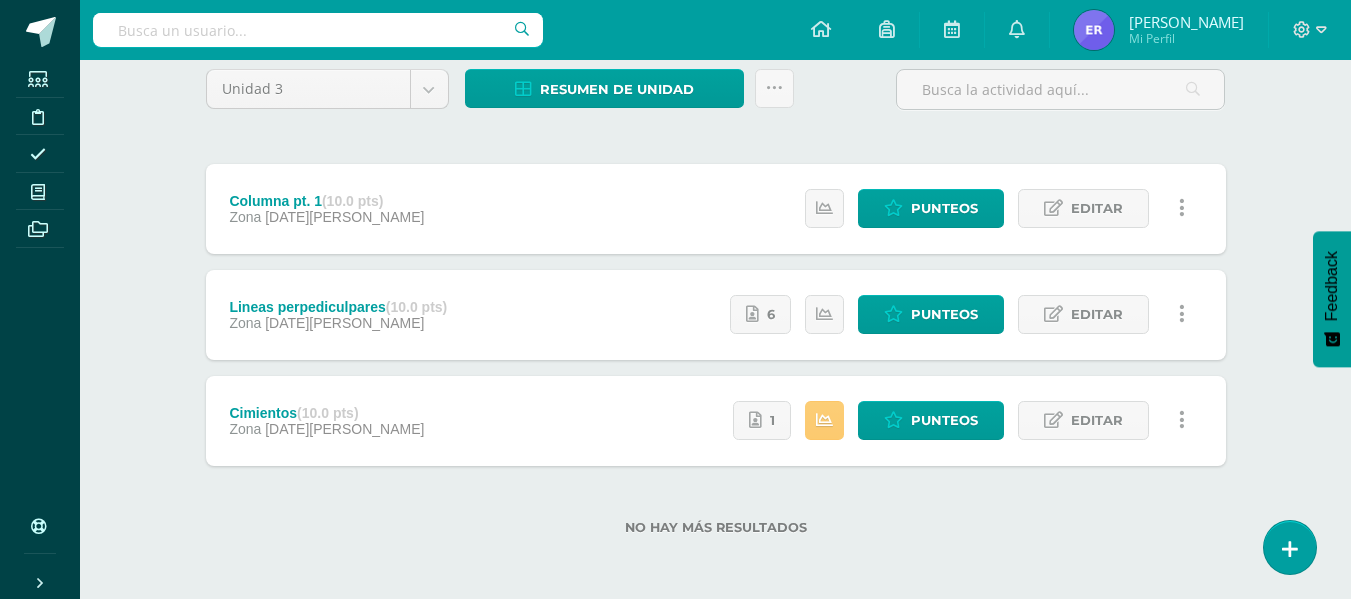 click on "Columna pt. 1  (10.0 pts)
Zona
07 de Julio
Estatus de Actividad:
0
Estudiantes sin calificar
0
Estudiantes con cero
Media
100.0
Max
100
Min
100
Punteos
Editar" at bounding box center [716, 209] 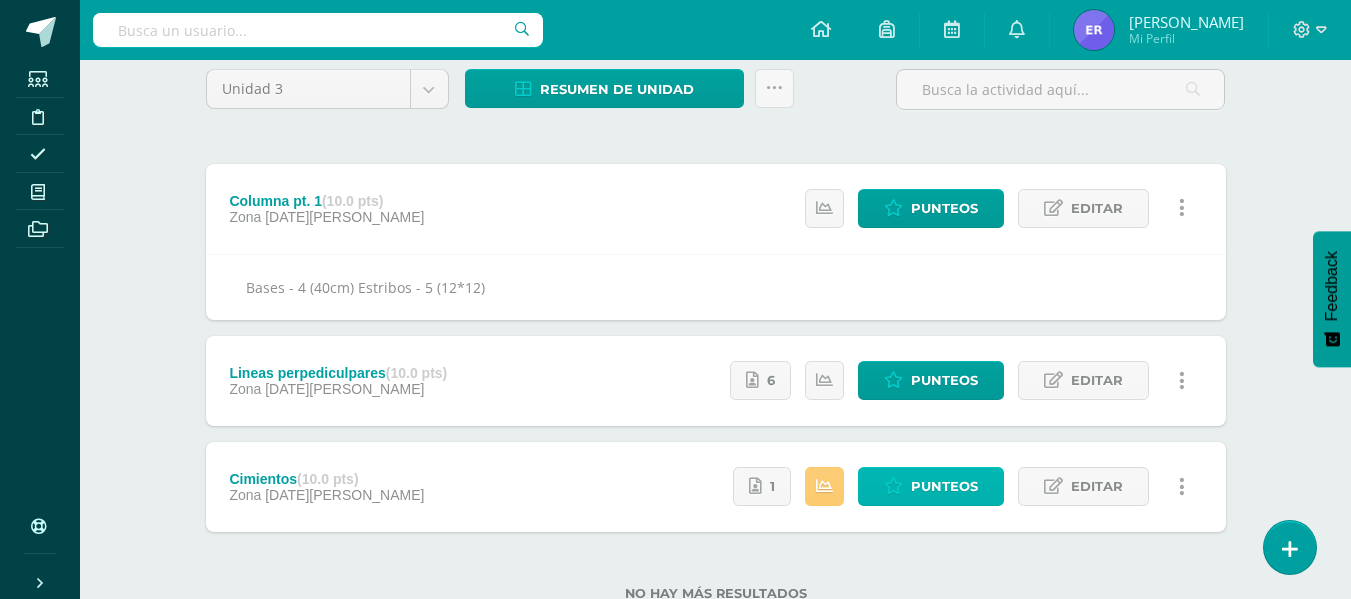 click at bounding box center (893, 486) 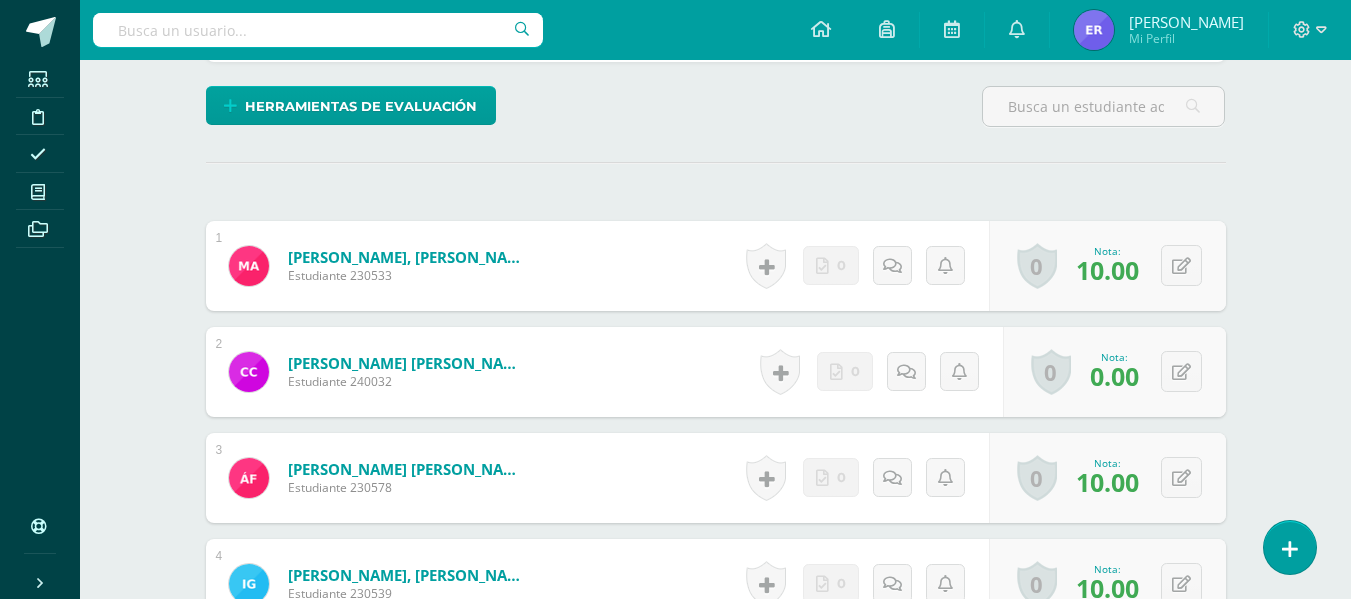 scroll, scrollTop: 471, scrollLeft: 0, axis: vertical 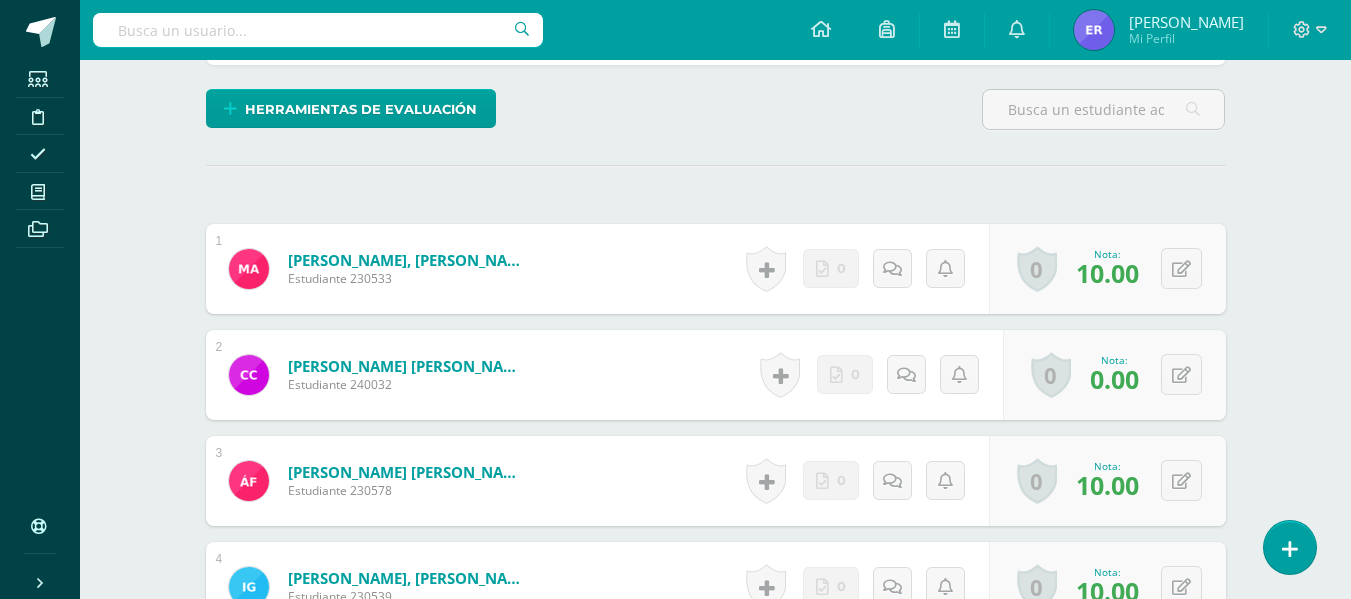 click on "0.00" at bounding box center (1114, 379) 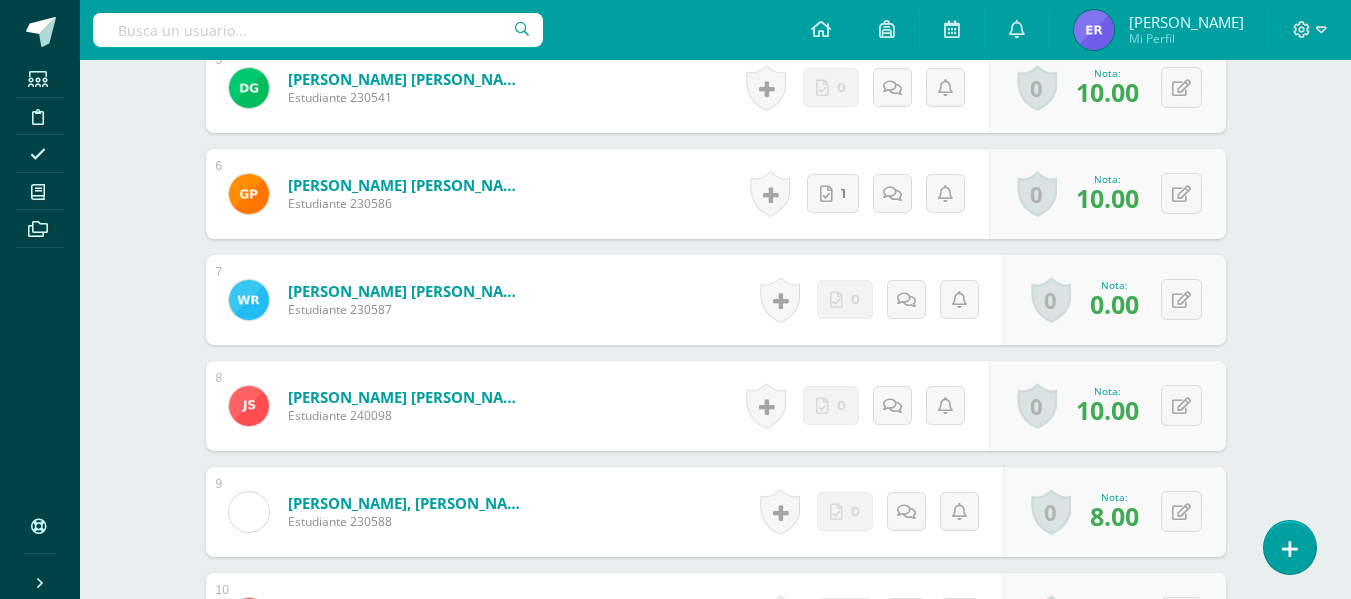 scroll, scrollTop: 1369, scrollLeft: 0, axis: vertical 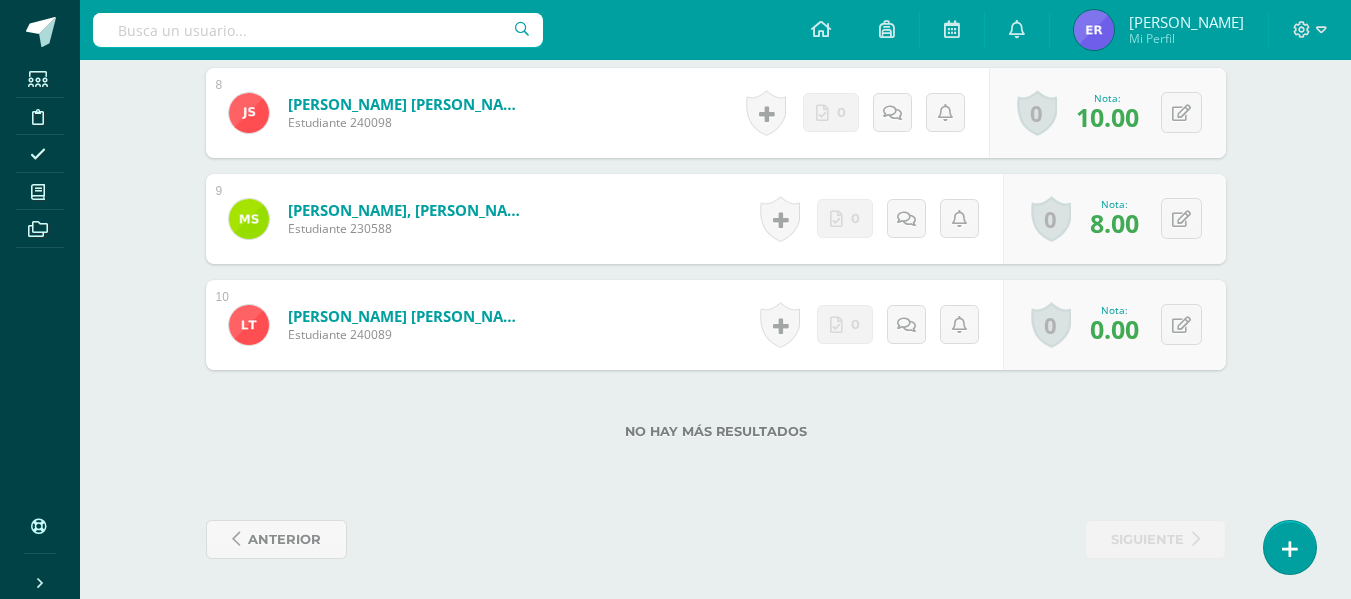 click on "¿Estás seguro que quieres  eliminar  esta actividad?
Esto borrará la actividad y cualquier nota que hayas registrado
permanentemente. Esta acción no se puede revertir. Cancelar Eliminar
Administración de escalas de valoración
escala de valoración
Aún no has creado una escala de valoración.
Cancelar Agregar nueva escala de valoración: Agrega una división a la escala de valoración  (ej. Ortografía, redacción, trabajo en equipo, etc.)
Agregar
Cancelar Crear escala de valoración
Agrega listas de cotejo
Mostrar todos                             Mostrar todos Mis listas Generales Comunicación y Lenguaje Matemática Ciencia Estudios Sociales Arte Debate 1" at bounding box center [716, -286] 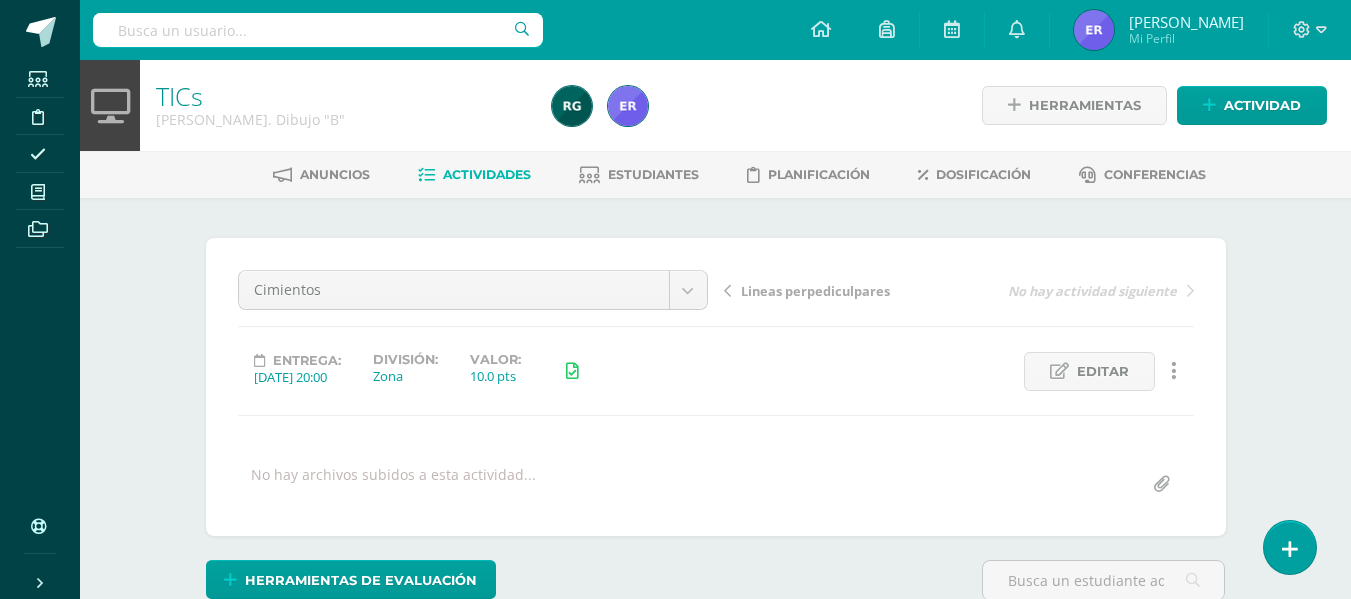 scroll, scrollTop: 54, scrollLeft: 0, axis: vertical 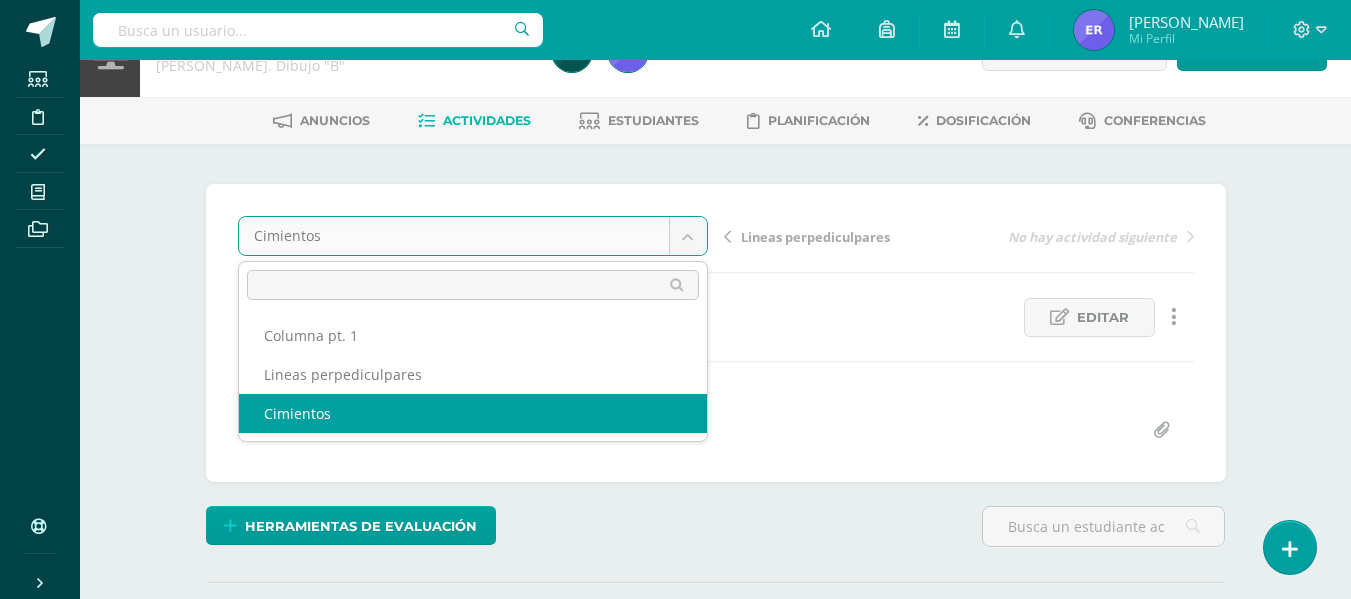click on "Estudiantes Disciplina Asistencia Mis cursos Archivos Soporte
Centro de ayuda
Últimas actualizaciones
Cerrar panel
TICs
Cuarto
Bach. Dibujo
"B"
Actividades Estudiantes Planificación Dosificación
TICs
Quinto
Bach. Dibujo
"B"
Actividades Estudiantes Planificación Dosificación Ver Todos los Cursos  Configuración
Cerrar sesión
Erick Julian
Mi Perfil Avisos
3
avisos sin leer
Avisos
Entrega de tarea extemporánea
Julio 12
Director   te envió un aviso
Director  Soporte Edoo     1" at bounding box center (675, 930) 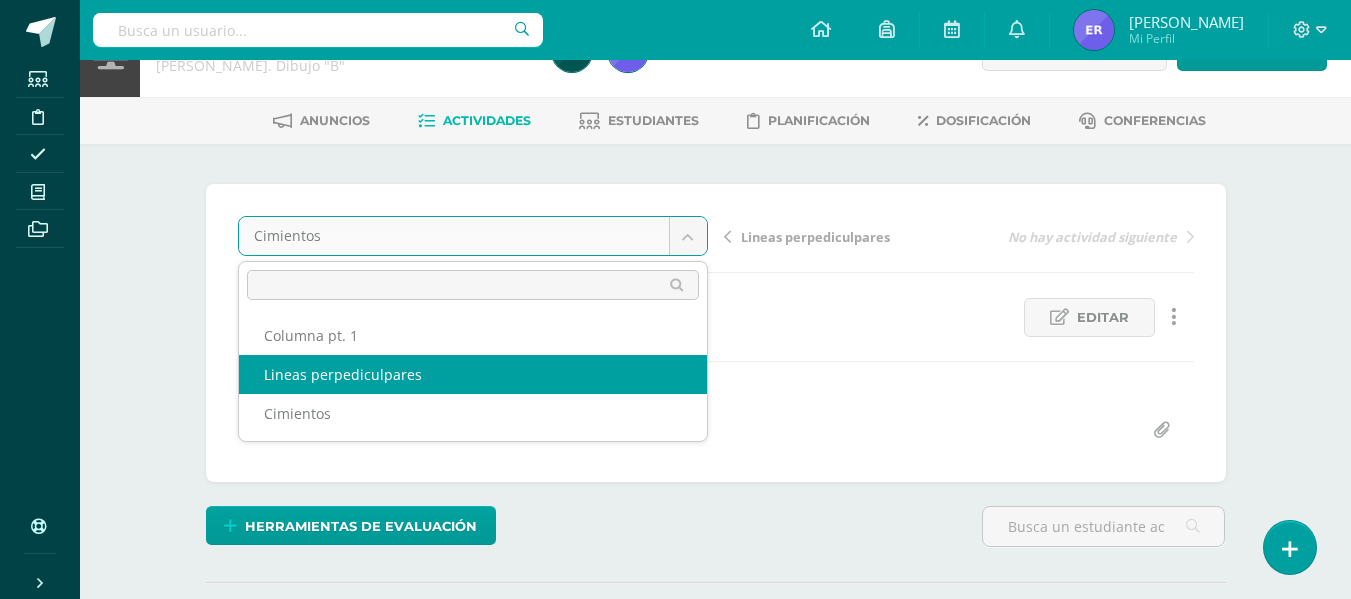select on "/dashboard/teacher/grade-activity/102841/" 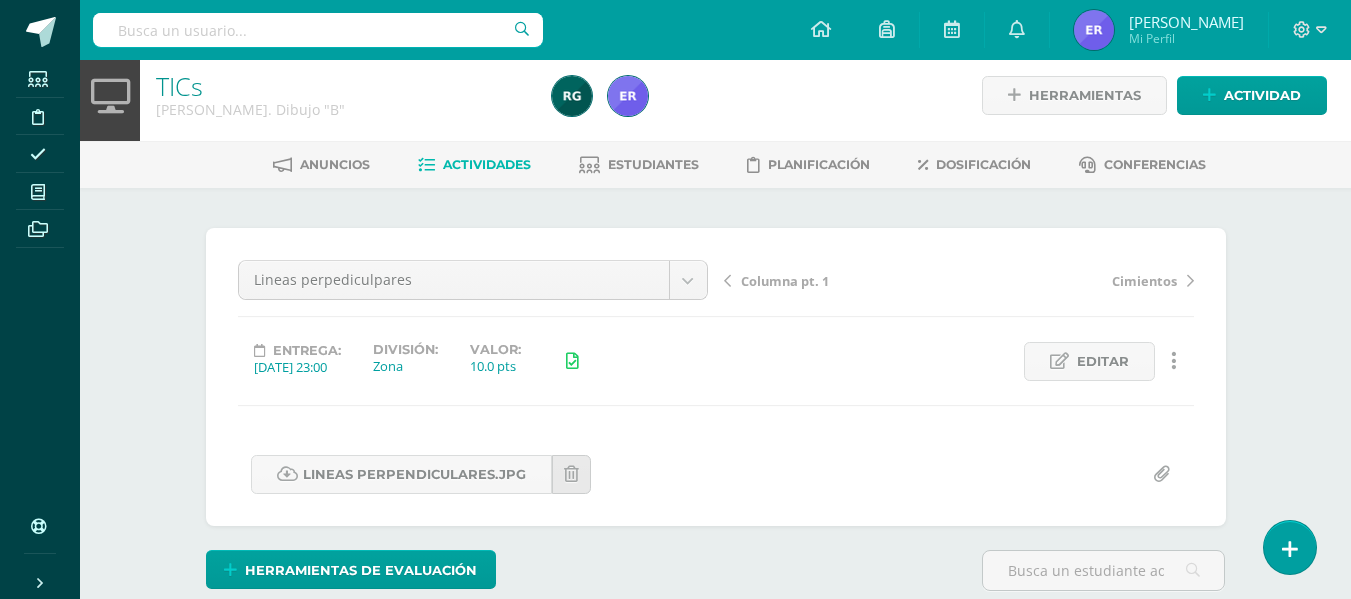 scroll, scrollTop: 157, scrollLeft: 0, axis: vertical 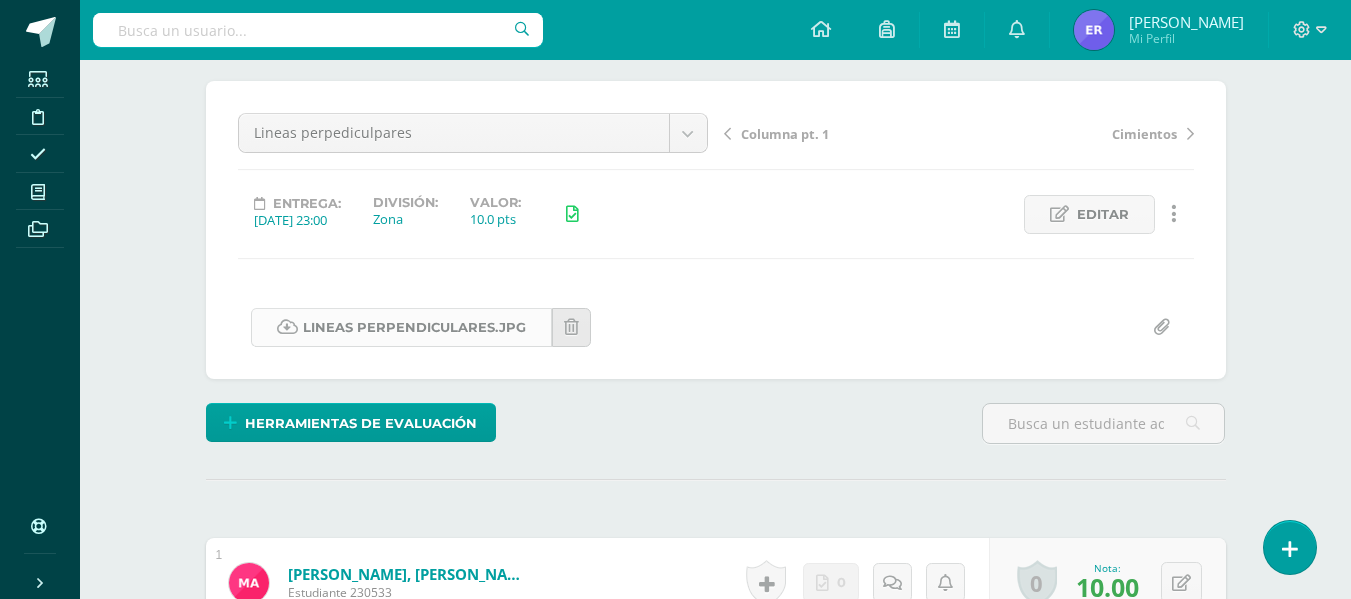 click on "Lineas perpendiculares.jpg" at bounding box center [401, 327] 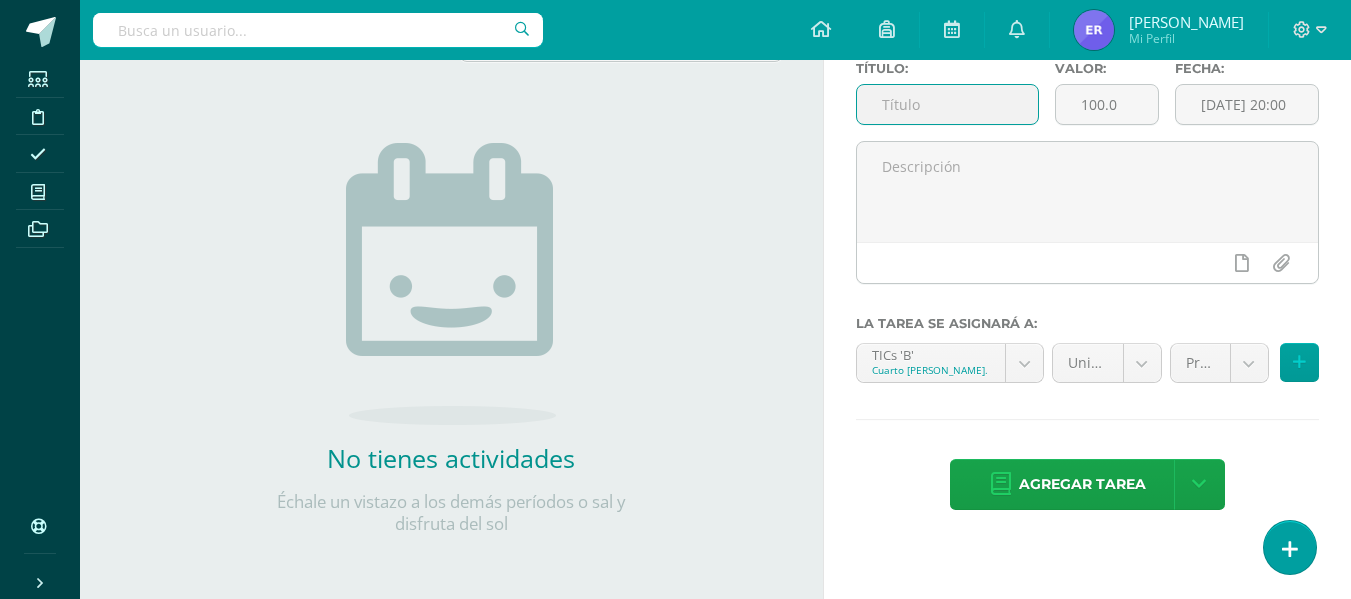 scroll, scrollTop: 0, scrollLeft: 0, axis: both 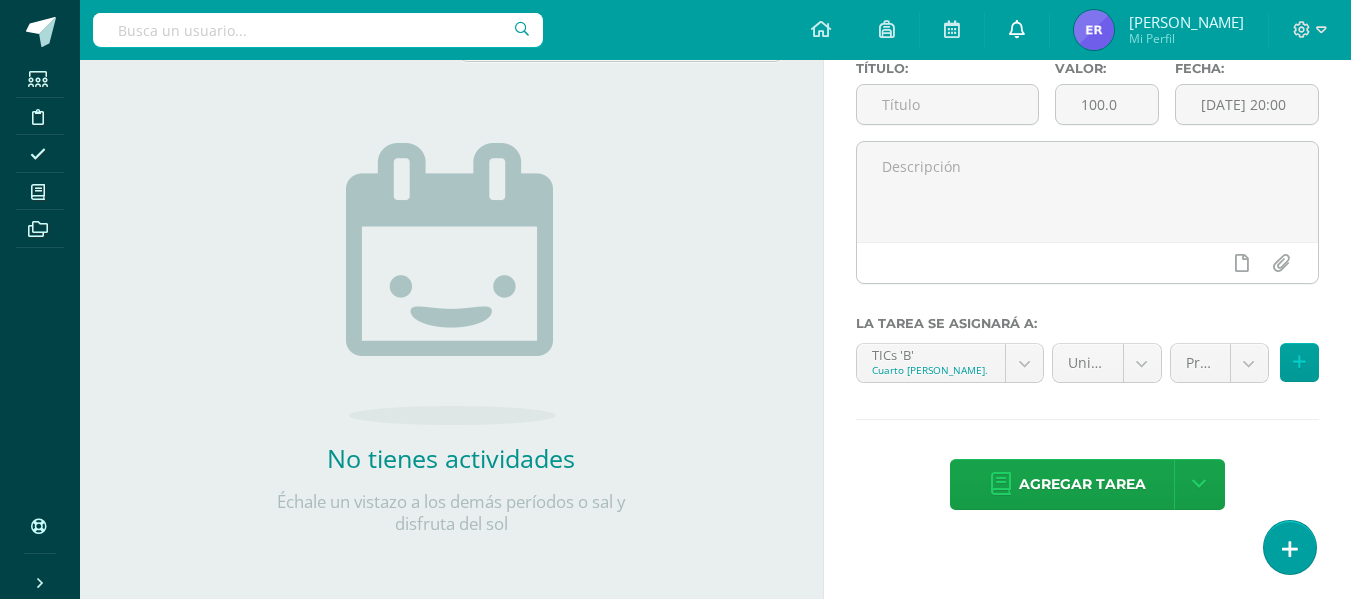 click at bounding box center (1017, 30) 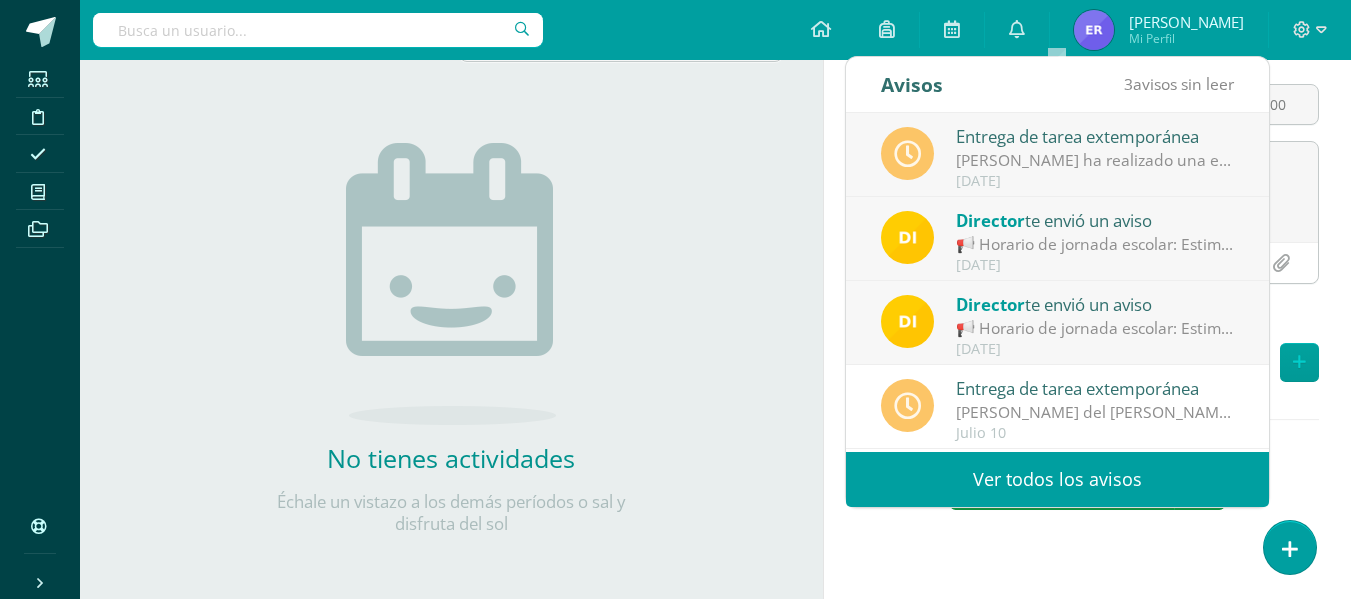 click on "📢 Horario de jornada escolar:
Estimado padres de familia y/o encargados
Compartimos información a tomar en cuenta.
Atentamente;
Dirección General" at bounding box center (1095, 244) 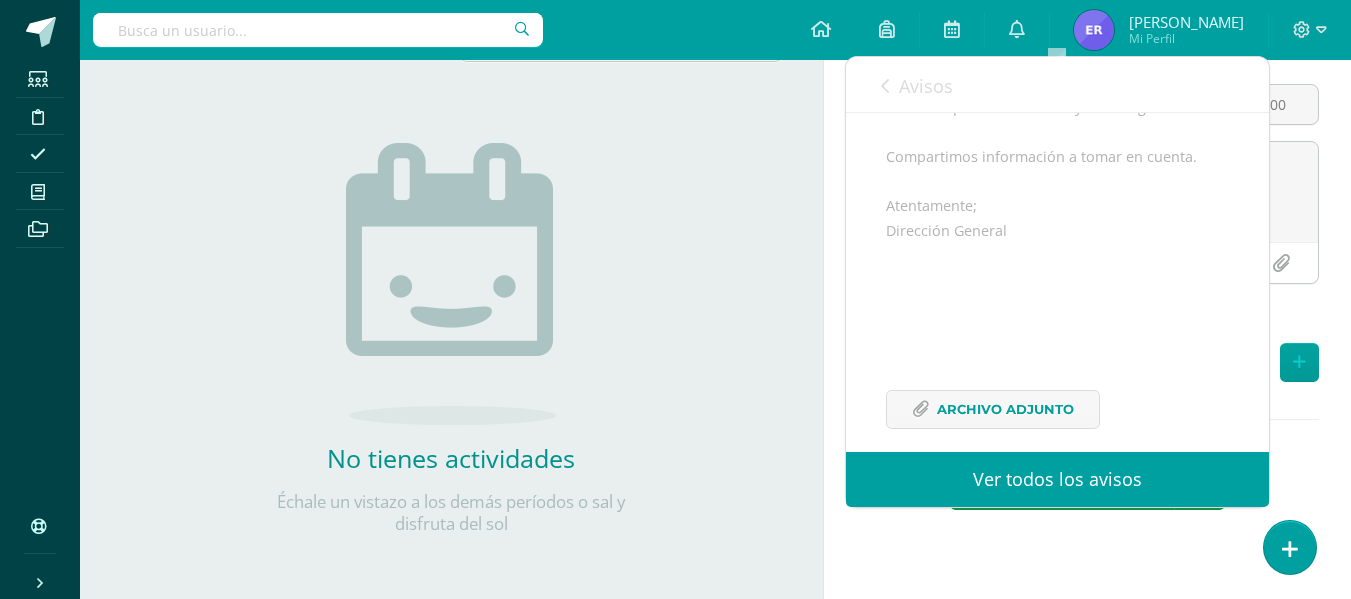 scroll, scrollTop: 272, scrollLeft: 0, axis: vertical 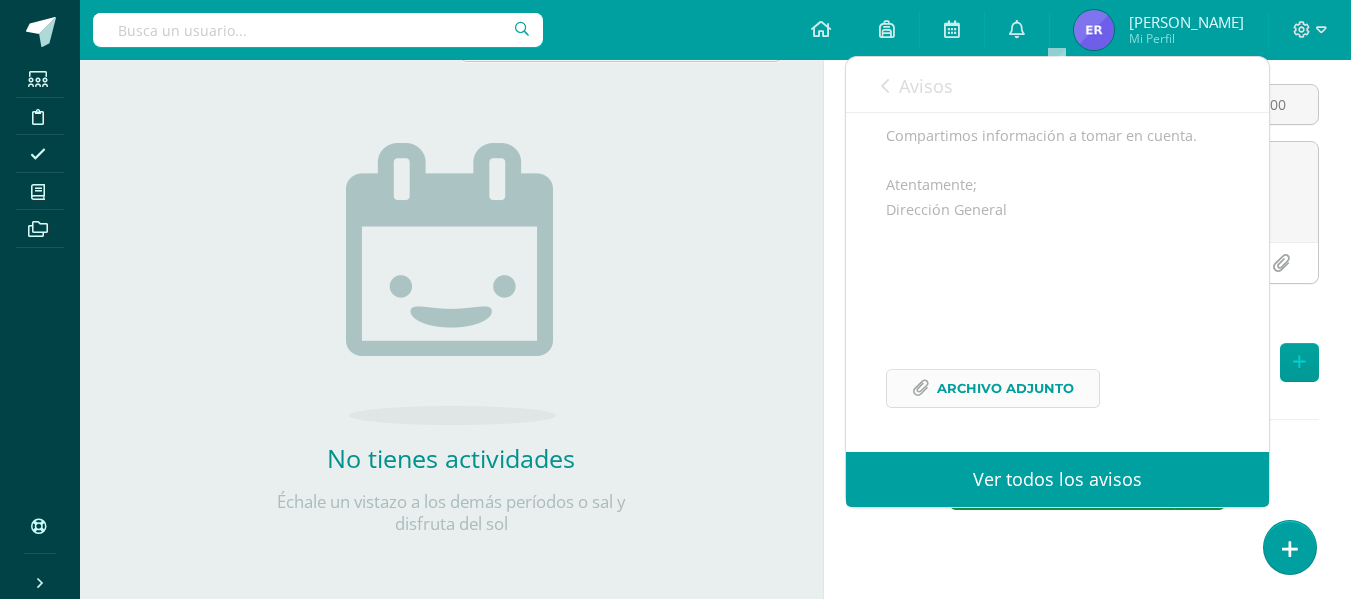 click on "Archivo Adjunto" at bounding box center (1005, 388) 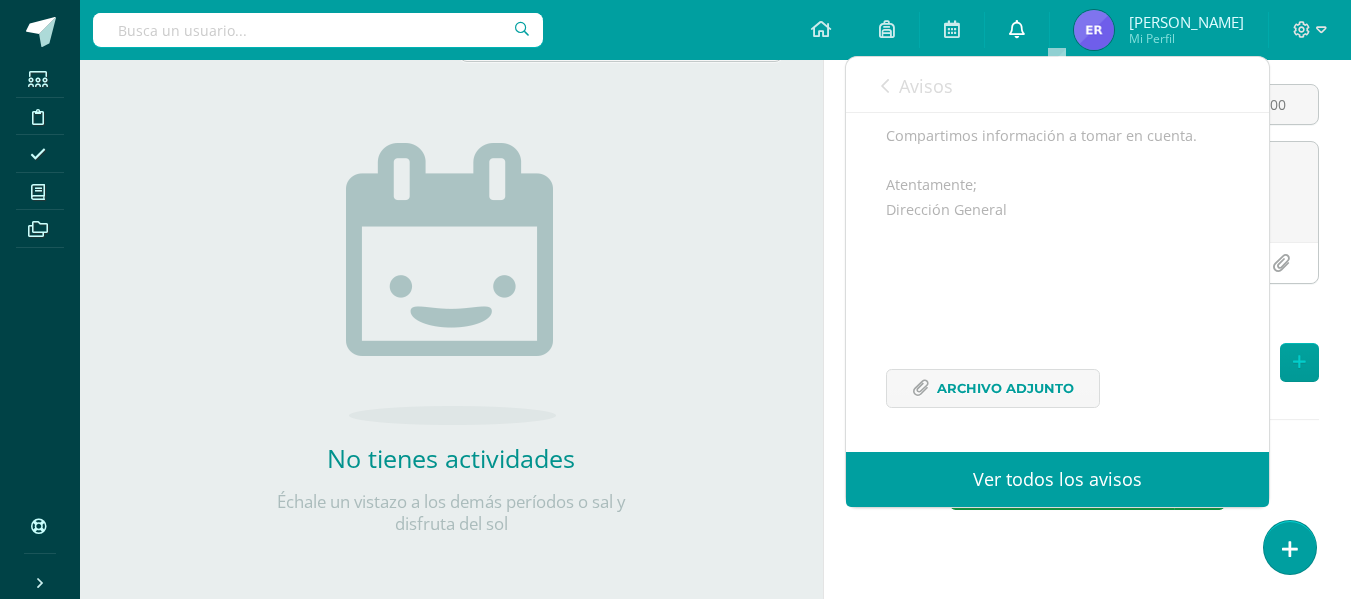 click at bounding box center [1017, 30] 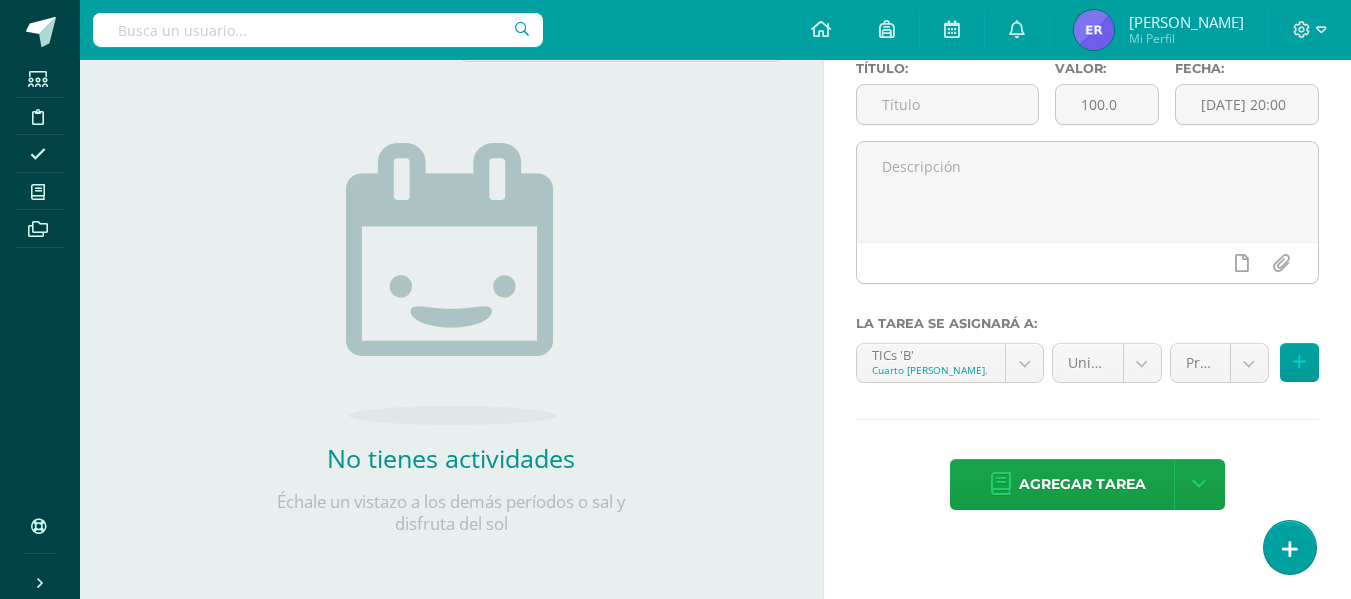 click on "todas las Actividades
No tienes actividades
Échale un vistazo a los demás períodos o  sal y disfruta del sol No hay más resultados" at bounding box center [451, 290] 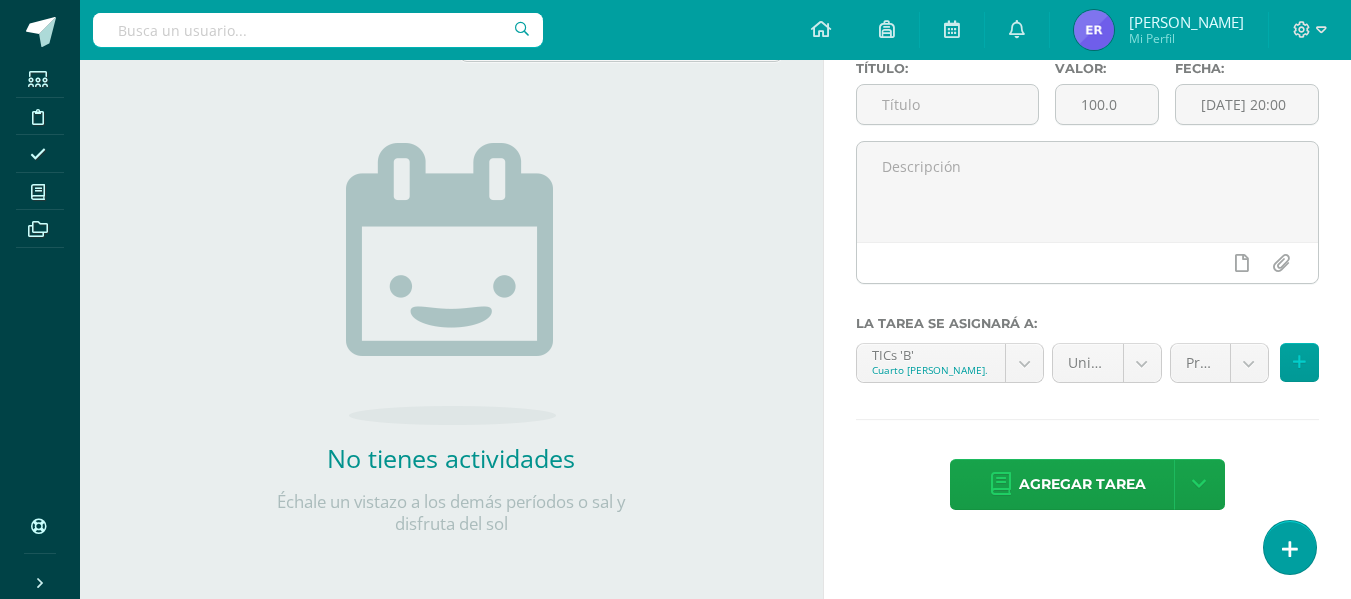 scroll, scrollTop: 0, scrollLeft: 0, axis: both 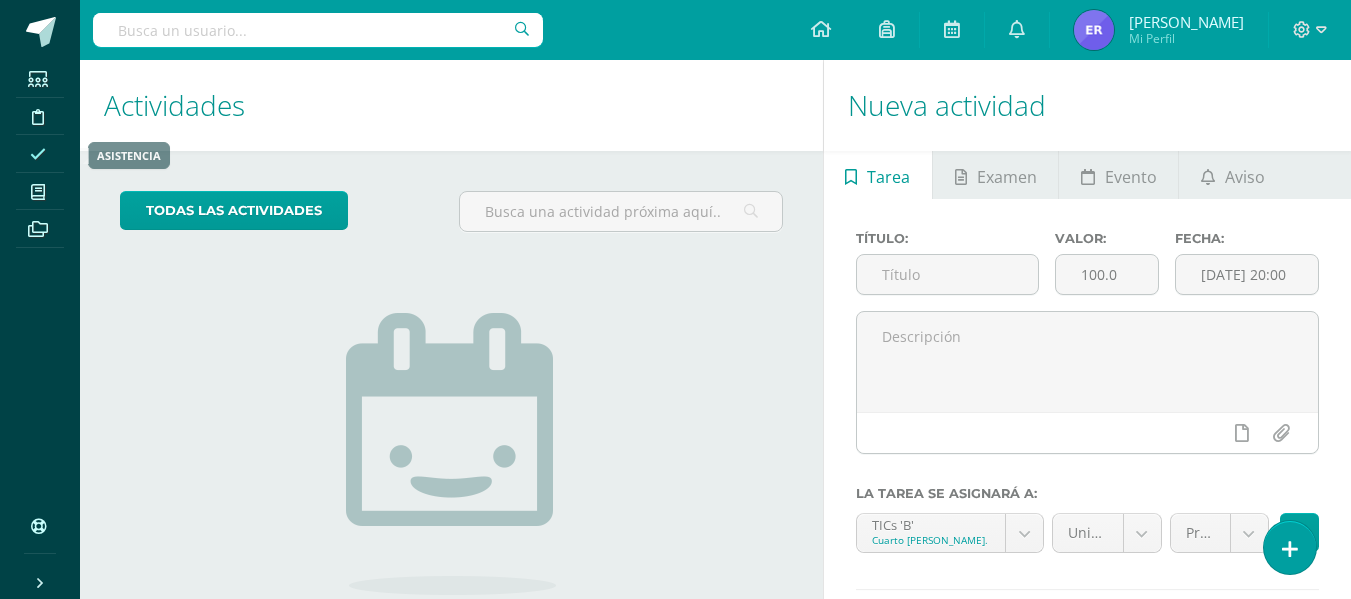 click at bounding box center (38, 154) 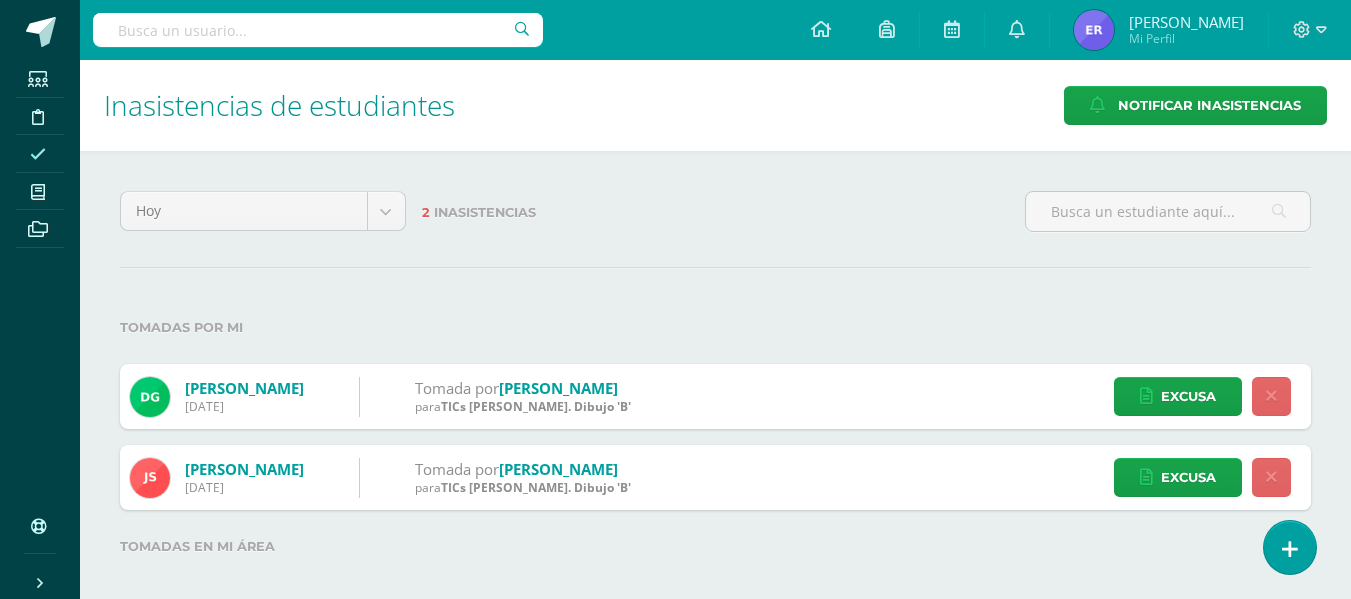 scroll, scrollTop: 0, scrollLeft: 0, axis: both 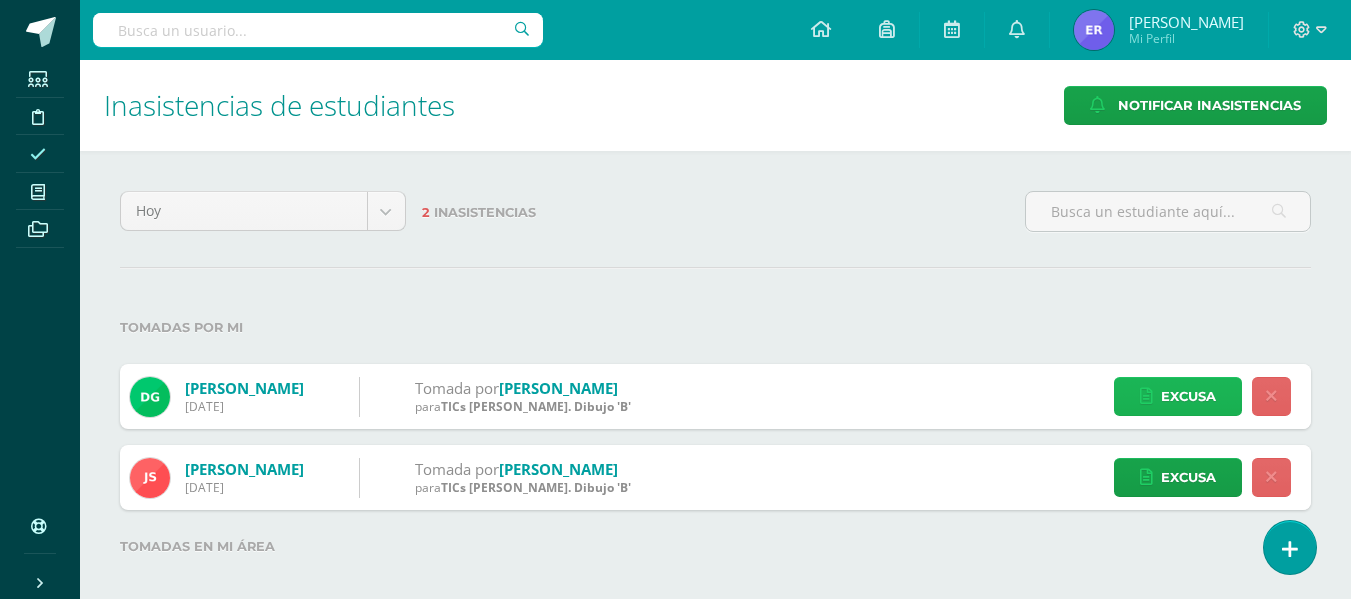 click on "Excusa" at bounding box center (1188, 396) 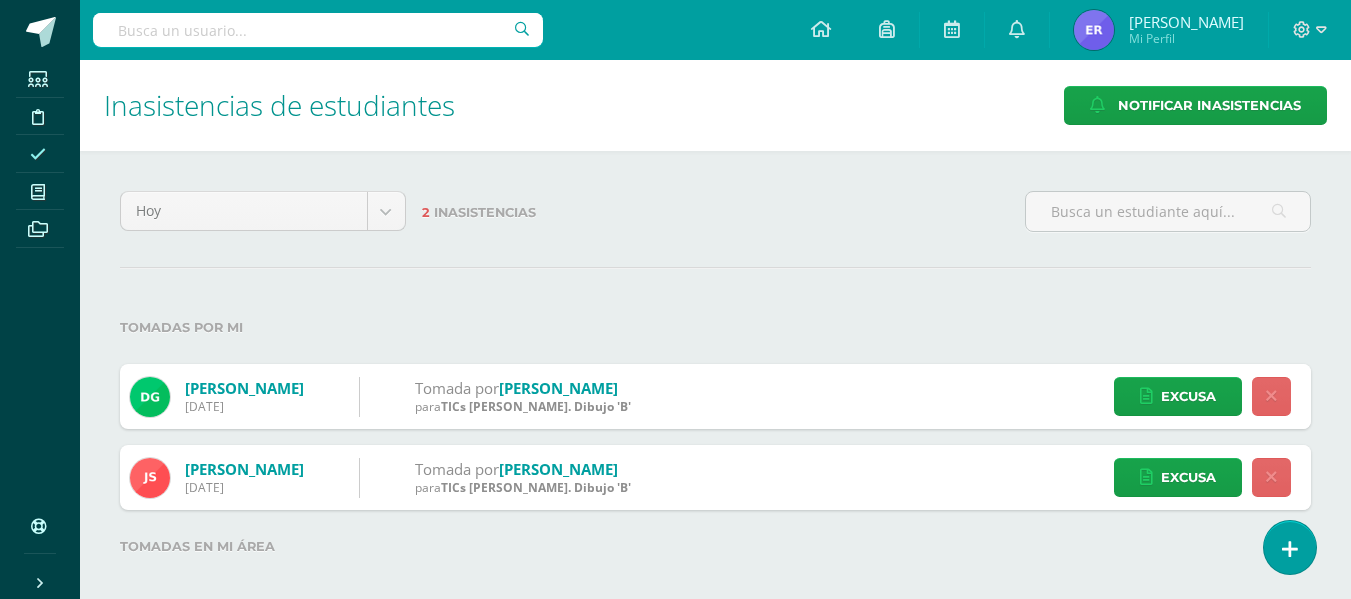click on "[DATE]                             [DATE] Esta semana Este mes Este ciclo 2   Inasistencias Tomadas por mi
[PERSON_NAME]
[DATE]
Tomada por
[GEOGRAPHIC_DATA][PERSON_NAME][GEOGRAPHIC_DATA]
para
TICs [PERSON_NAME]. Dibujo 'B' Excusa
[PERSON_NAME]
[DATE]
Tomada por
[GEOGRAPHIC_DATA][PERSON_NAME][GEOGRAPHIC_DATA]
para
TICs [PERSON_NAME]. Dibujo 'B' Excusa Detalles sobre excusa: Cita con odontólogo. Añadir excusa a todas las inasistencias del día Cancelar Agregar Tomadas en mi área ¿Estás seguro que deseas  notificar las inasistencias  a los tutores? Esta acción mandará  una notificación y un correo electrónico a los tutores  que sus estudiantes tengan una llegada tarde o inasistencia el día seleccionado Enviar notificación por llegadas tarde en: Sección Oficial
Mostrar excusa en notificación Mo Tu 1" at bounding box center (715, 387) 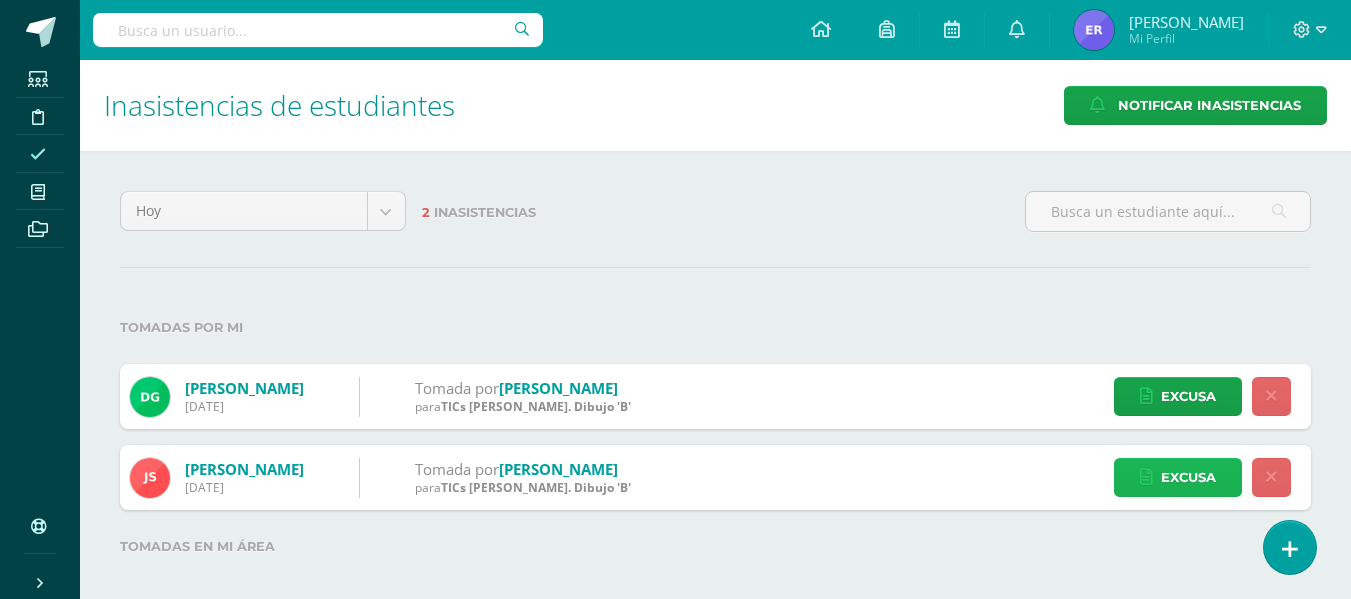 click on "Excusa" at bounding box center [1188, 477] 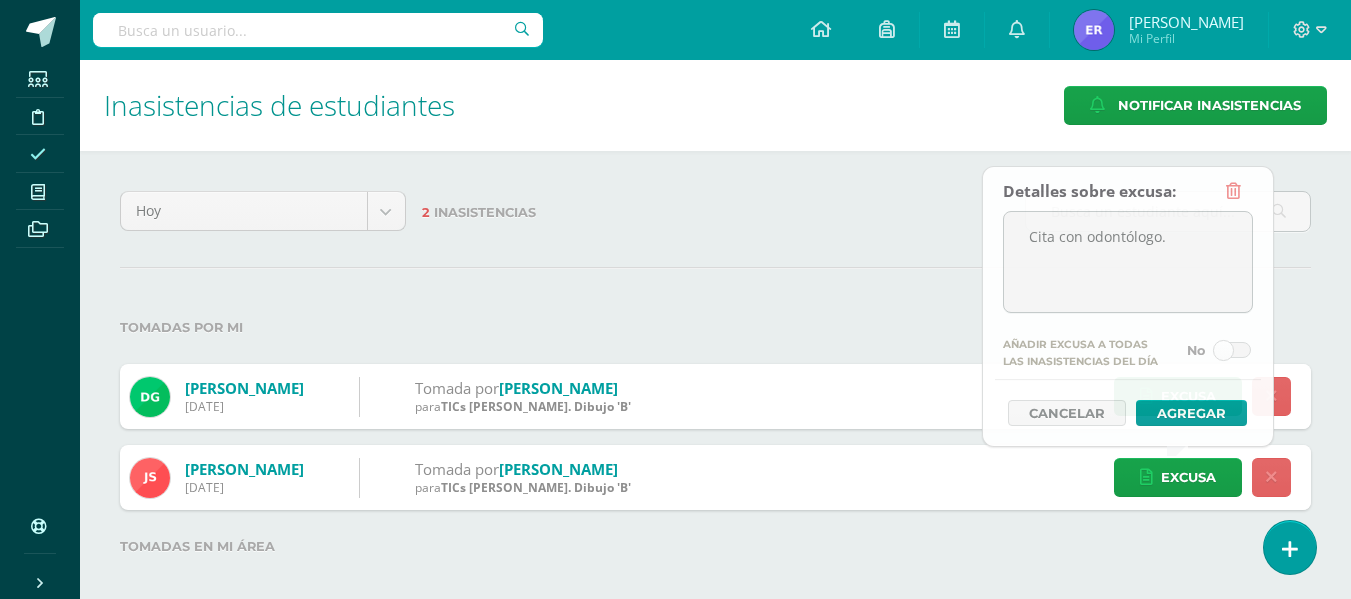 click on "Hoy                             Hoy Esta semana Este mes Este ciclo 2   Inasistencias Tomadas por mi
Garrido, David
14/07/2025
Tomada por
Villagrán, Erick
para
TICs Quinto Bach. Dibujo 'B' Excusa
Sanchez, Jeniffer
14/07/2025
Tomada por
Villagrán, Erick
para
TICs Quinto Bach. Dibujo 'B' Excusa Tomadas en mi área ¿Estás seguro que deseas  notificar las inasistencias  a los tutores? Esta acción mandará  una notificación y un correo electrónico a los tutores  que sus estudiantes tengan una llegada tarde o inasistencia el día seleccionado Enviar notificación por llegadas tarde en: Sección Oficial
Secciones de Curso
Grupos
Mostrar excusa en notificación Mo" at bounding box center [715, 387] 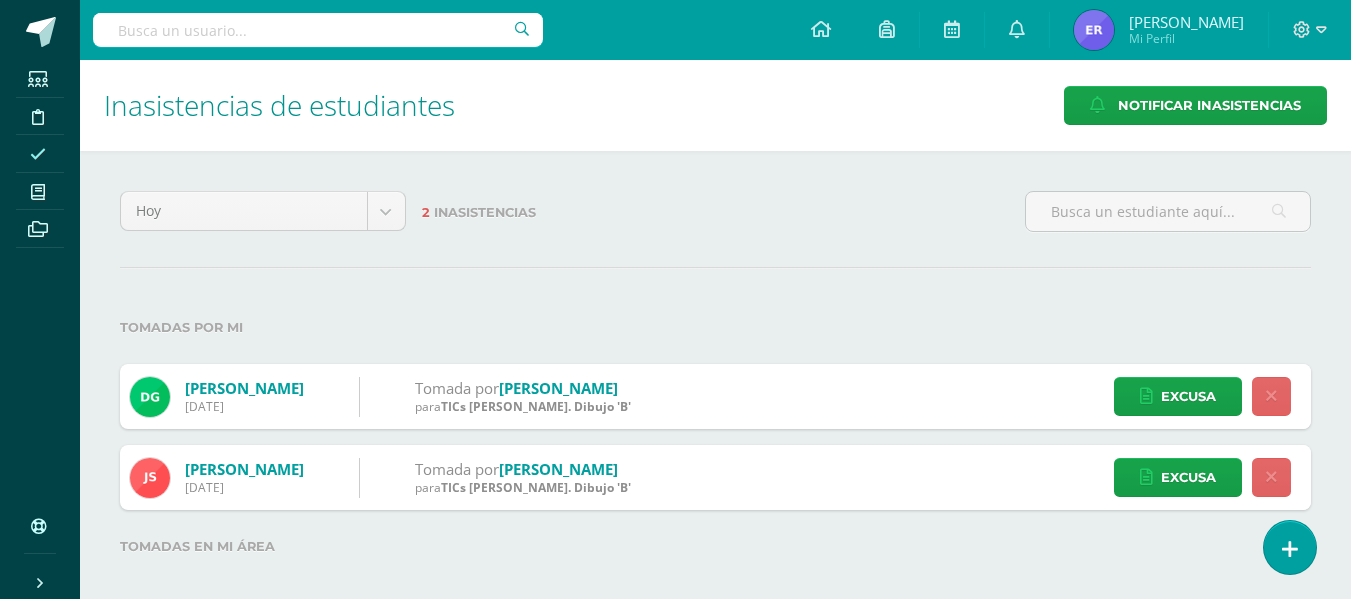 scroll, scrollTop: 24, scrollLeft: 0, axis: vertical 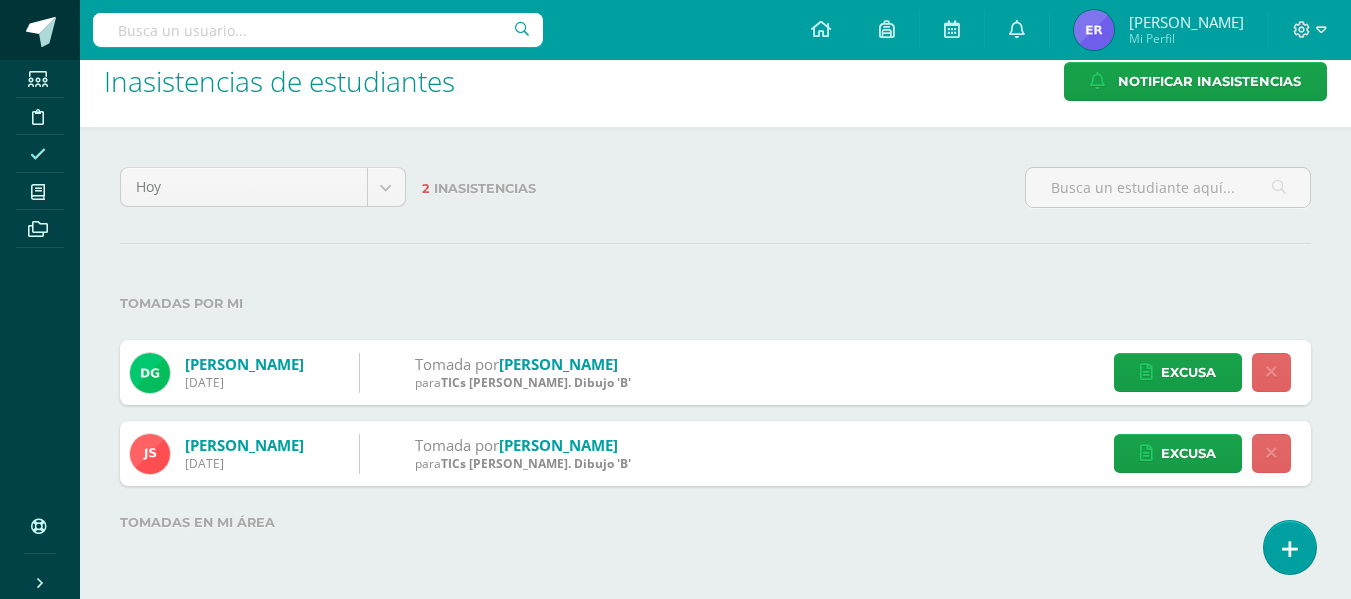 click at bounding box center [41, 32] 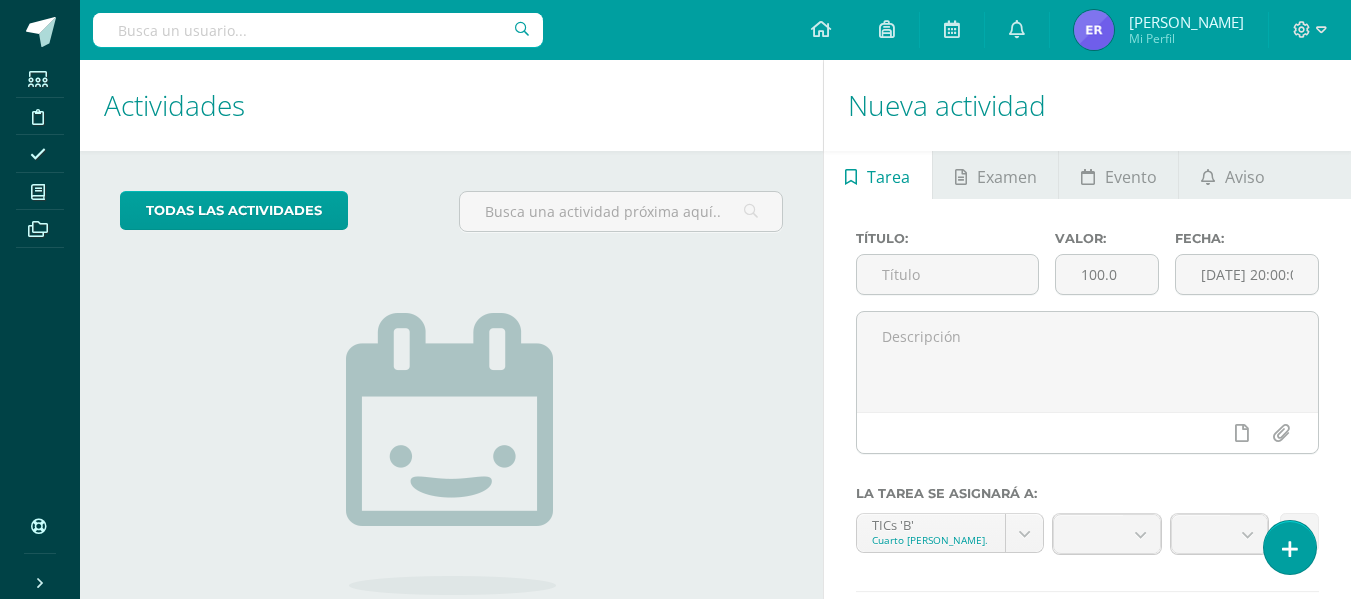 scroll, scrollTop: 0, scrollLeft: 0, axis: both 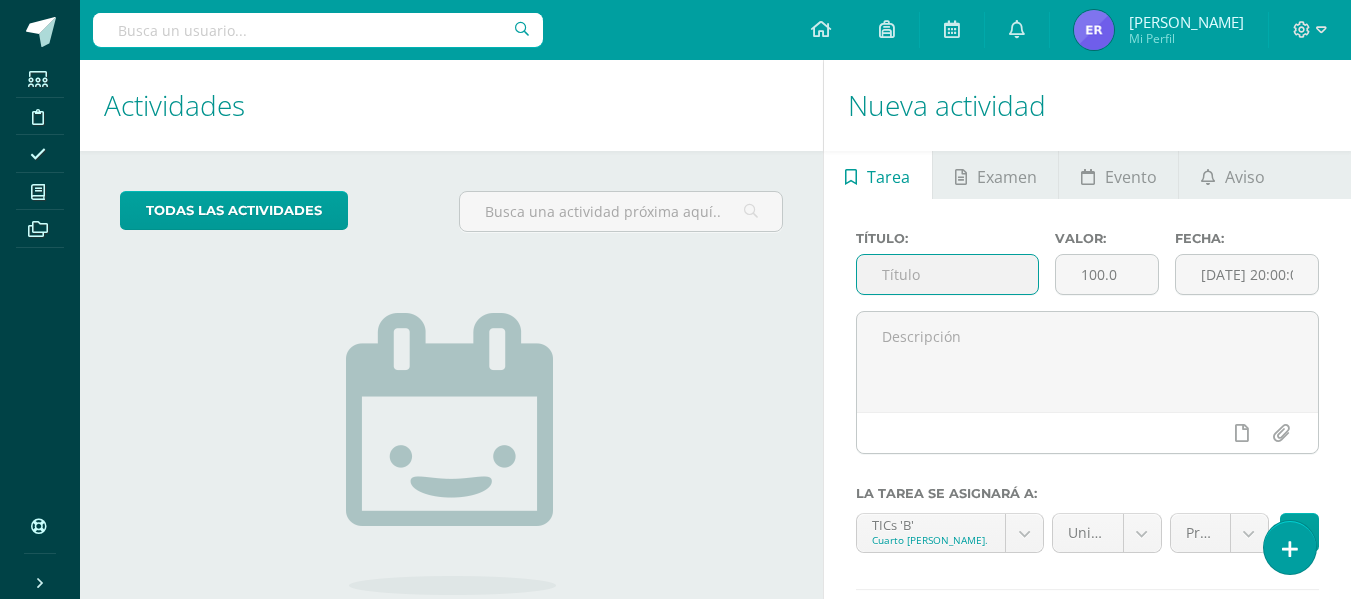 click at bounding box center (948, 274) 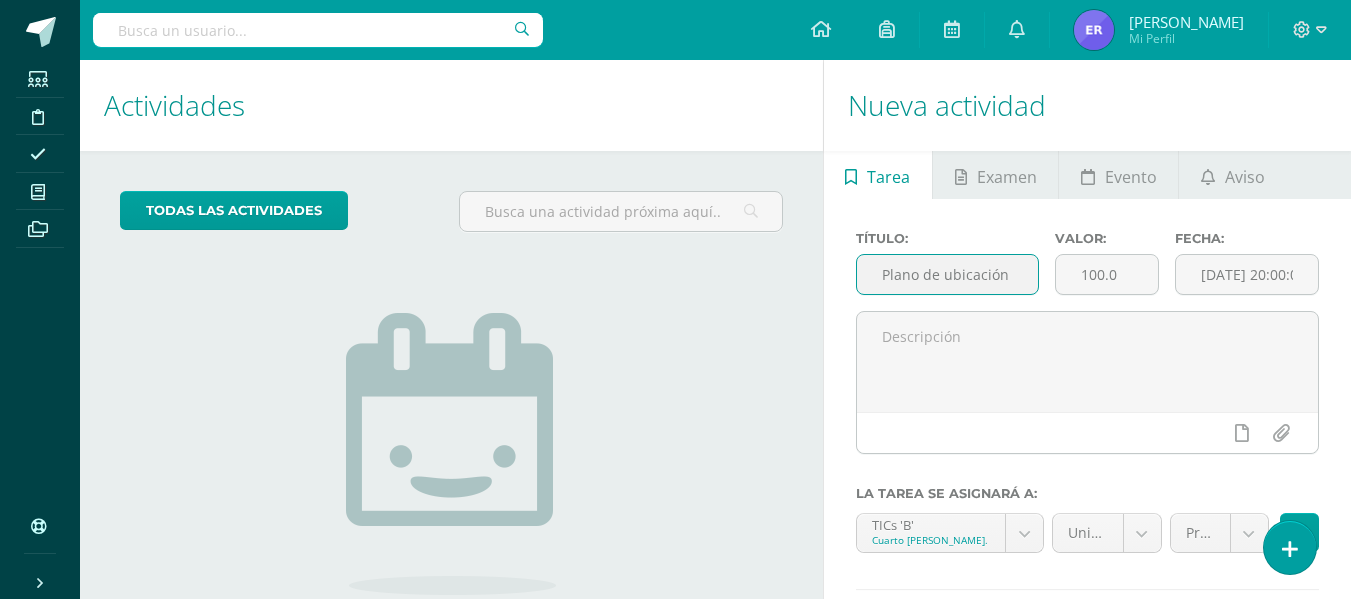 type on "Plano de ubicación" 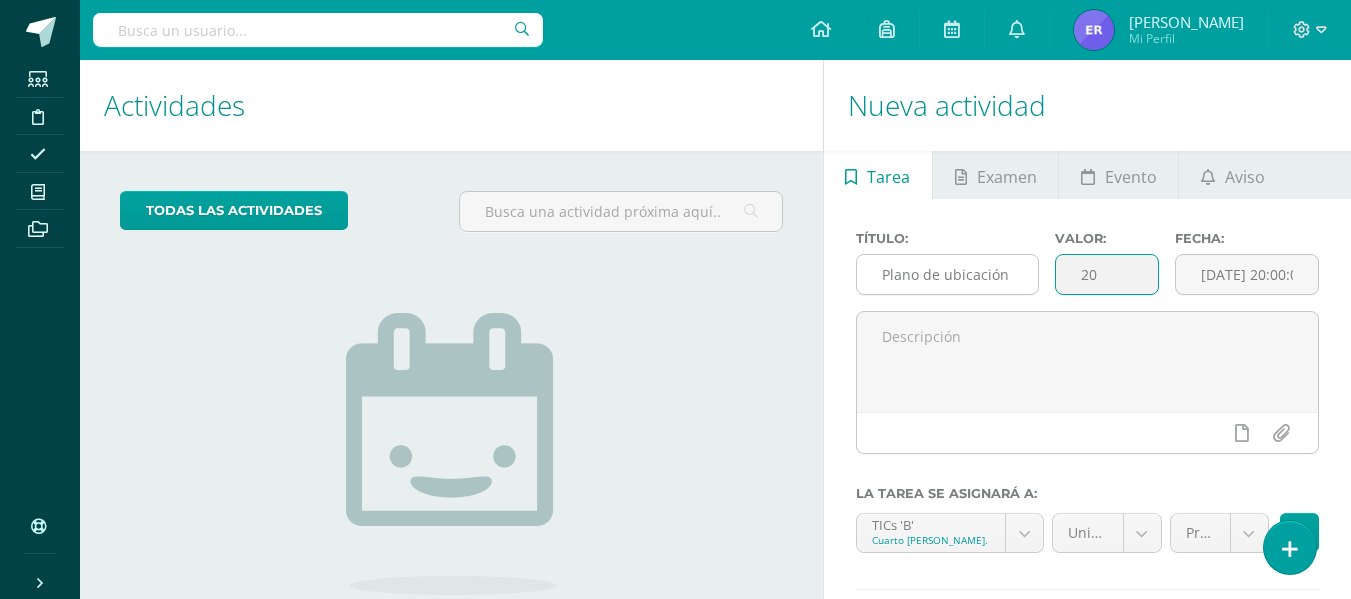 type on "20" 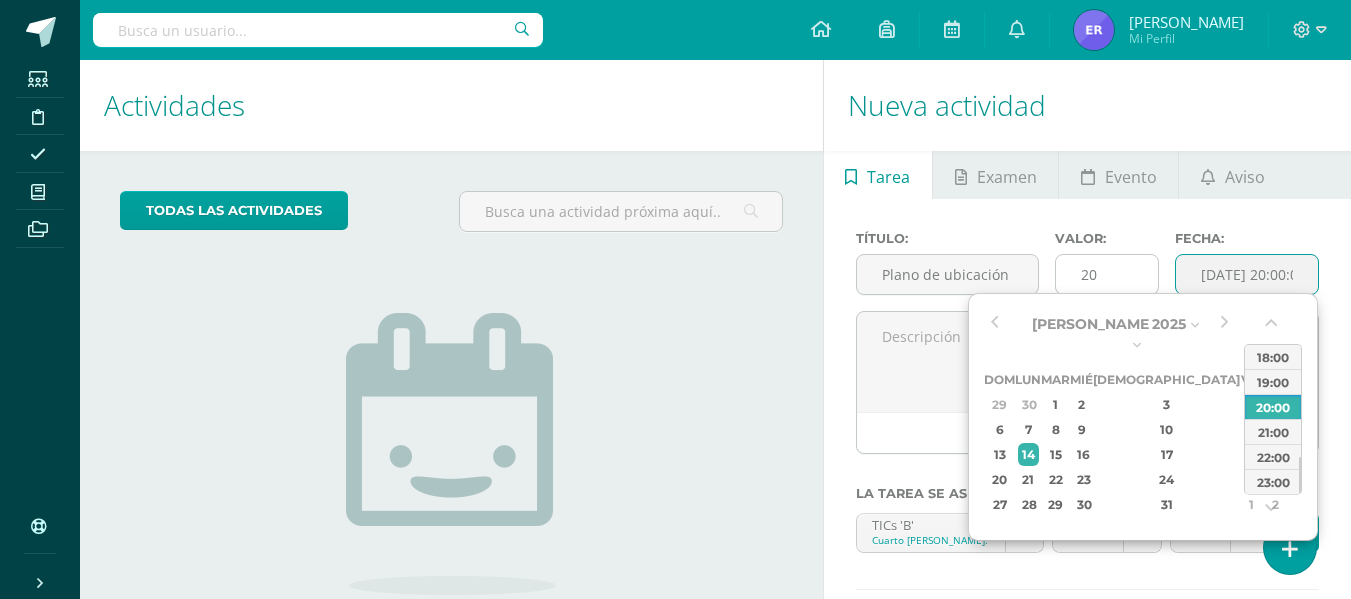 type on "2025-07-14 20:00" 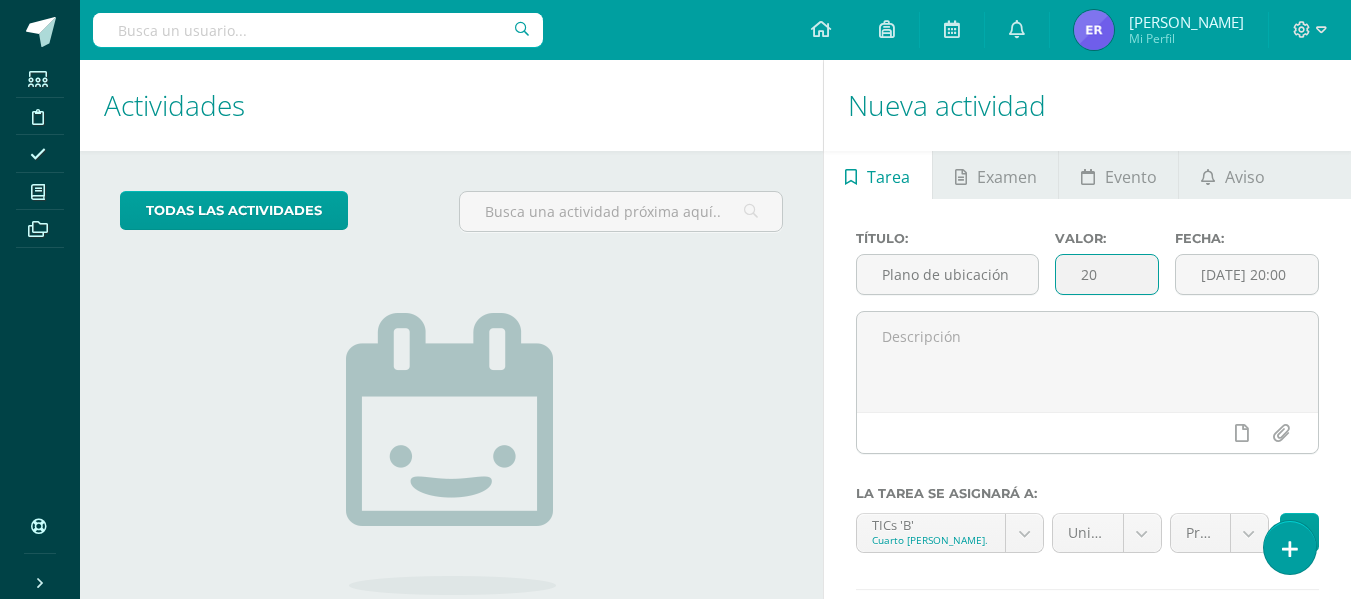 click on "20" at bounding box center [1107, 274] 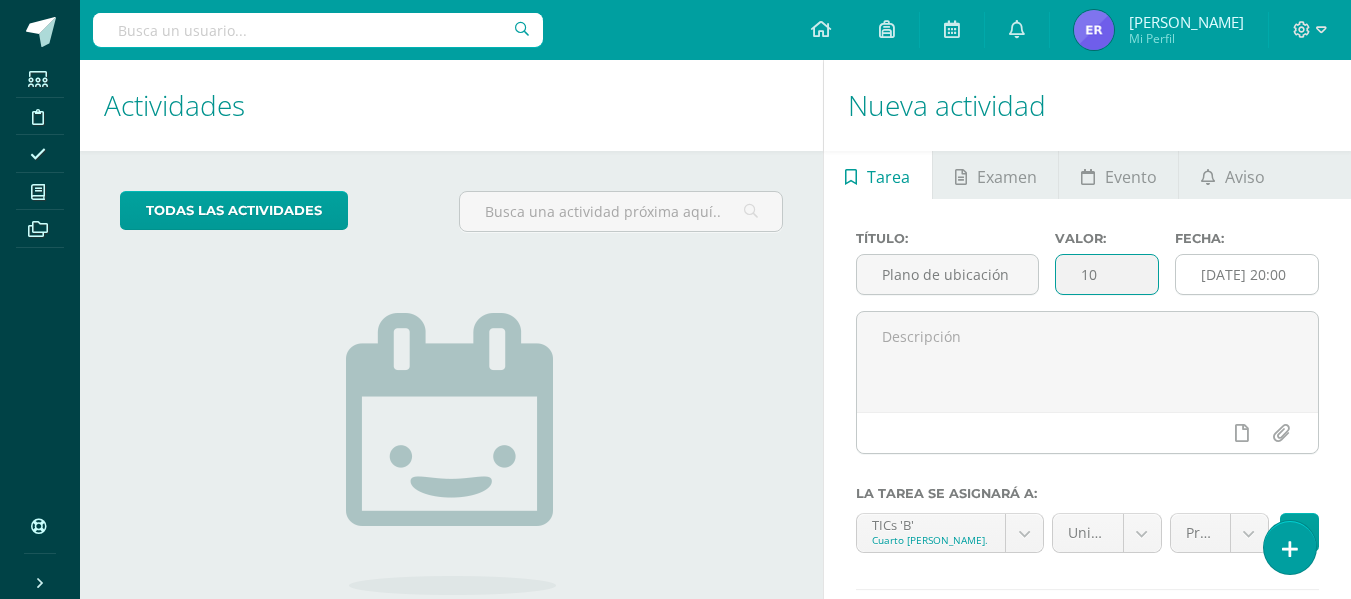 type on "10" 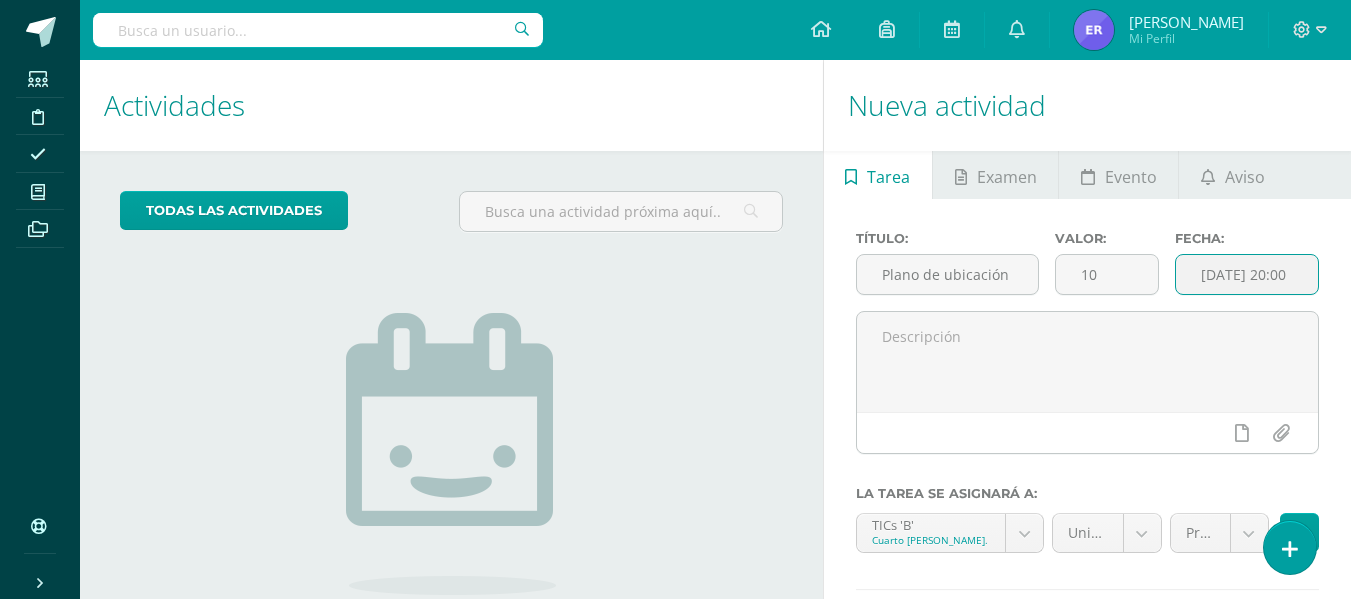 click on "2025-07-14 20:00" at bounding box center [1247, 274] 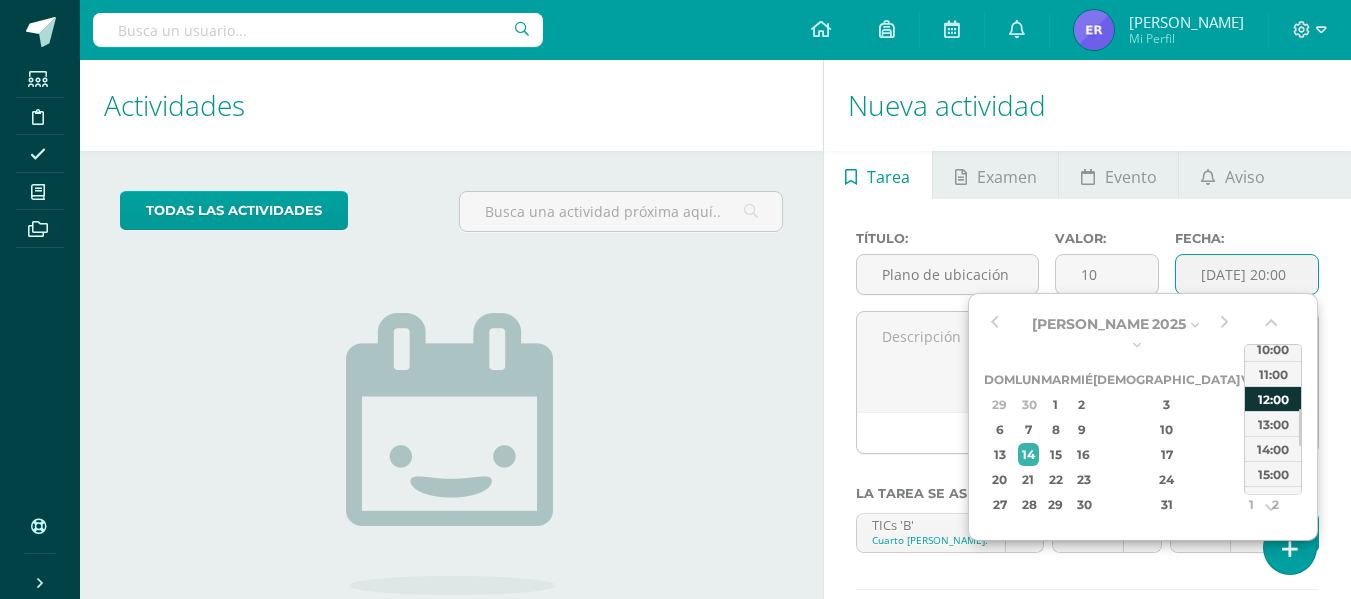 click on "12:00" at bounding box center [1273, 398] 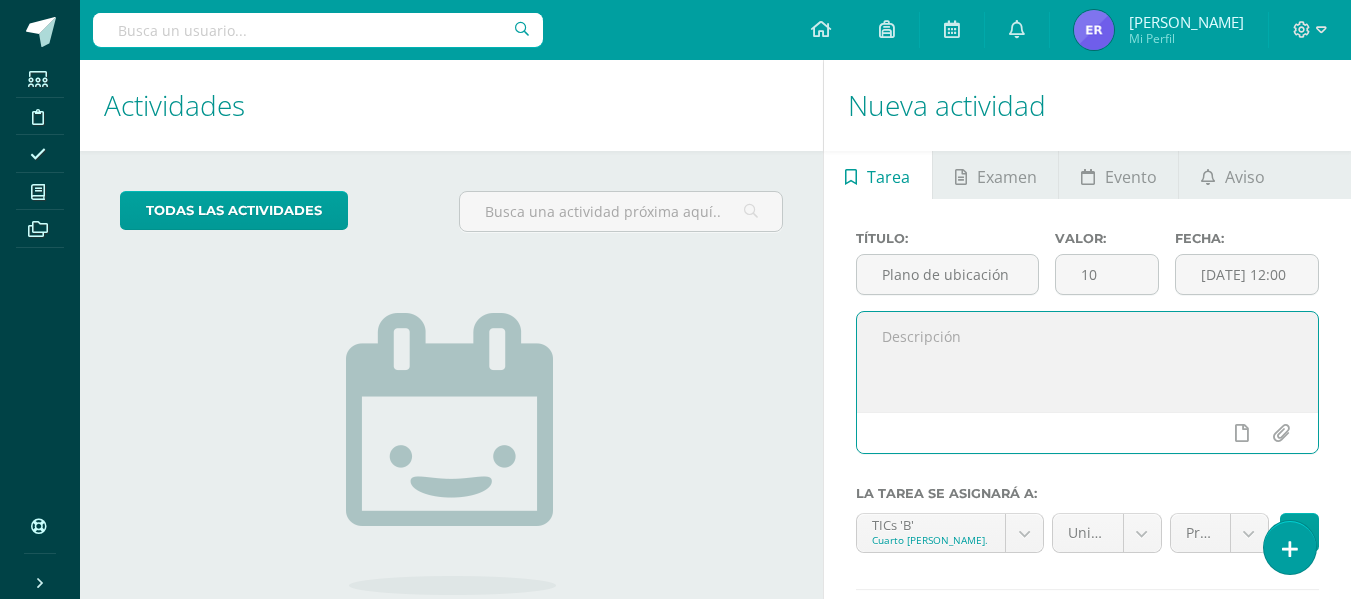 click at bounding box center (1087, 362) 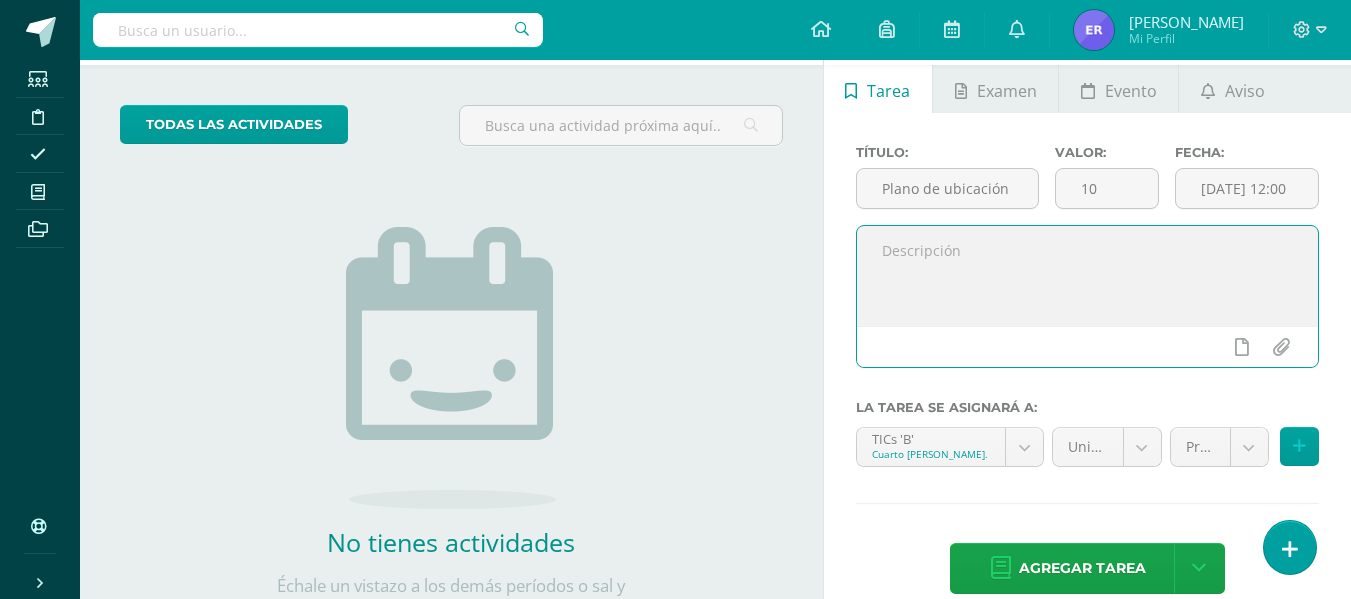 scroll, scrollTop: 87, scrollLeft: 0, axis: vertical 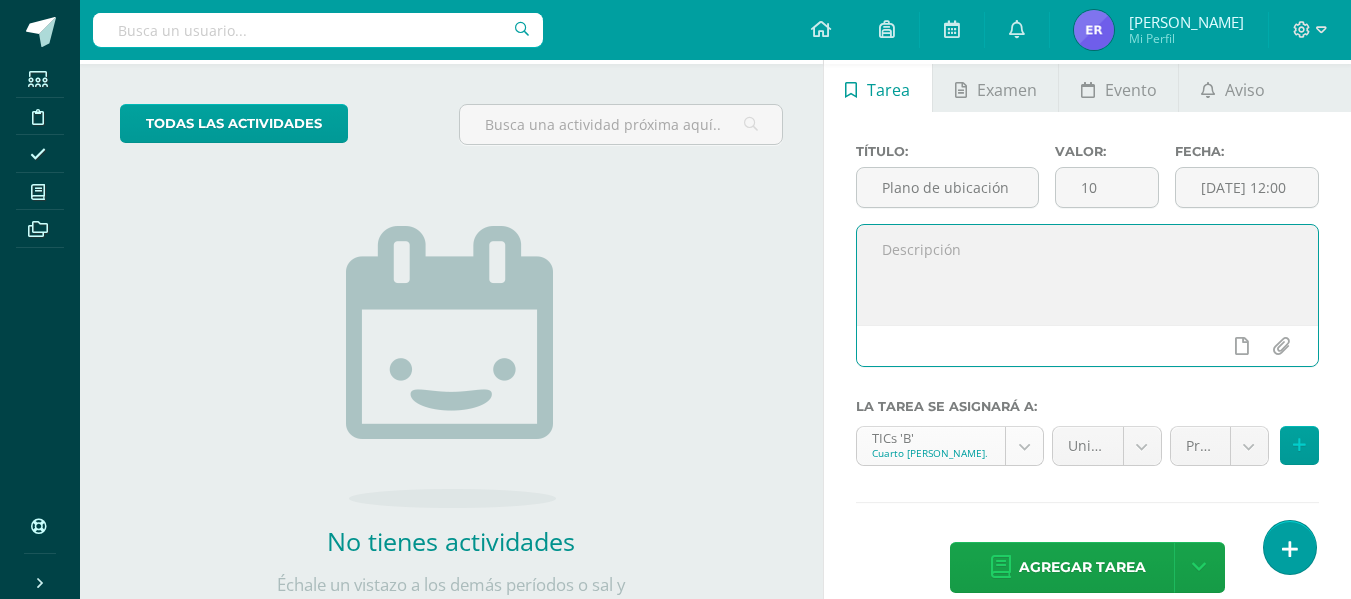 click on "Estudiantes Disciplina Asistencia Mis cursos Archivos Soporte
Centro de ayuda
Últimas actualizaciones
Cerrar panel
TICs
Cuarto
Bach. Dibujo
"B"
Actividades Estudiantes Planificación Dosificación
TICs
Quinto
Bach. Dibujo
"B"
Actividades Estudiantes Planificación Dosificación Ver Todos los Cursos  Configuración
Cerrar sesión
Erick Julian
Mi Perfil Avisos
2
avisos sin leer
Avisos
Entrega de tarea extemporánea
Julio 12
Director   te envió un aviso
Director  Soporte Edoo Tarea" at bounding box center [675, 212] 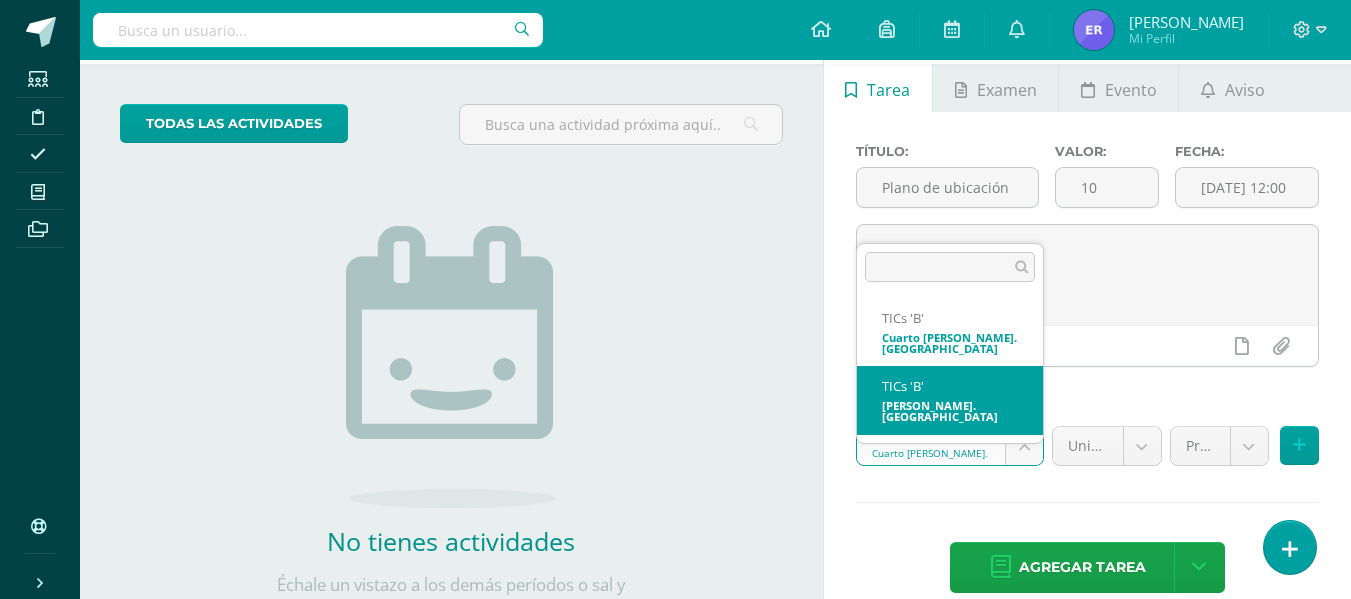 select on "93485" 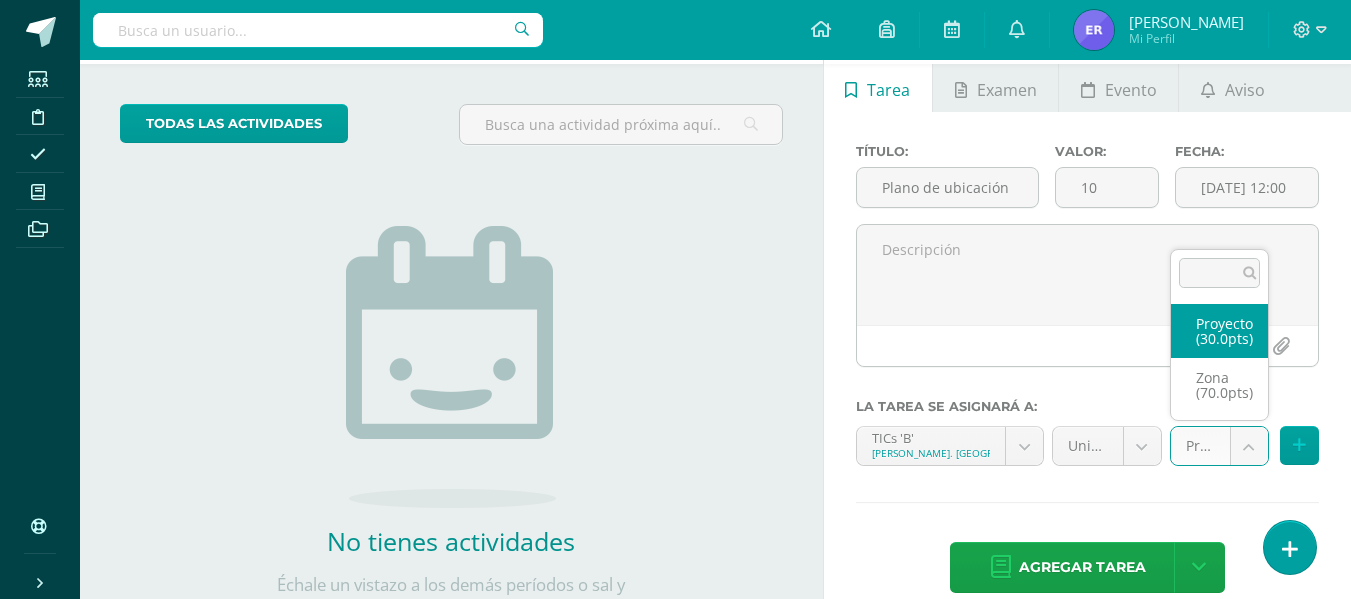 click on "Estudiantes Disciplina Asistencia Mis cursos Archivos Soporte
Centro de ayuda
Últimas actualizaciones
Cerrar panel
TICs
Cuarto
Bach. Dibujo
"B"
Actividades Estudiantes Planificación Dosificación
TICs
Quinto
Bach. Dibujo
"B"
Actividades Estudiantes Planificación Dosificación Ver Todos los Cursos  Configuración
Cerrar sesión
Erick Julian
Mi Perfil Avisos
2
avisos sin leer
Avisos
Entrega de tarea extemporánea
Julio 12
Director   te envió un aviso
Director  Soporte Edoo Tarea" at bounding box center (675, 212) 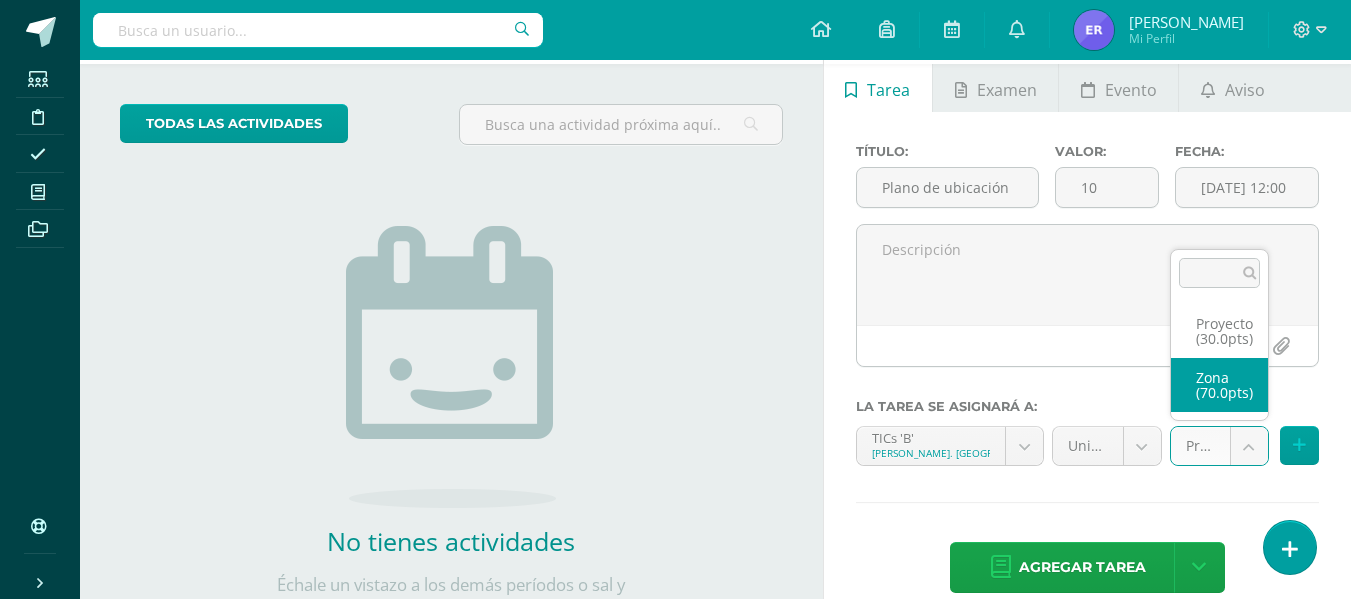 select on "102357" 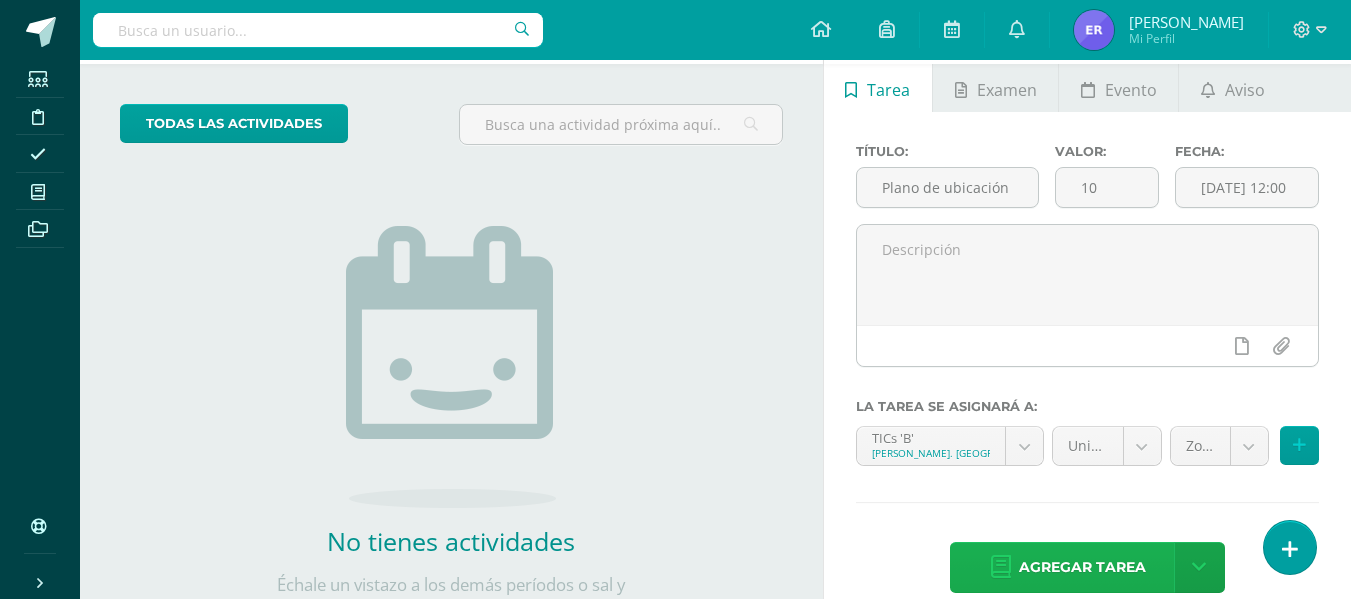 click on "Agregar tarea" at bounding box center [1082, 567] 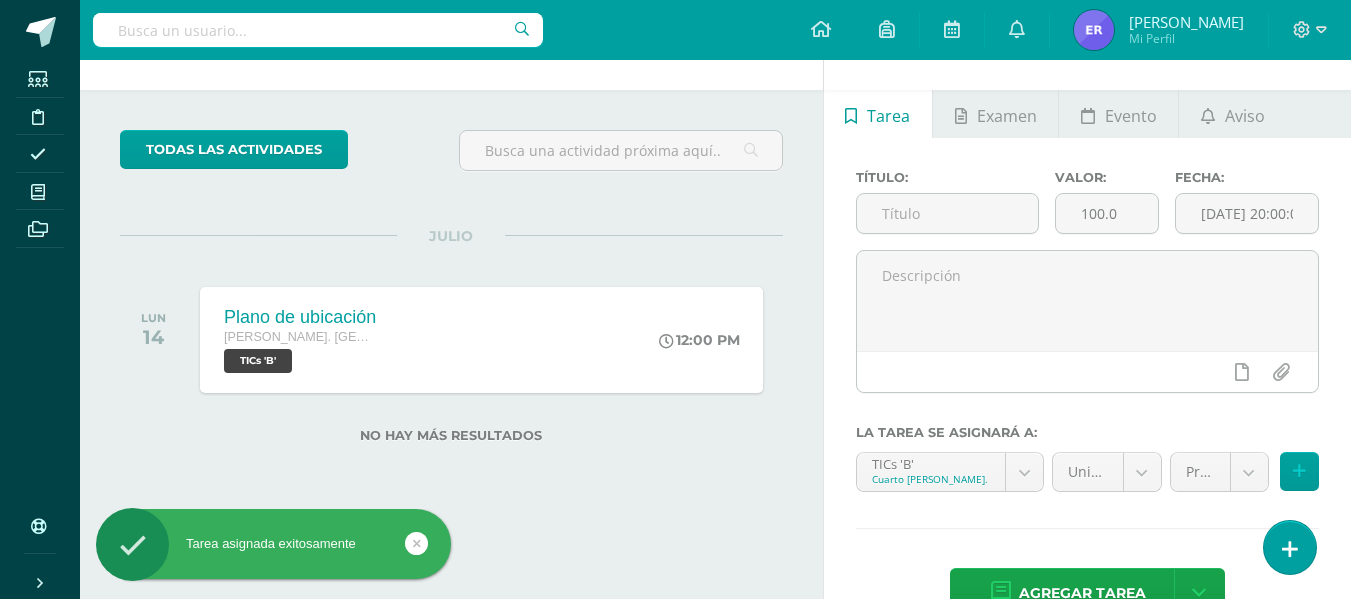 scroll, scrollTop: 0, scrollLeft: 0, axis: both 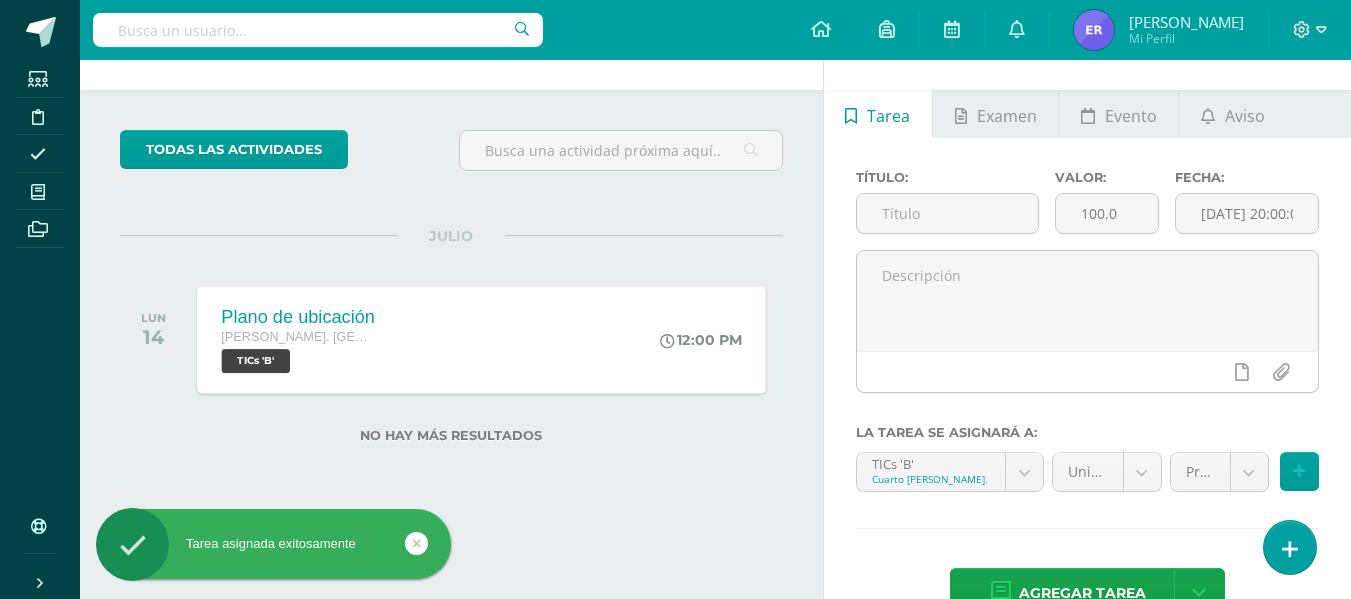 click on "Plano de ubicación
[PERSON_NAME]. [GEOGRAPHIC_DATA]
TICs 'B'
12:00 PM
Plano de ubicación
TICs
Cargando contenido" at bounding box center [481, 339] 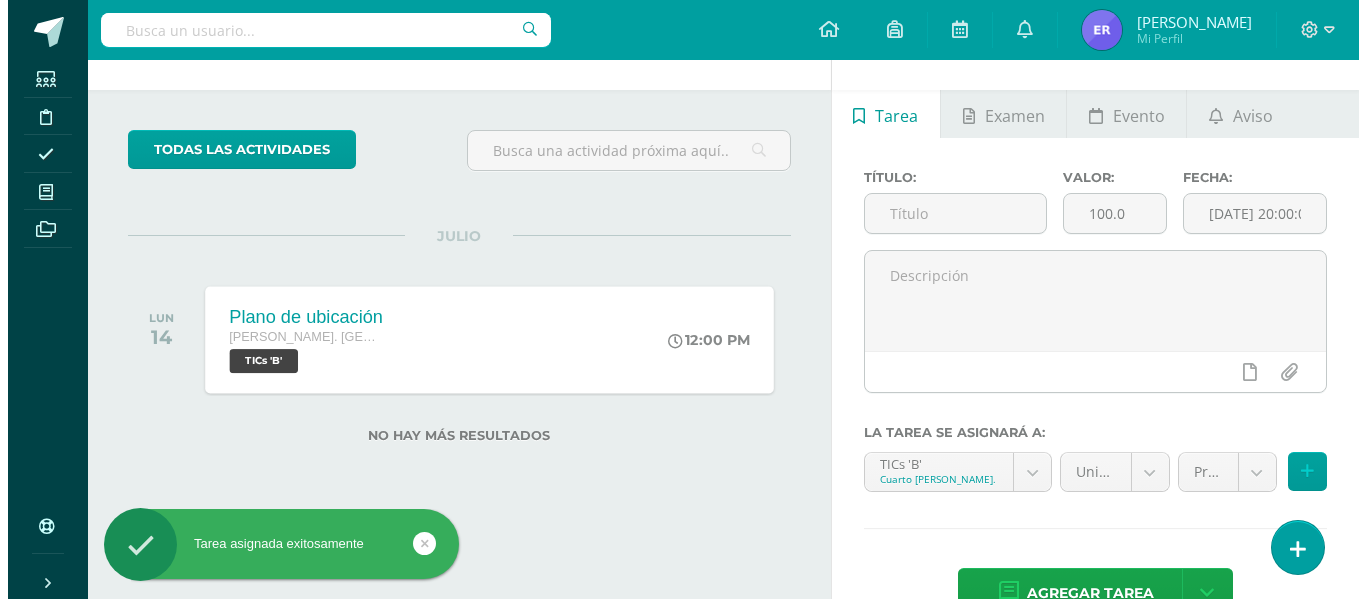 scroll, scrollTop: 0, scrollLeft: 0, axis: both 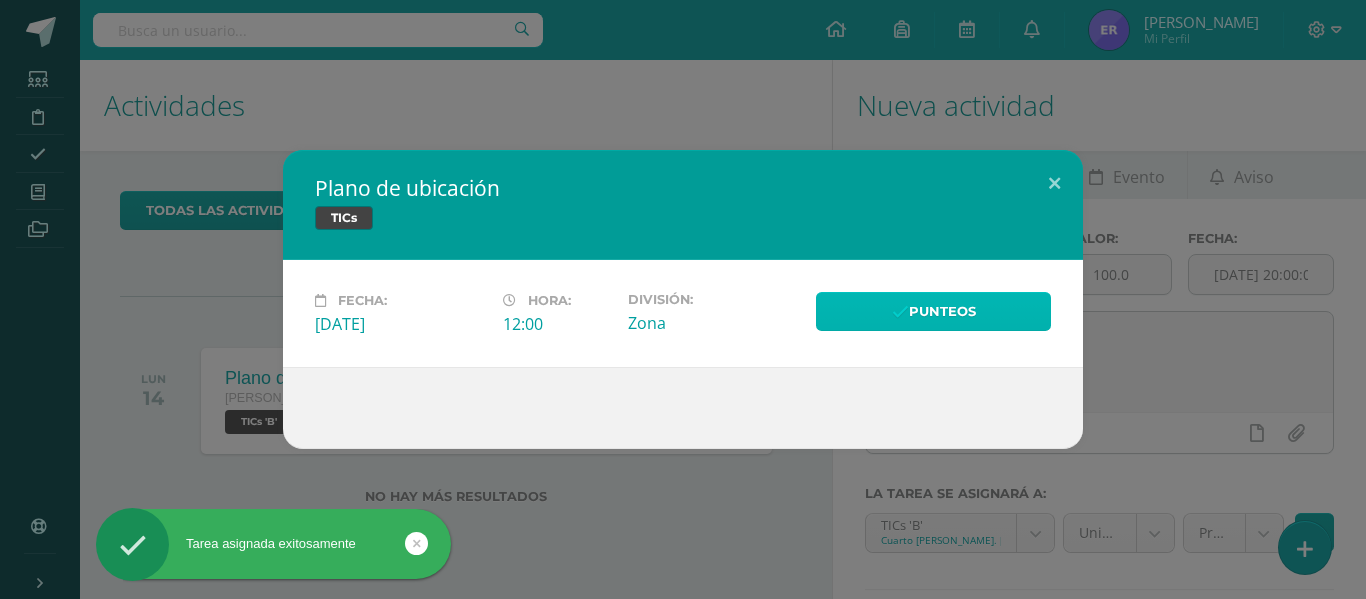 click on "Punteos" at bounding box center [933, 311] 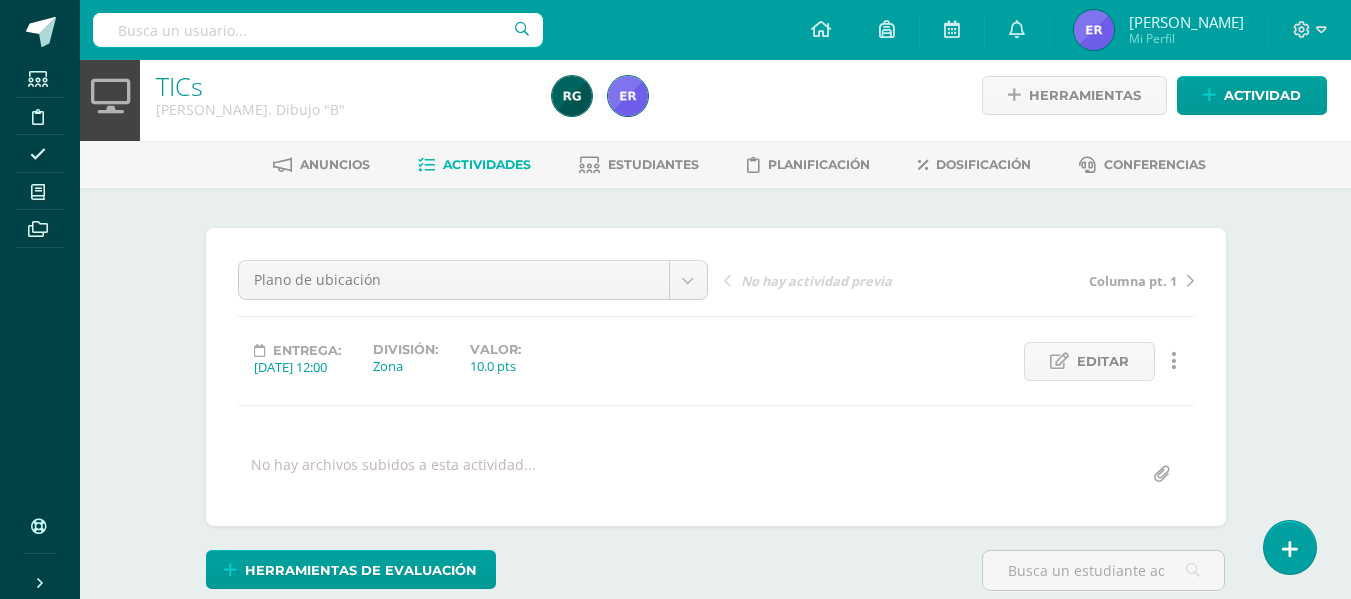 scroll, scrollTop: 0, scrollLeft: 0, axis: both 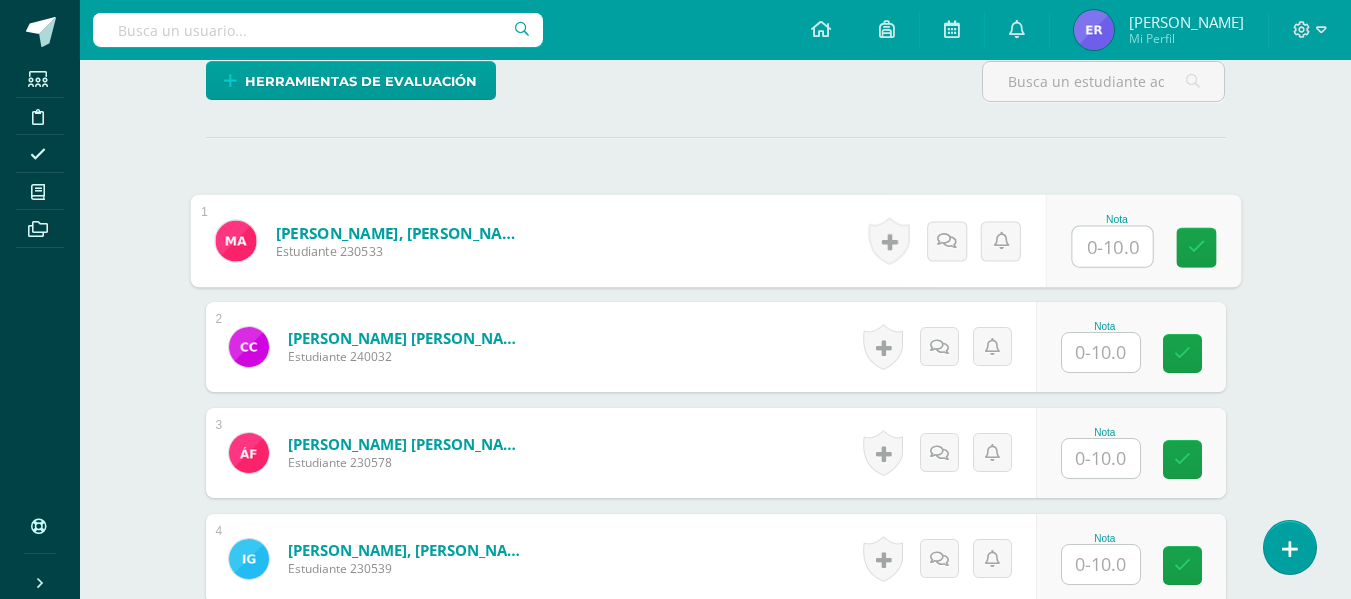 click at bounding box center [1112, 247] 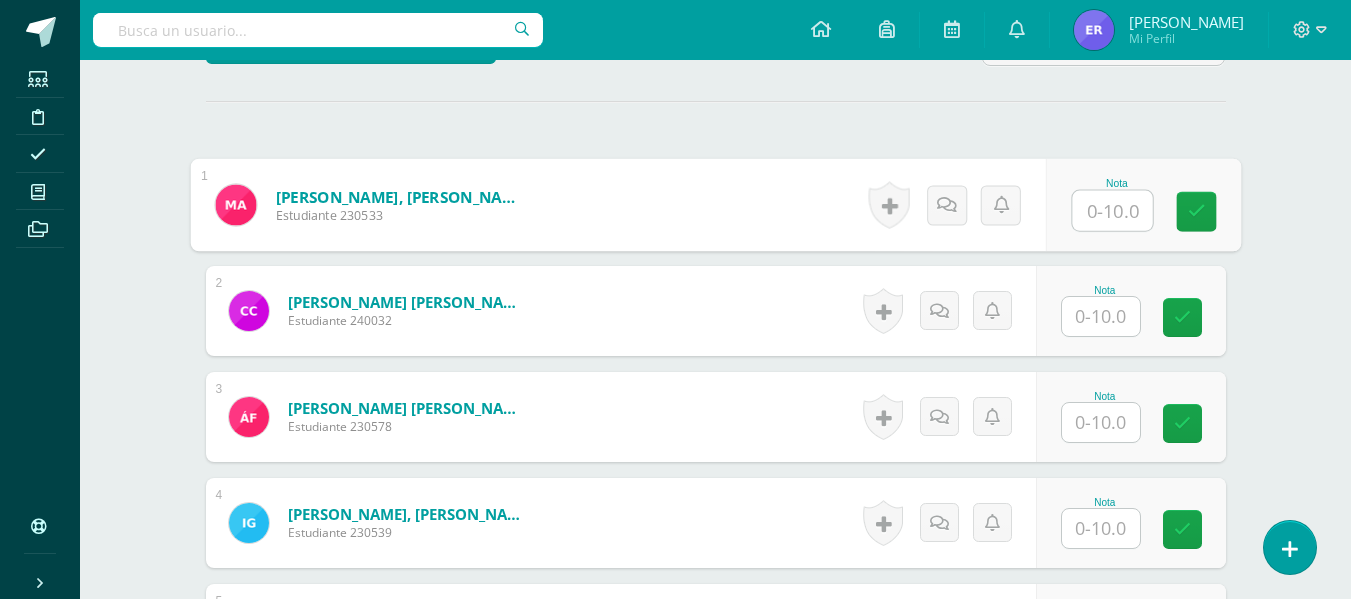 scroll, scrollTop: 540, scrollLeft: 0, axis: vertical 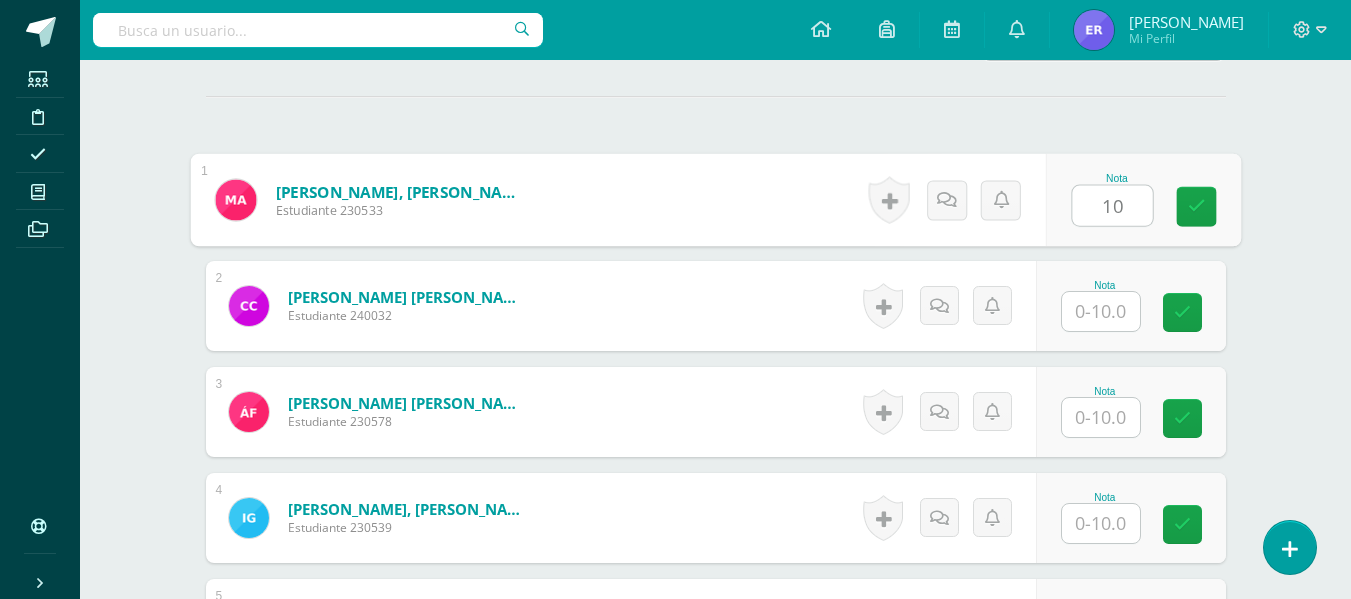 type on "10" 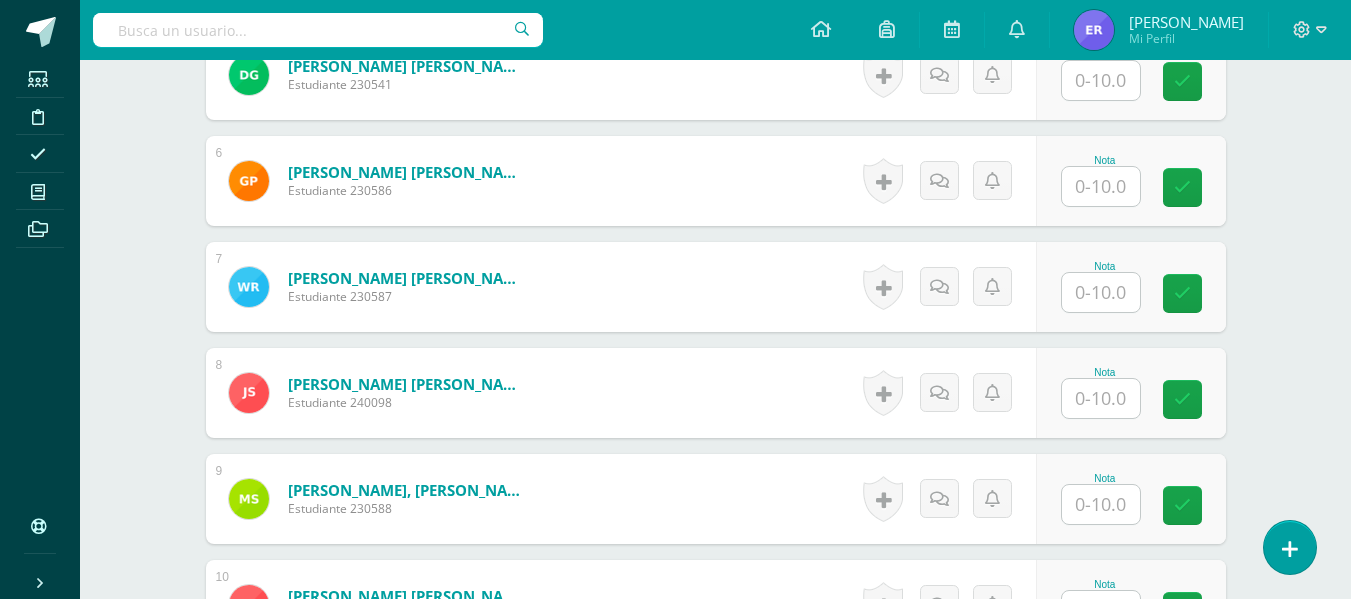 scroll, scrollTop: 1091, scrollLeft: 0, axis: vertical 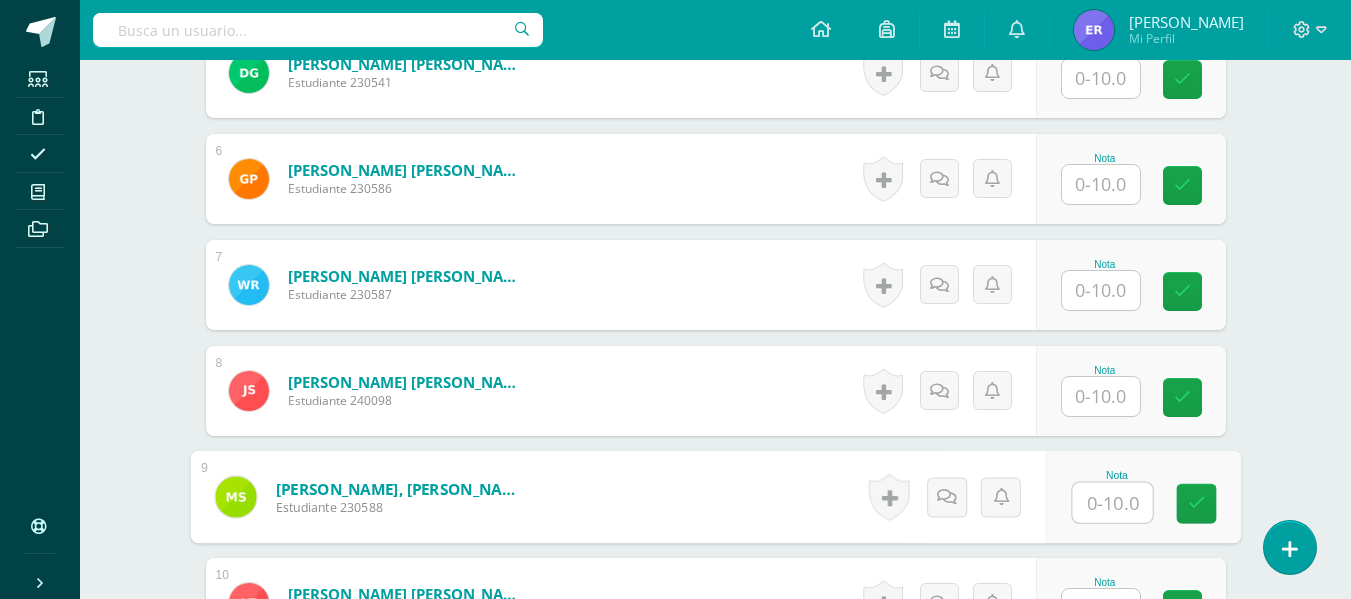 click at bounding box center [1112, 503] 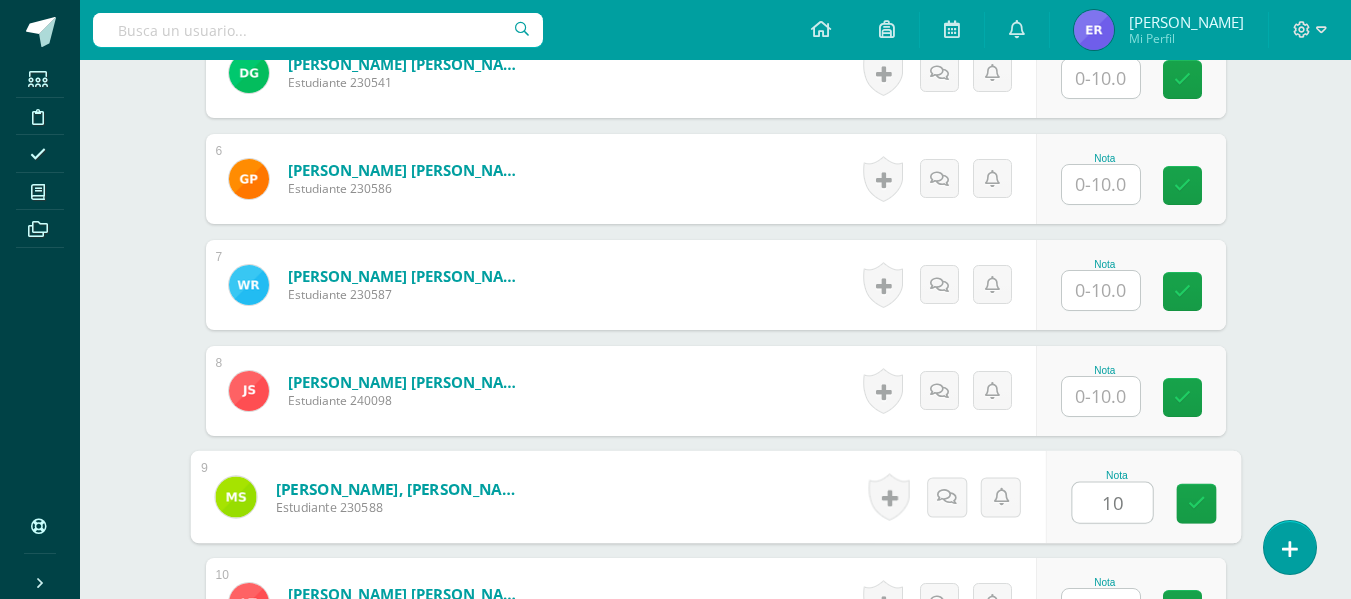 type on "10" 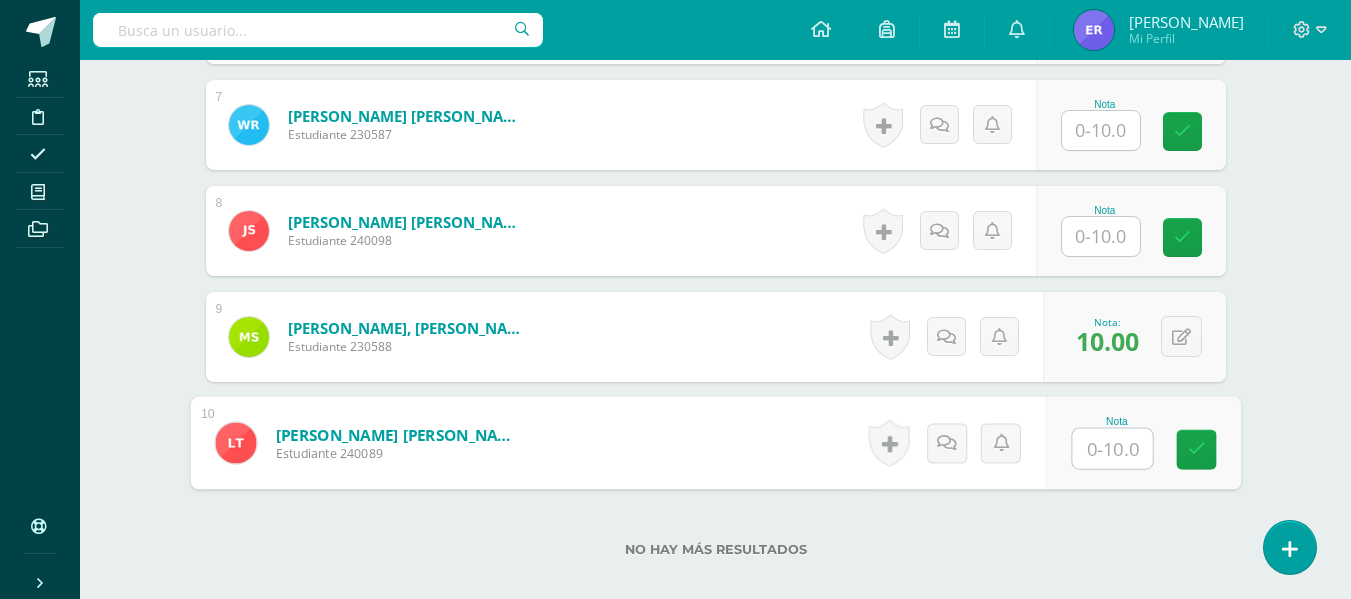 scroll, scrollTop: 1369, scrollLeft: 0, axis: vertical 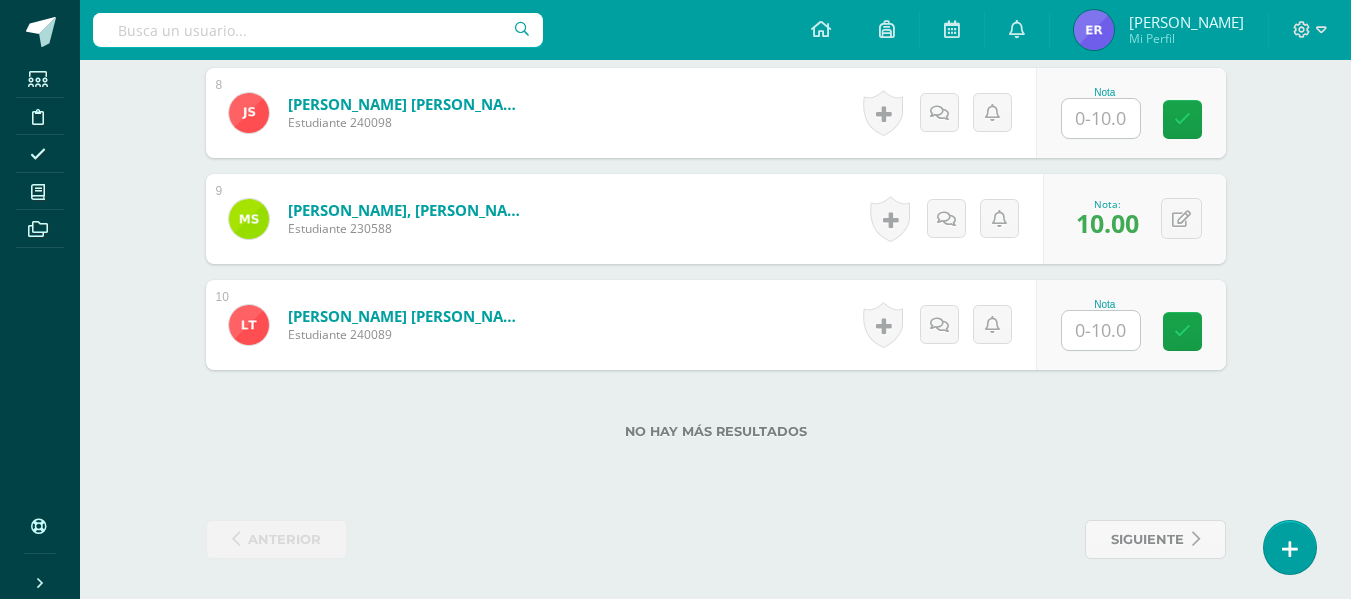 click on "¿Estás seguro que quieres  eliminar  esta actividad?
Esto borrará la actividad y cualquier nota que hayas registrado
permanentemente. Esta acción no se puede revertir. Cancelar Eliminar
Administración de escalas de valoración
escala de valoración
Aún no has creado una escala de valoración.
Cancelar Agregar nueva escala de valoración: Agrega una división a la escala de valoración  (ej. Ortografía, redacción, trabajo en equipo, etc.)
Agregar
Cancelar Crear escala de valoración
Agrega listas de cotejo
Mostrar todos                             Mostrar todos Mis listas Generales Comunicación y Lenguaje Matemática Ciencia Estudios Sociales Arte Debate 1" at bounding box center (716, -286) 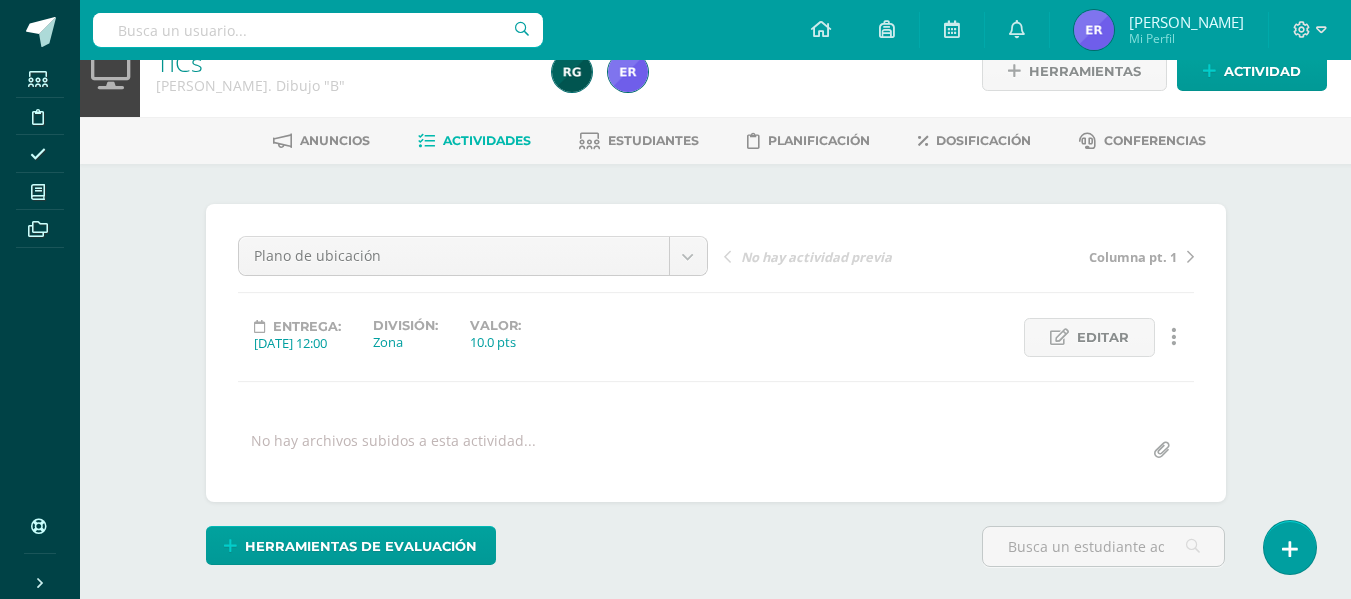 scroll, scrollTop: 0, scrollLeft: 0, axis: both 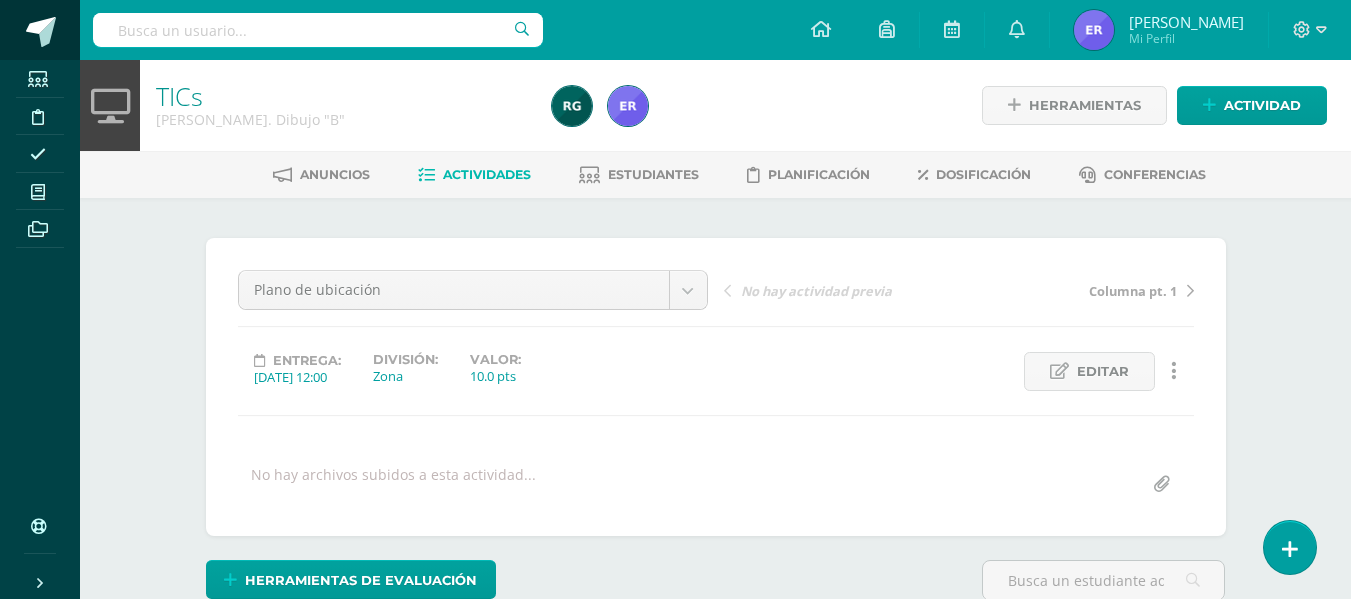 click at bounding box center [41, 32] 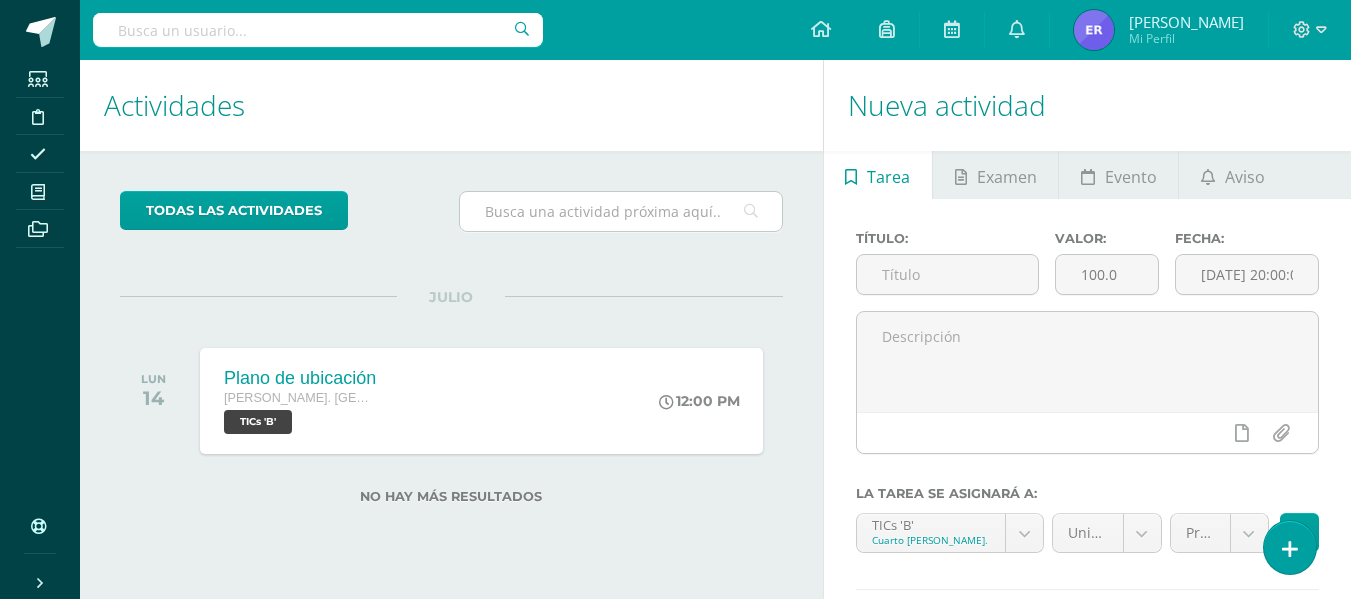 scroll, scrollTop: 0, scrollLeft: 0, axis: both 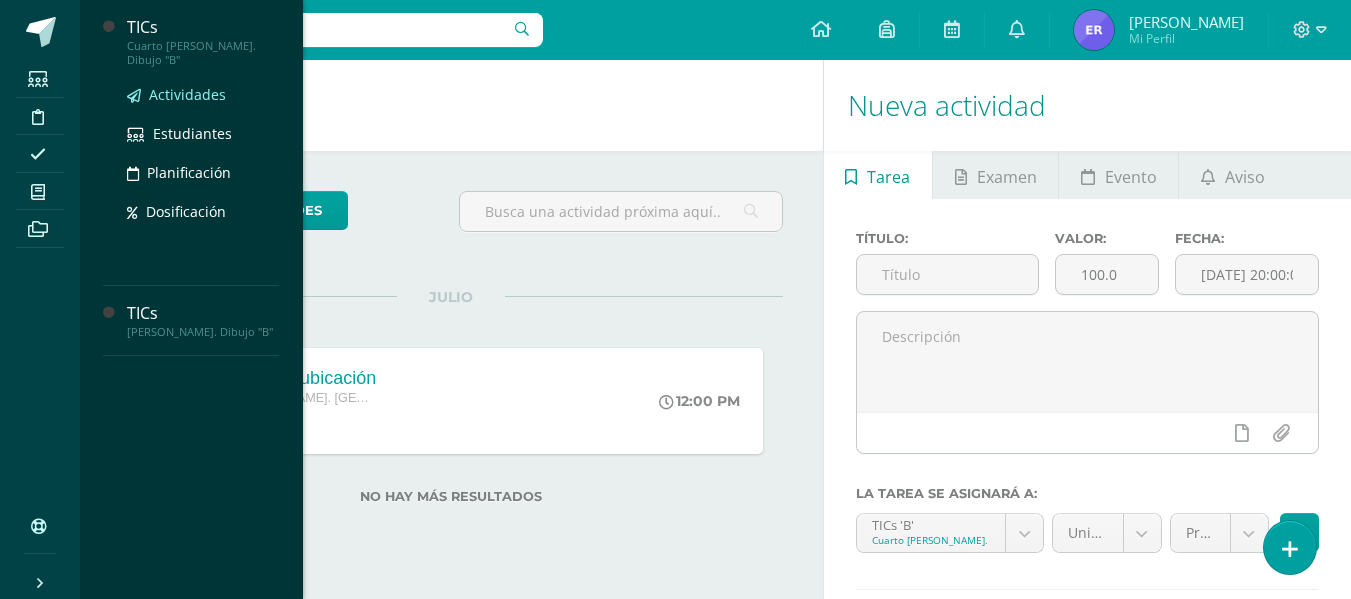 click on "Actividades" at bounding box center (187, 94) 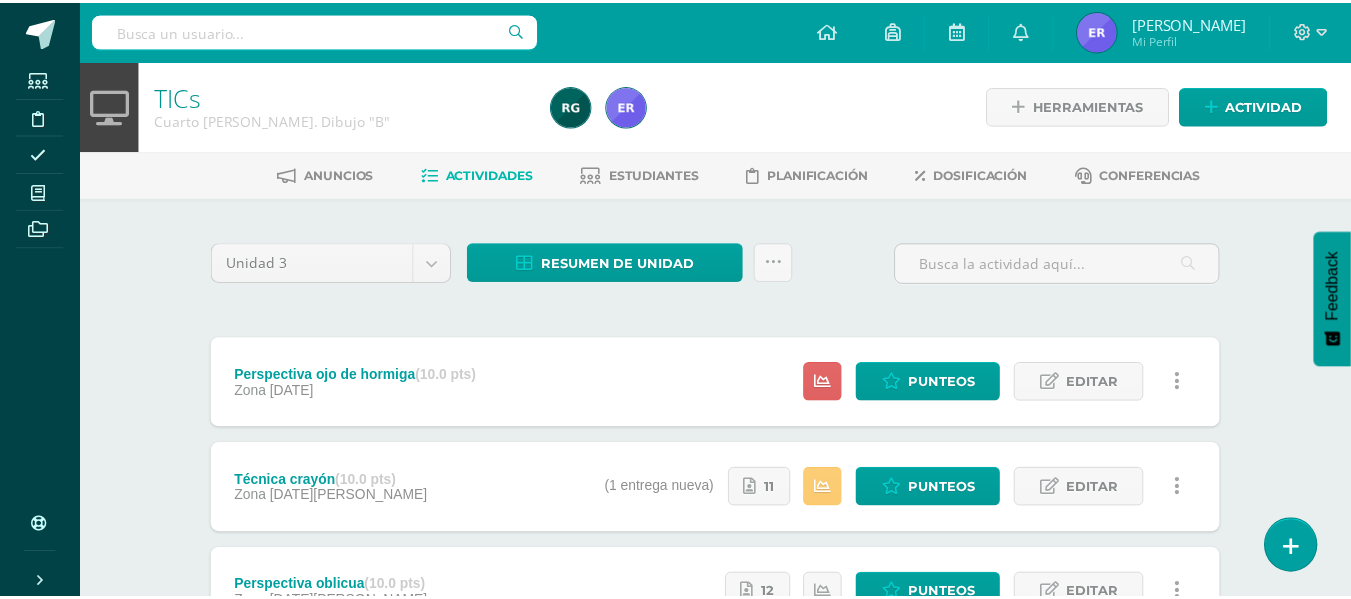 scroll, scrollTop: 208, scrollLeft: 0, axis: vertical 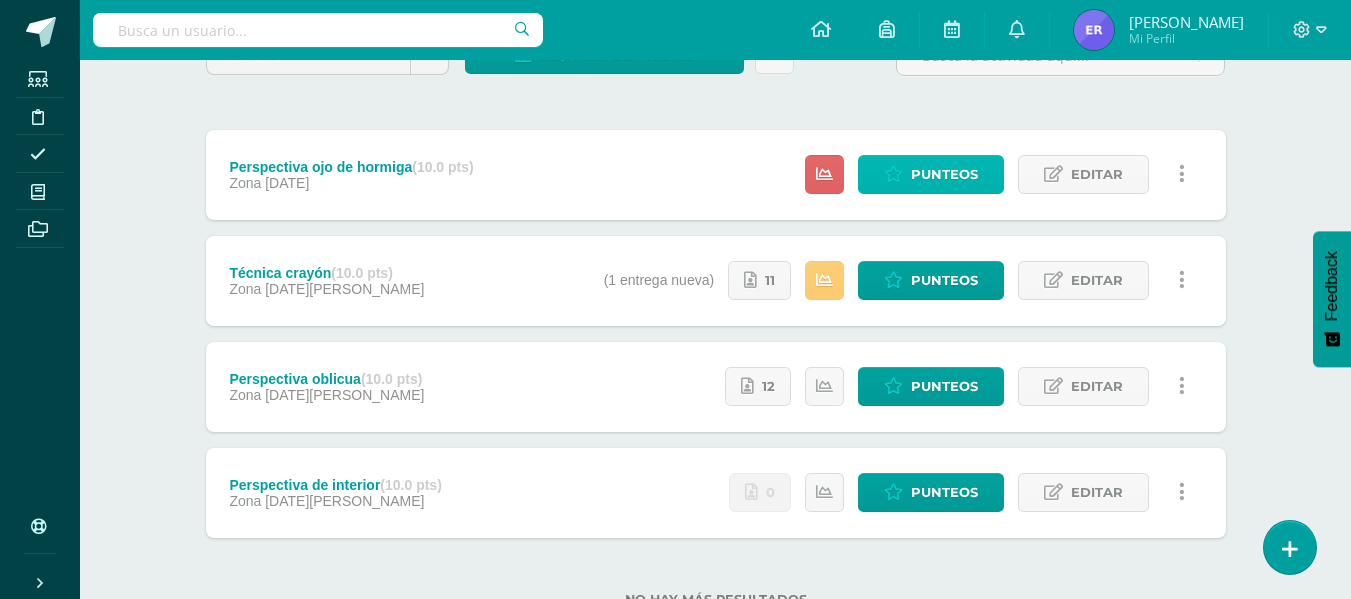 click on "Punteos" at bounding box center (944, 174) 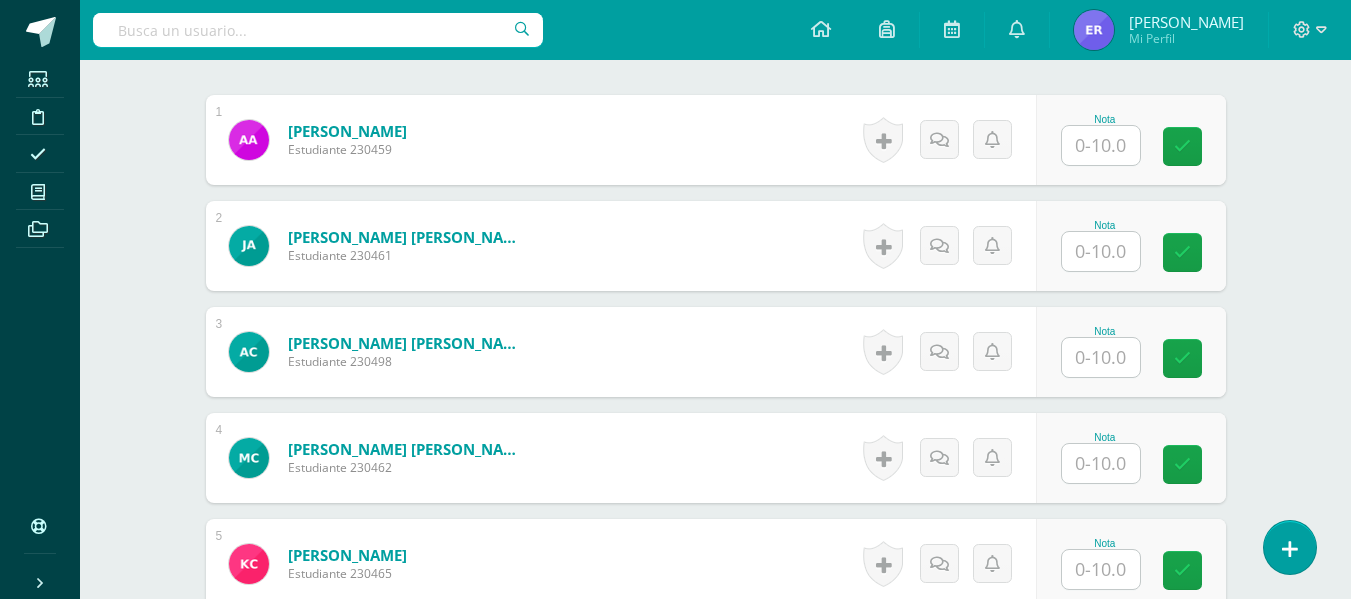 scroll, scrollTop: 0, scrollLeft: 0, axis: both 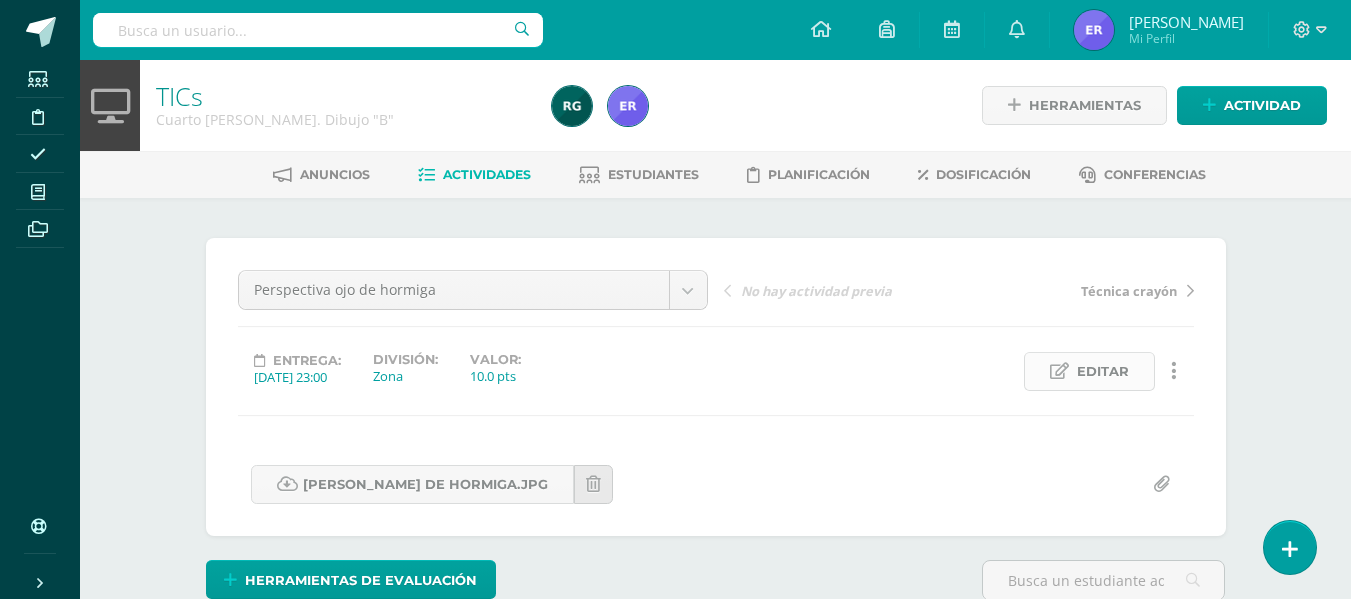 click on "Editar" at bounding box center (1103, 371) 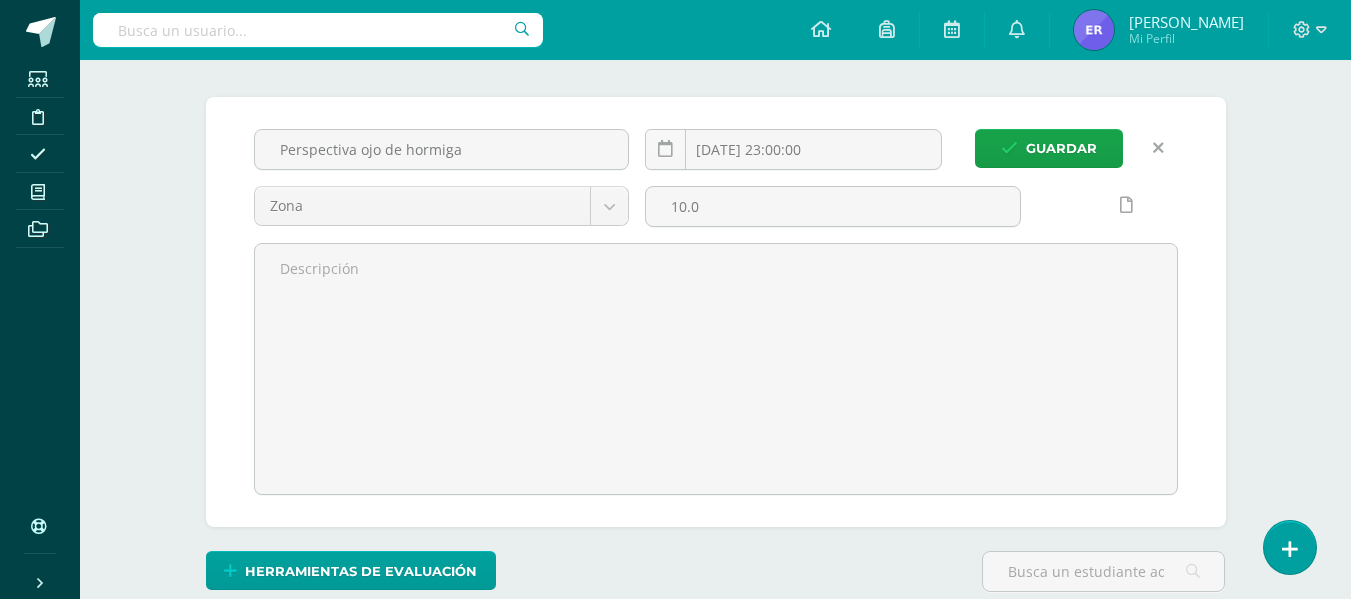 scroll, scrollTop: 144, scrollLeft: 0, axis: vertical 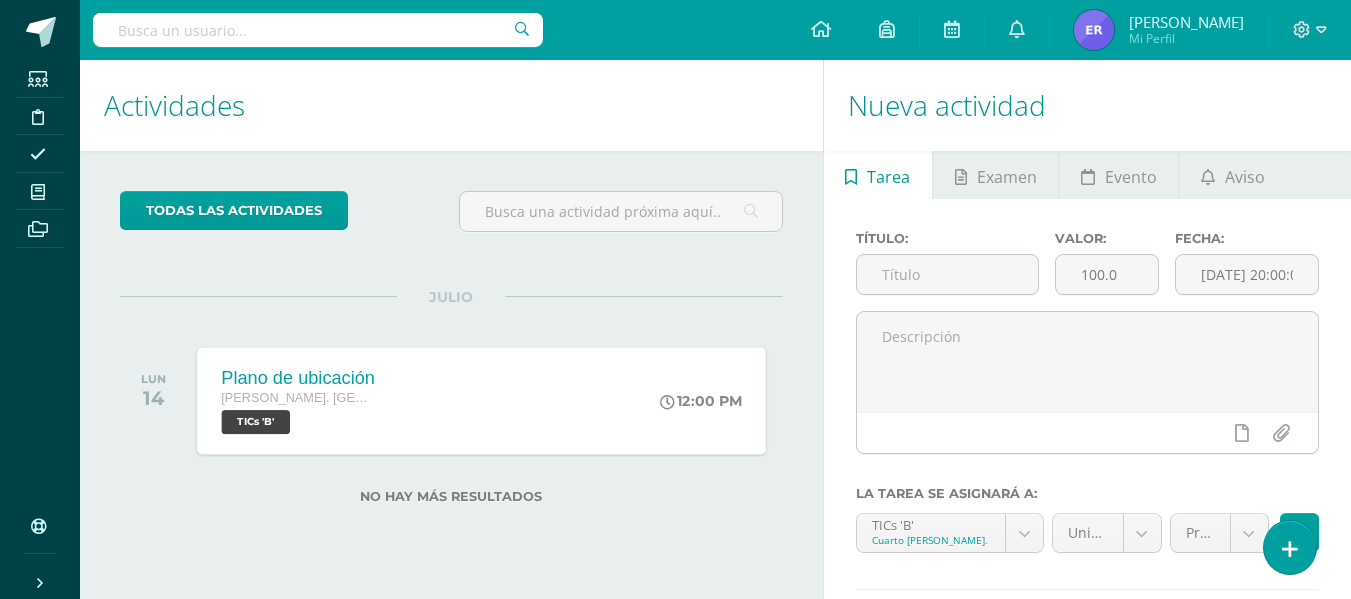 click on "[PERSON_NAME]. [GEOGRAPHIC_DATA]" at bounding box center [296, 398] 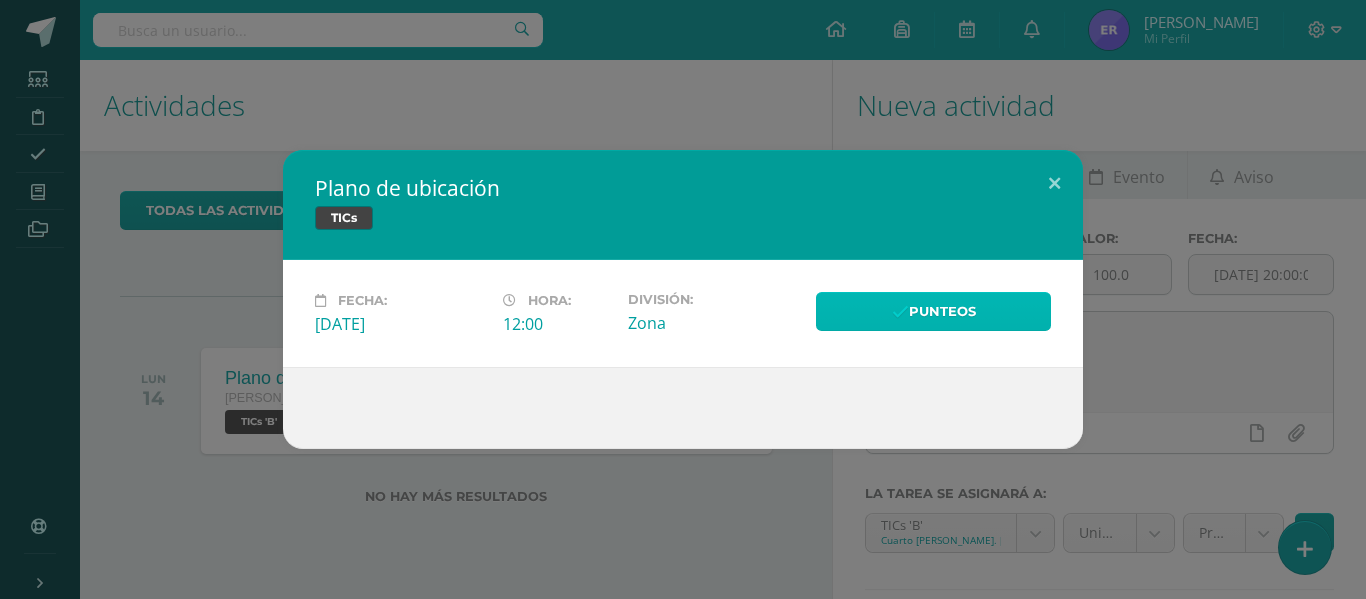 click on "Punteos" at bounding box center (933, 311) 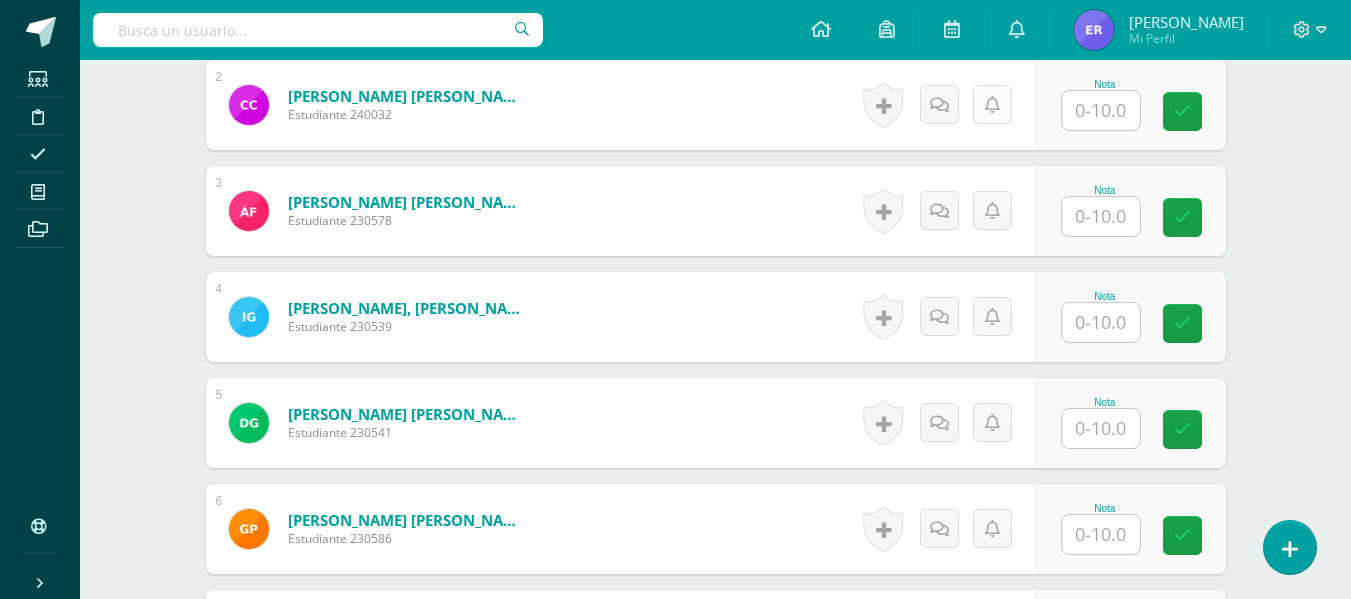 scroll, scrollTop: 742, scrollLeft: 0, axis: vertical 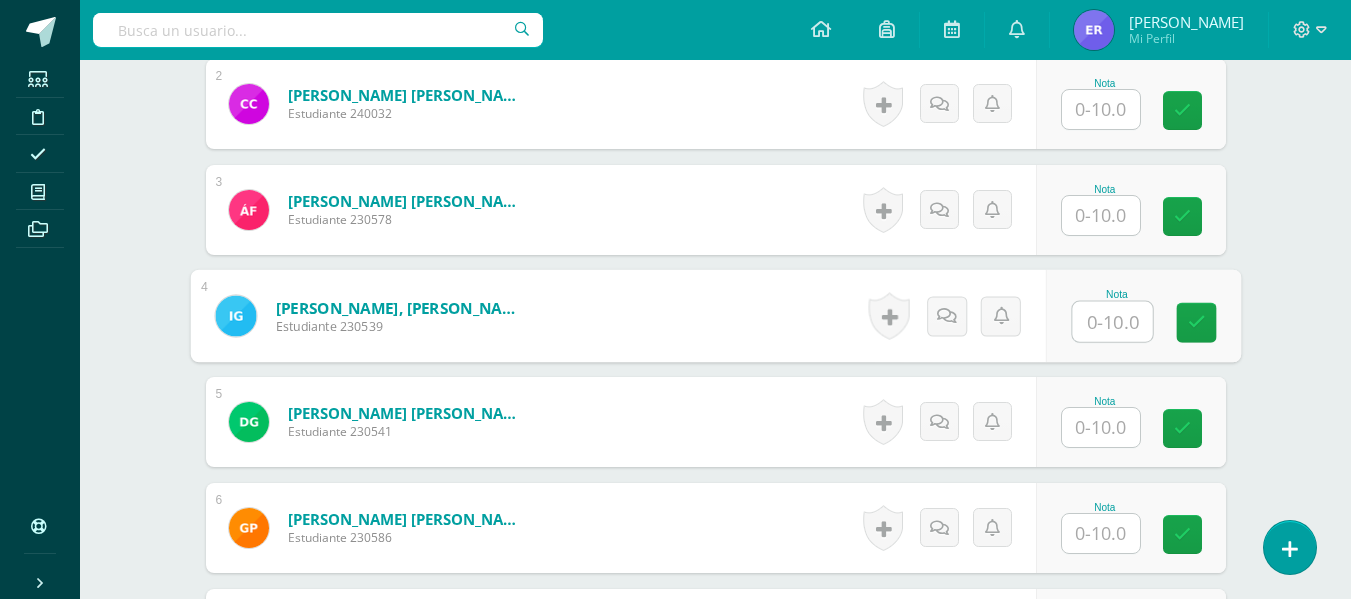 click at bounding box center [1112, 322] 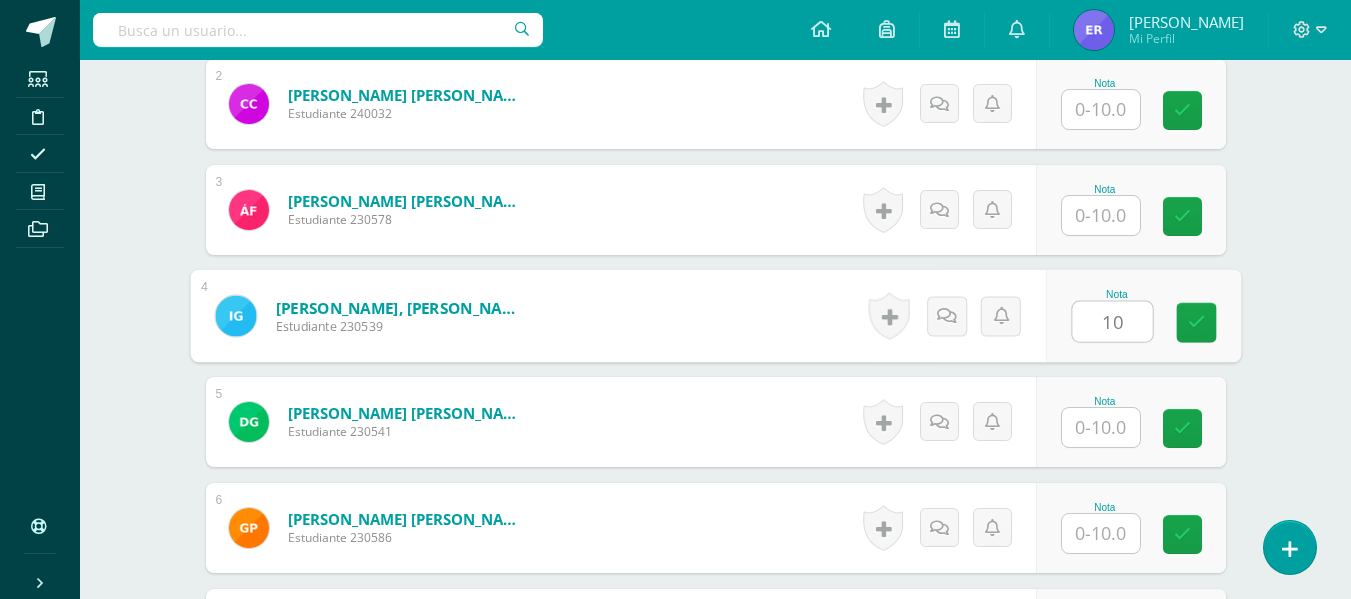type on "10" 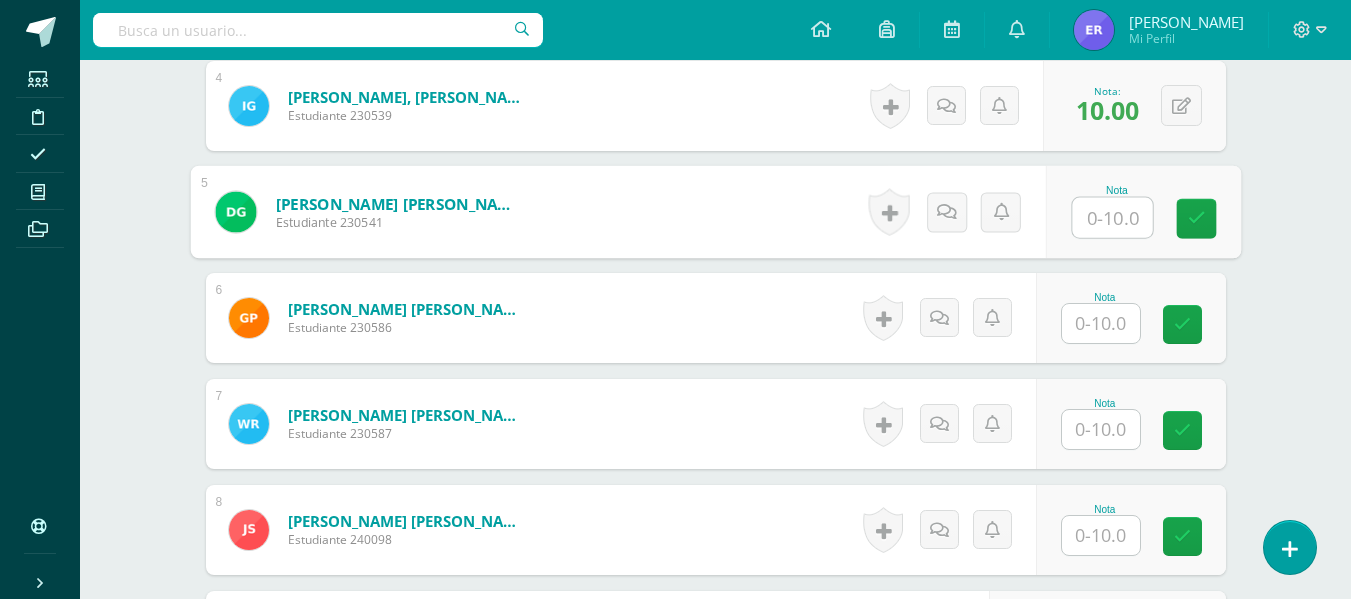 scroll, scrollTop: 955, scrollLeft: 0, axis: vertical 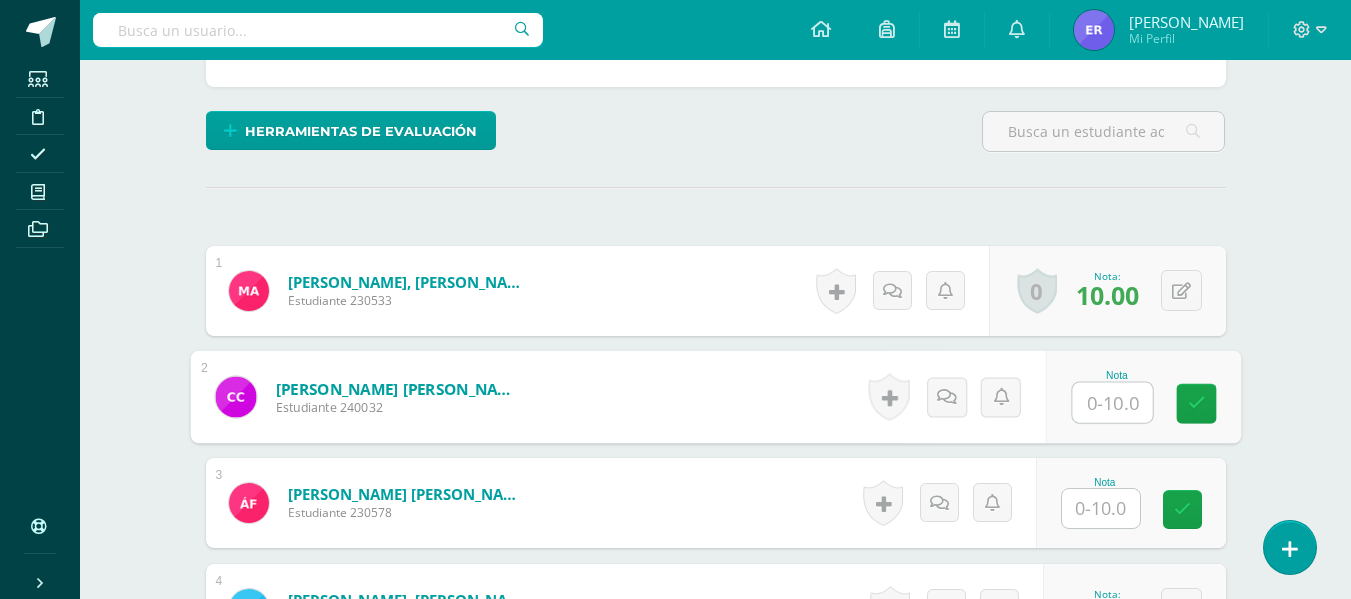click at bounding box center [1112, 403] 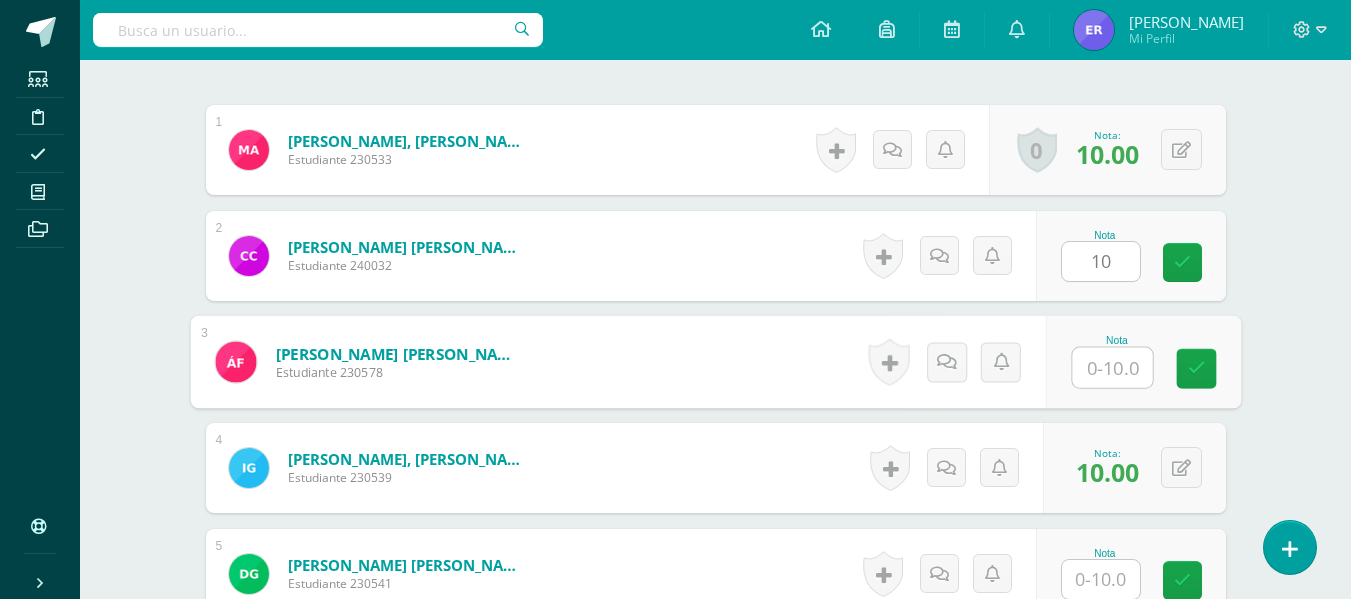 scroll, scrollTop: 597, scrollLeft: 0, axis: vertical 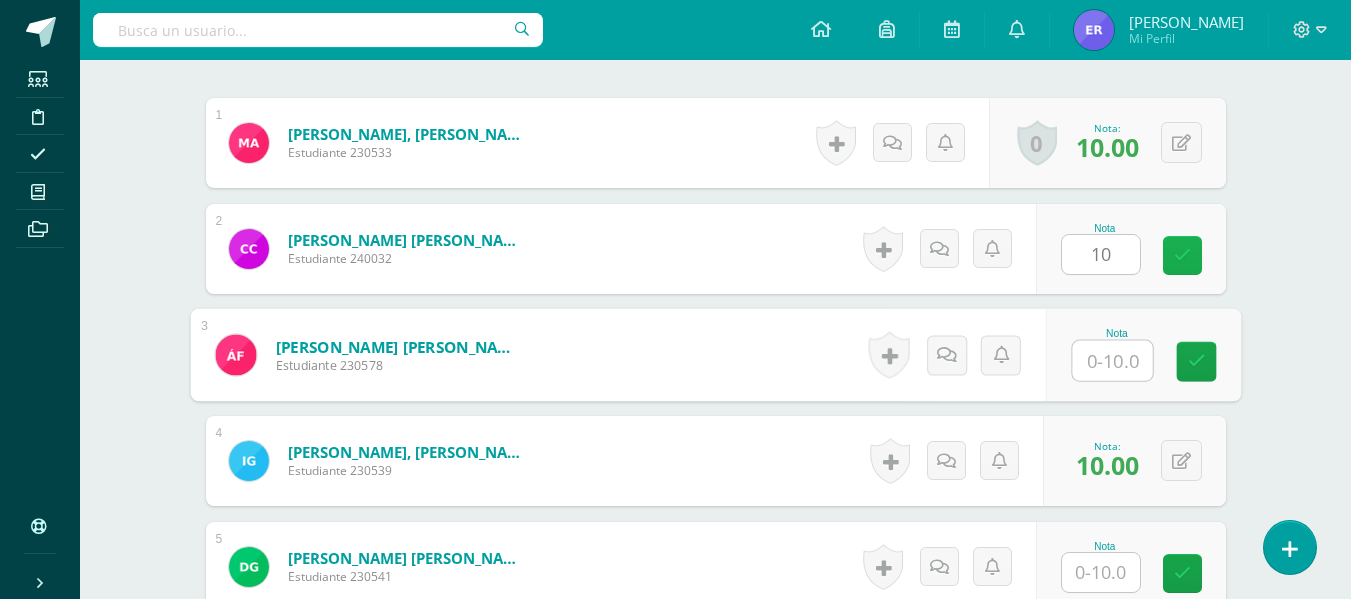 click at bounding box center (1182, 255) 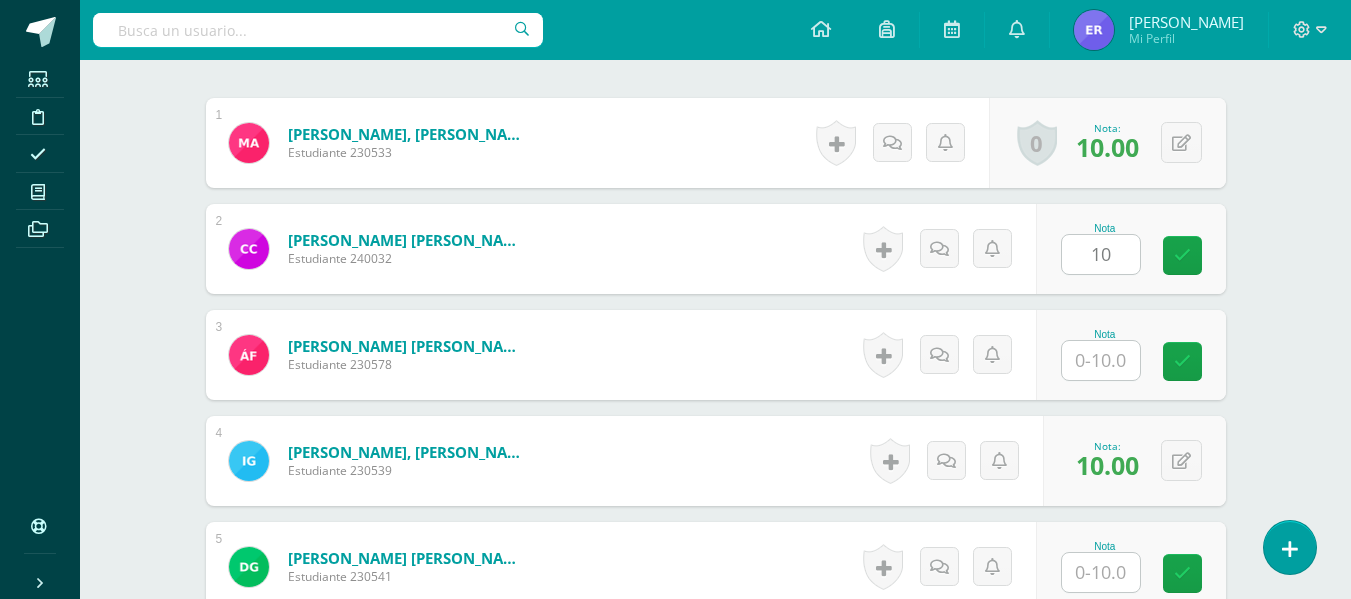 drag, startPoint x: 1095, startPoint y: 382, endPoint x: 1108, endPoint y: 335, distance: 48.76474 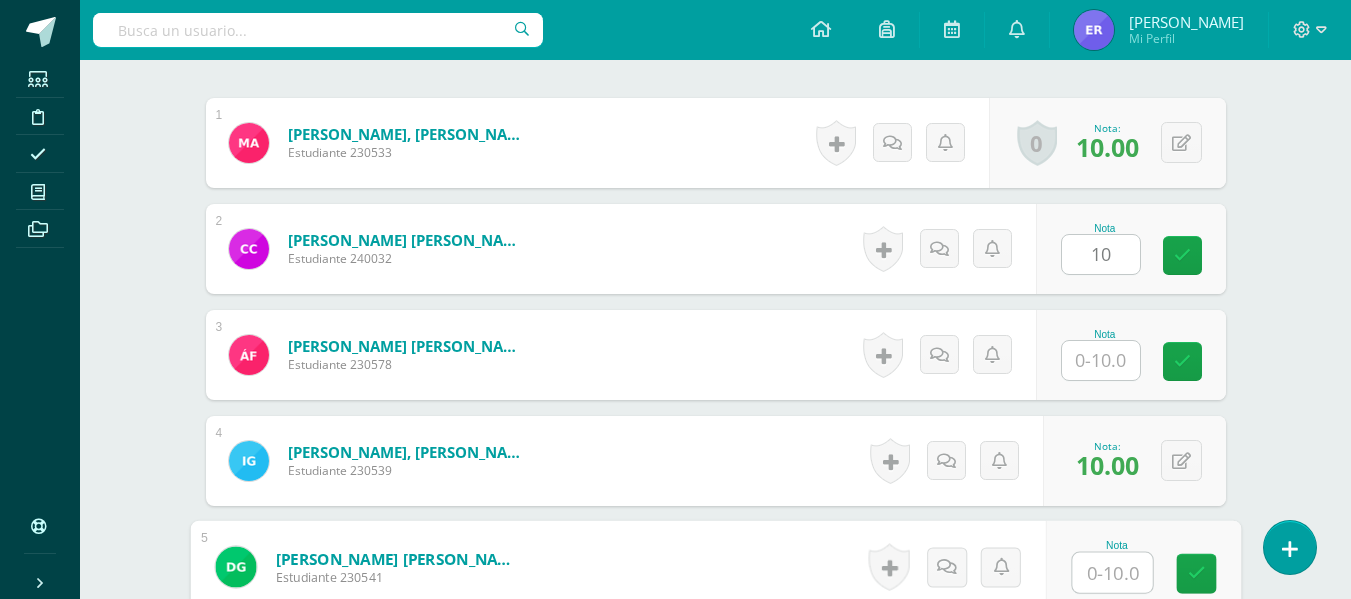 click at bounding box center (1112, 573) 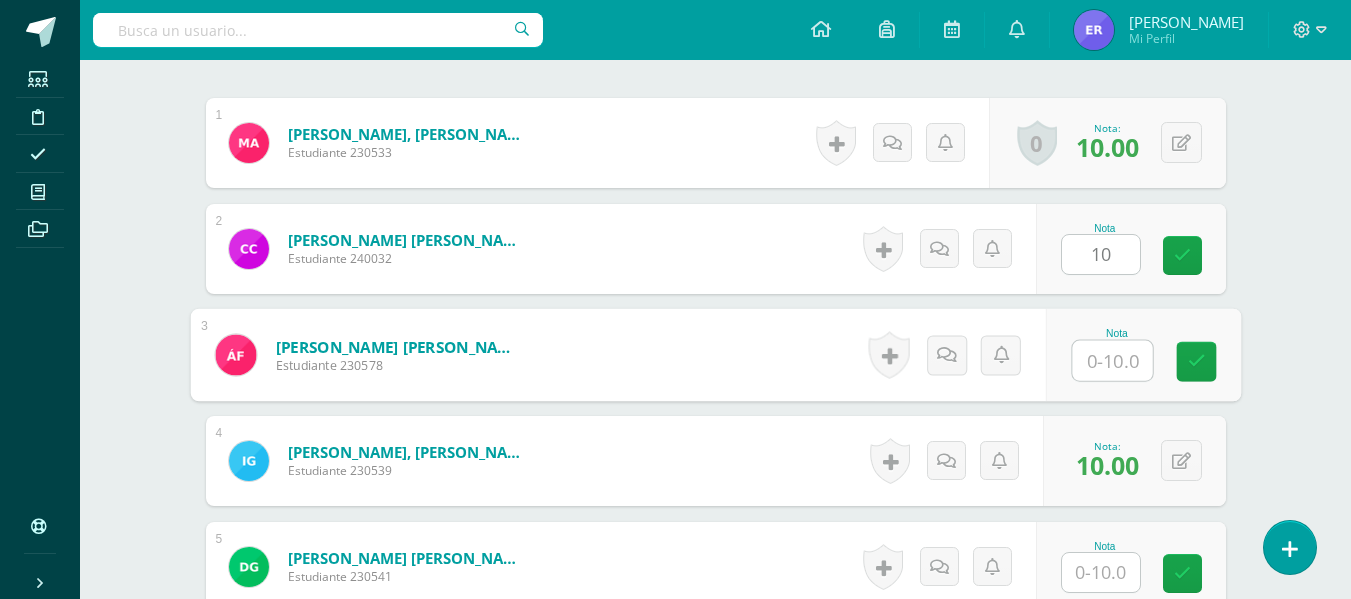 click at bounding box center (1112, 361) 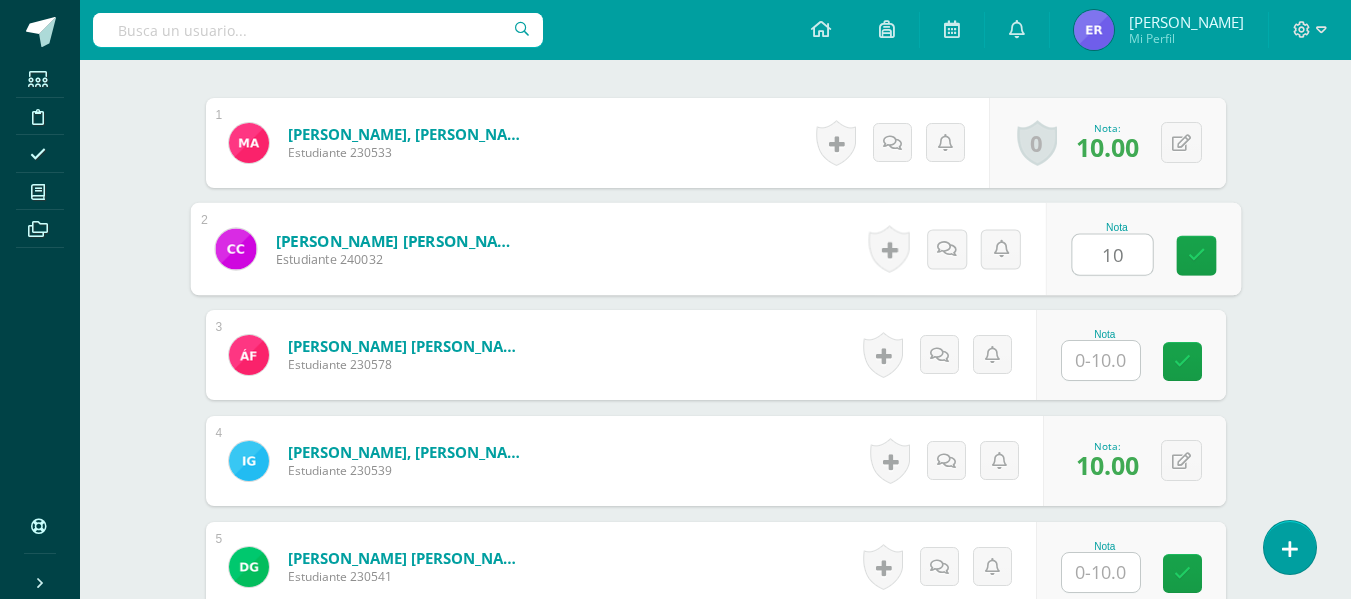 click on "10" at bounding box center (1112, 255) 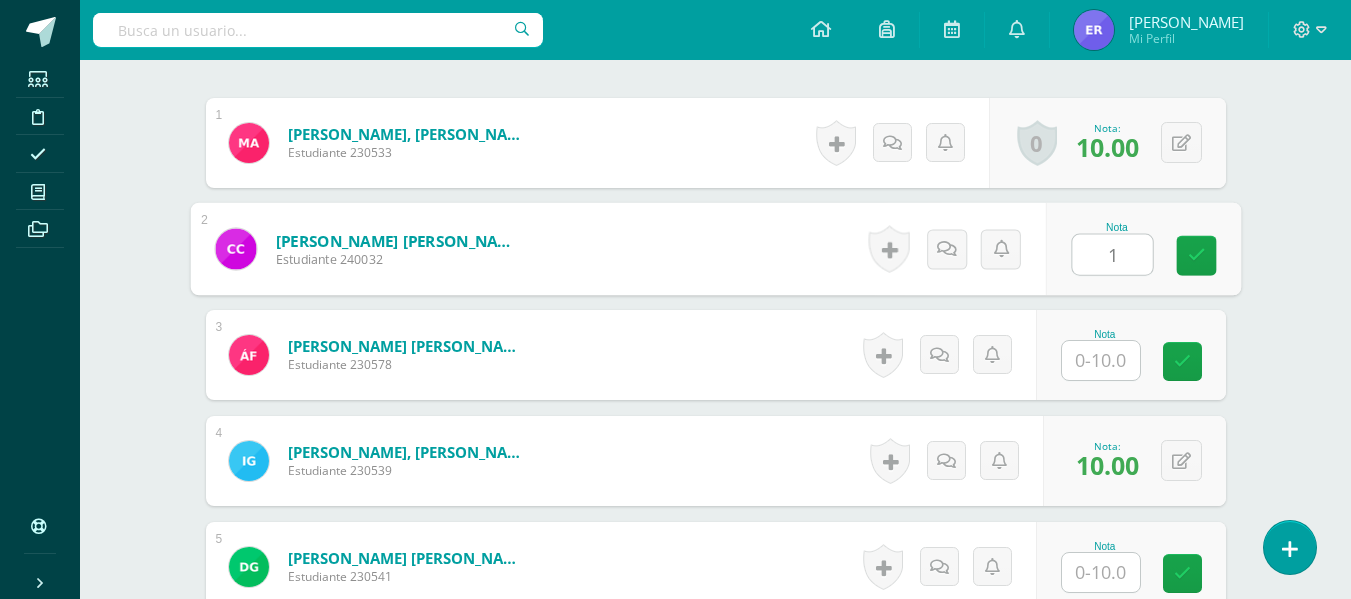 type on "10" 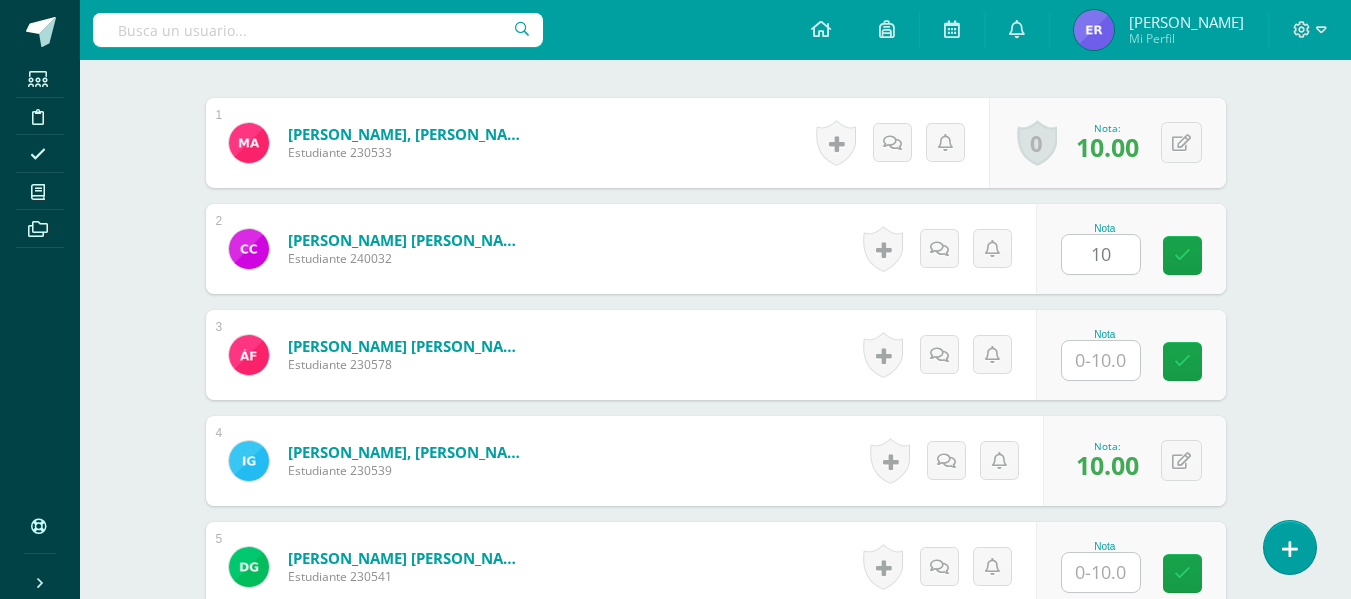 click on "TICs
[PERSON_NAME]. Dibujo "B"
Herramientas
Detalle de asistencias
Actividad
Anuncios
Actividades
Estudiantes
Planificación
Dosificación
Conferencias
¿Estás seguro que quieres  eliminar  esta actividad?
Esto borrará la actividad y cualquier nota que hayas registrado
permanentemente. Esta acción no se puede revertir. Cancelar Eliminar
Administración de escalas de valoración
escala de valoración
Aún no has creado una escala de valoración.
Cancelar Agregar nueva escala de valoración: Cancelar Crear escala de valoración" at bounding box center [715, 417] 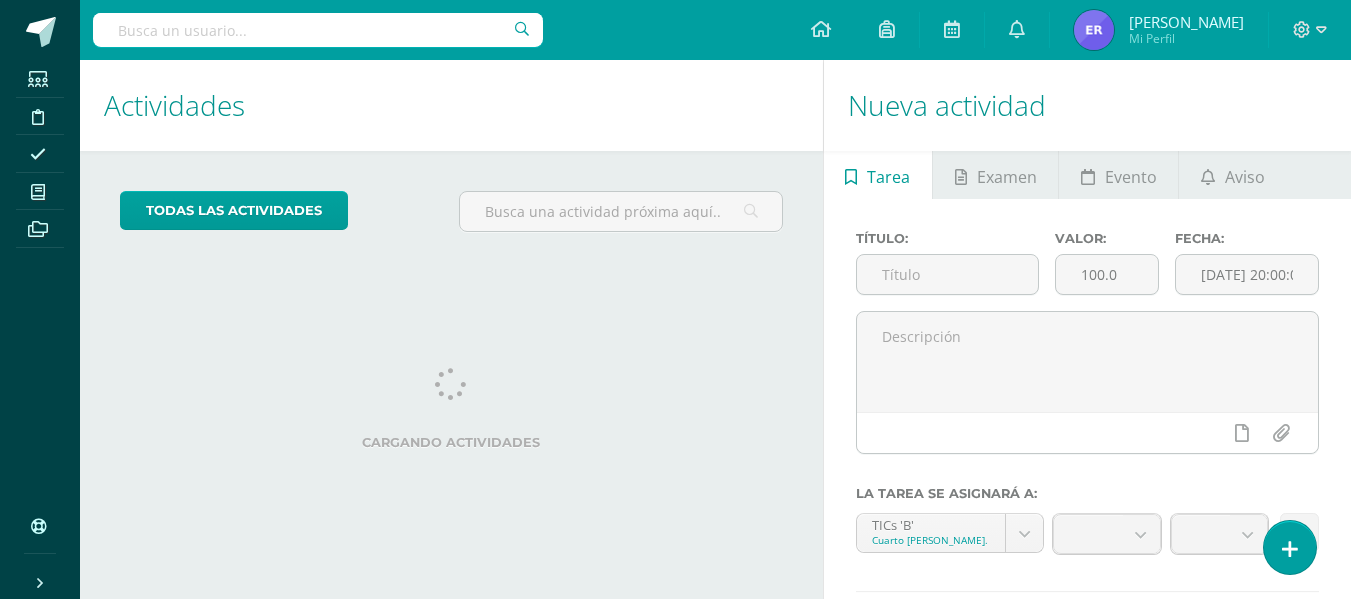 scroll, scrollTop: 0, scrollLeft: 0, axis: both 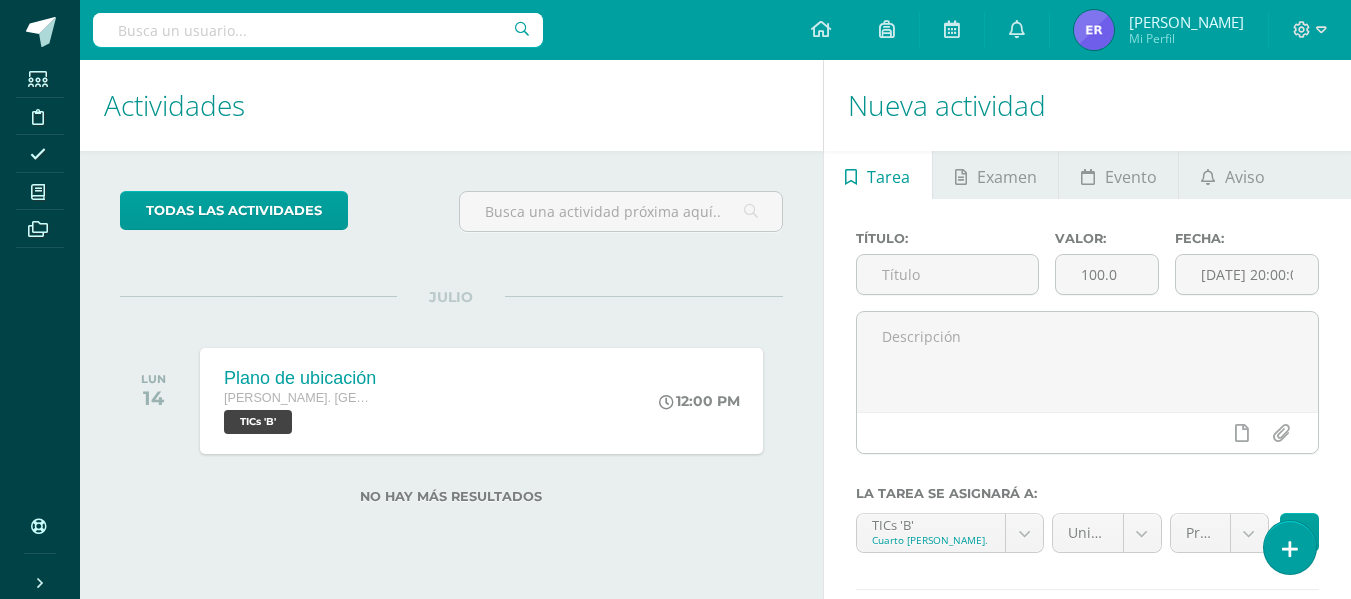click on "Actividades" at bounding box center (451, 105) 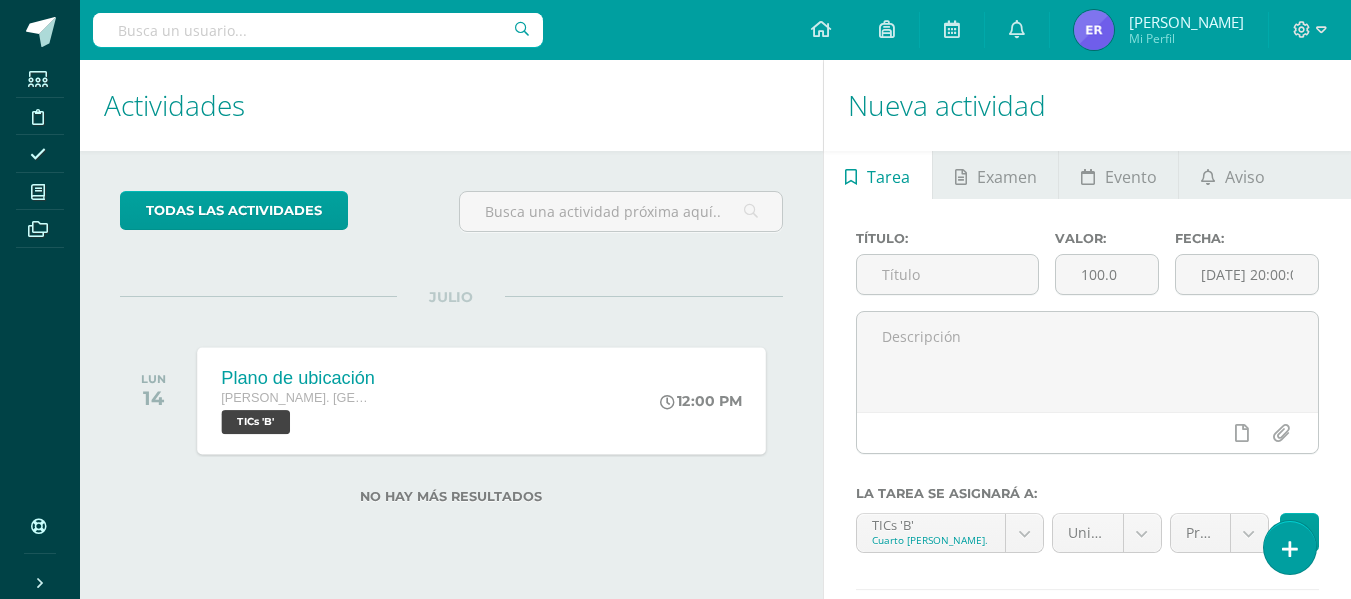 click on "Quinto Bach. Dibujo
TICs 'B'" at bounding box center [298, 412] 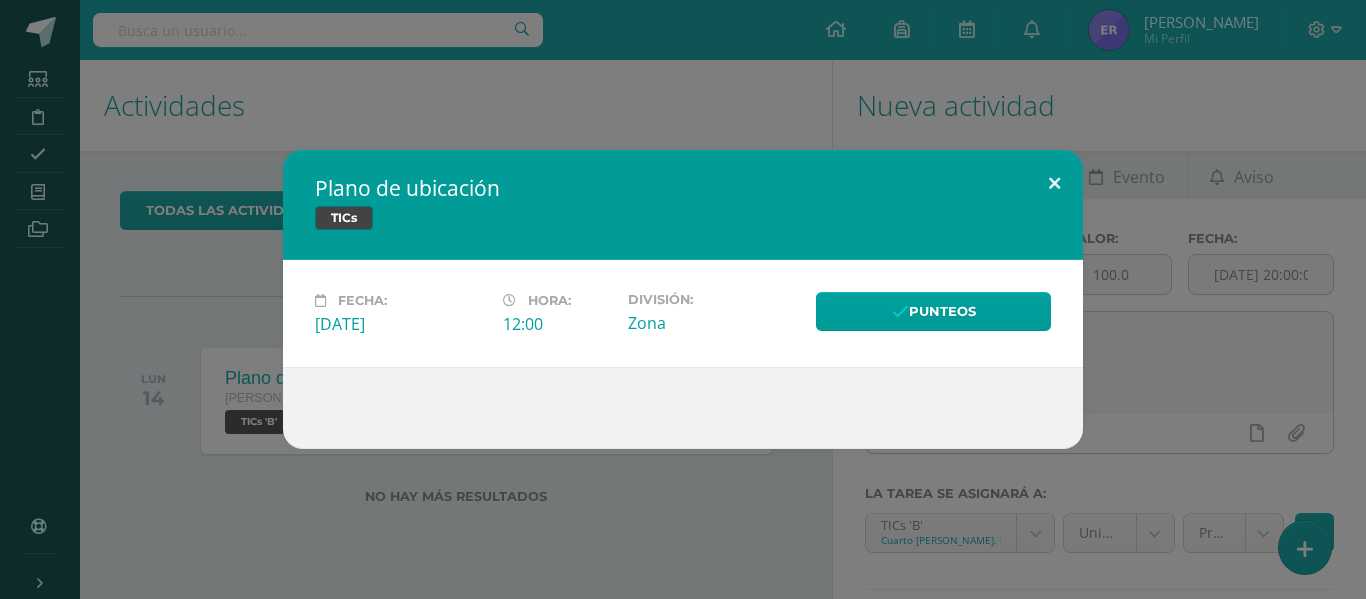 click at bounding box center (1054, 184) 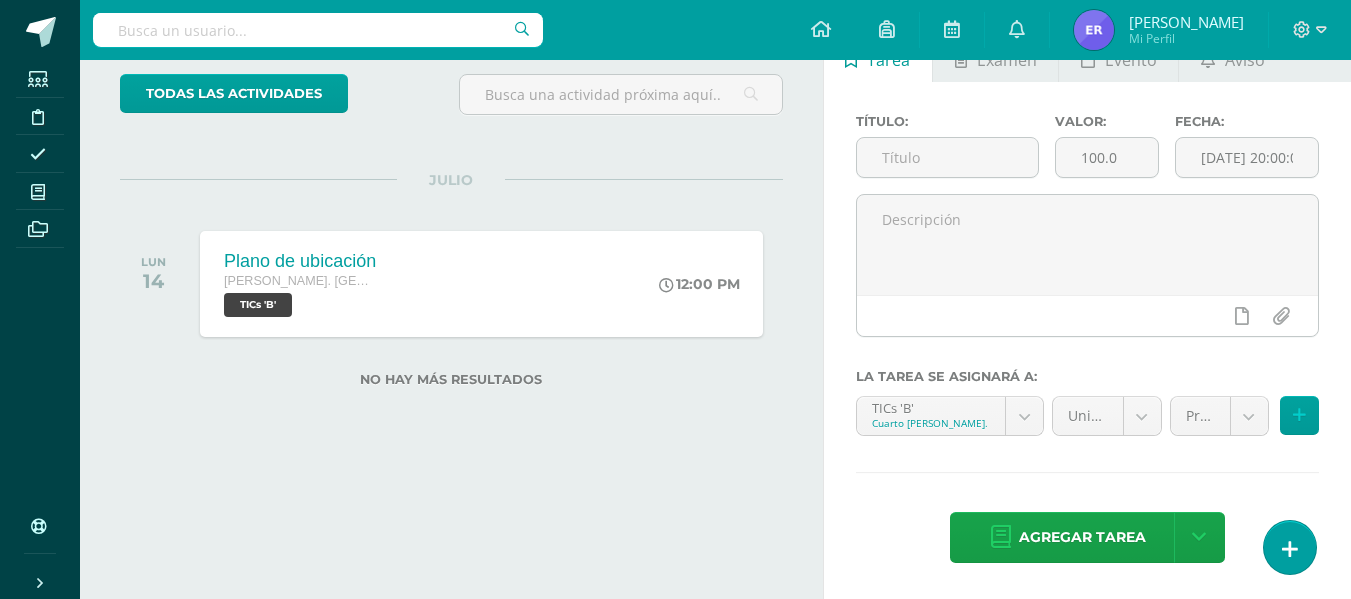 scroll, scrollTop: 0, scrollLeft: 0, axis: both 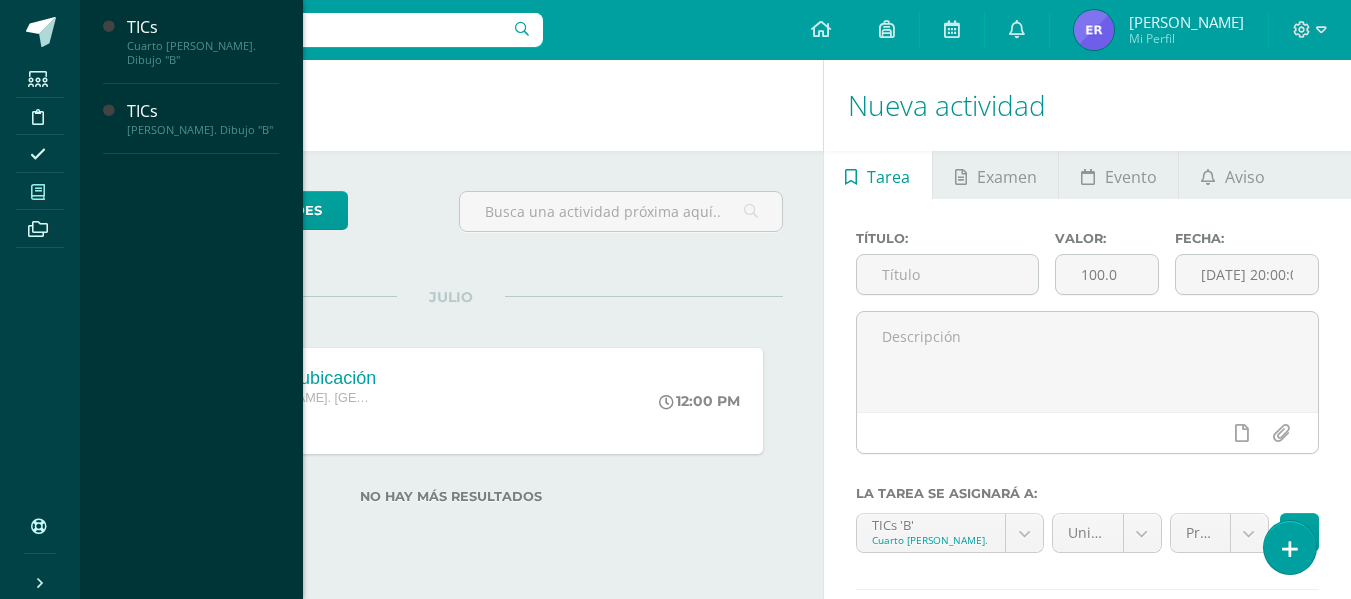 click at bounding box center (38, 192) 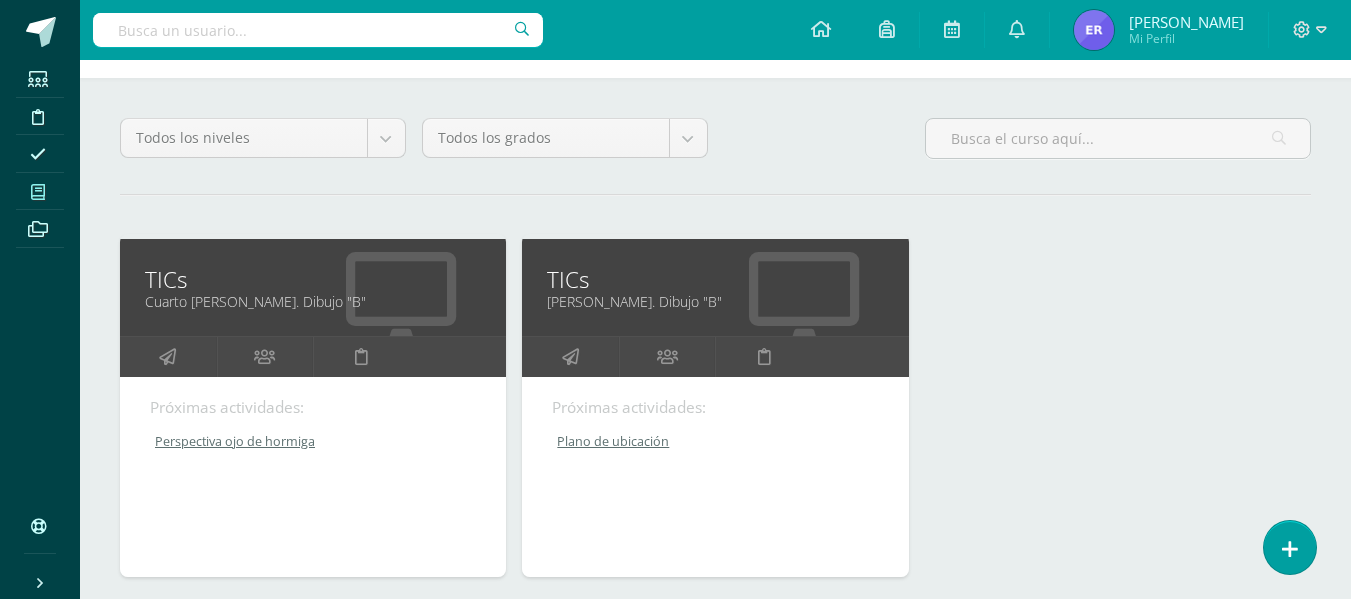 scroll, scrollTop: 281, scrollLeft: 0, axis: vertical 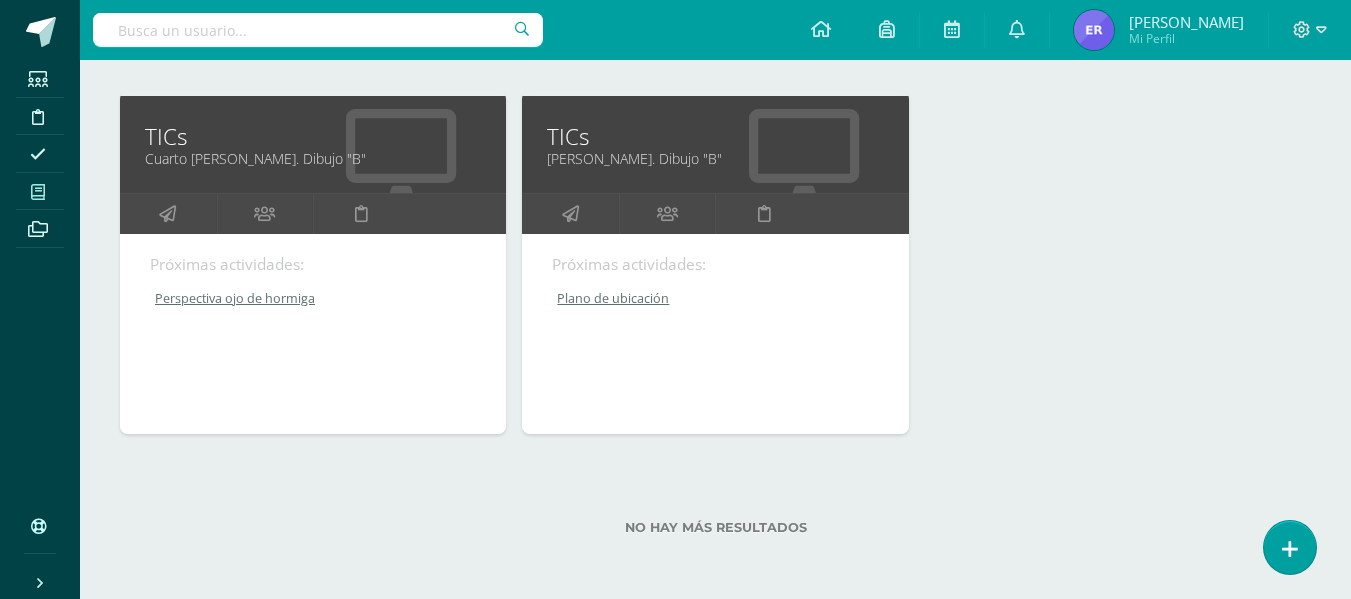 click on "[PERSON_NAME]. Dibujo "B"" at bounding box center [715, 158] 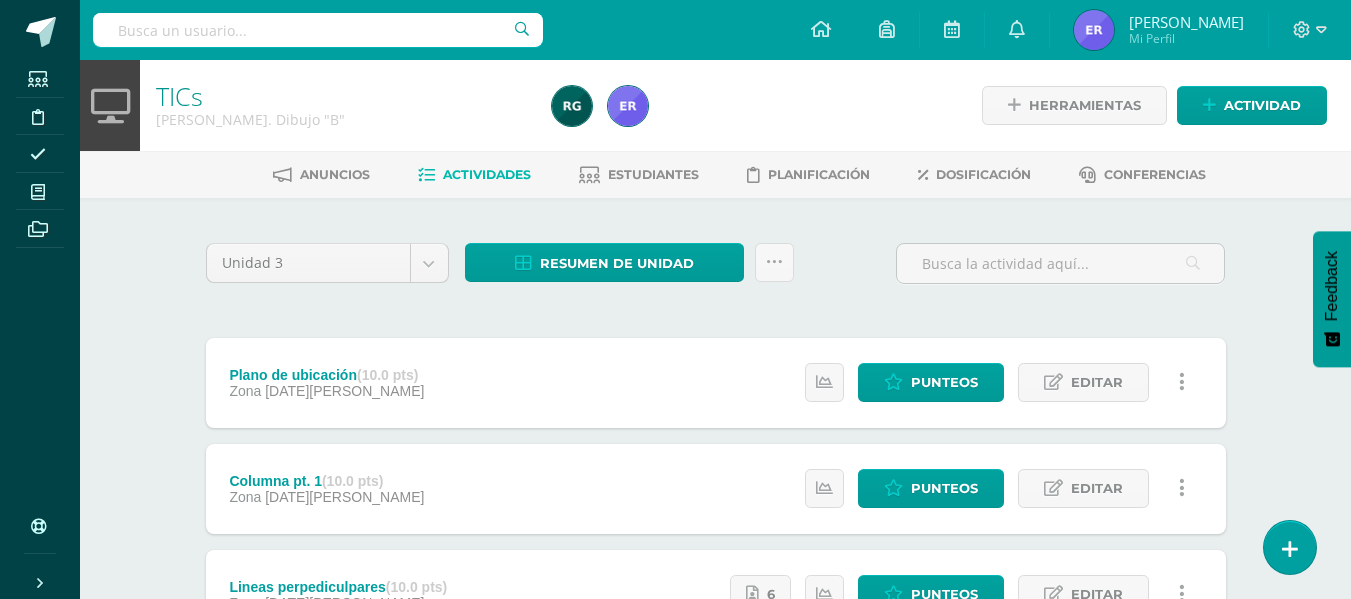 scroll, scrollTop: 55, scrollLeft: 0, axis: vertical 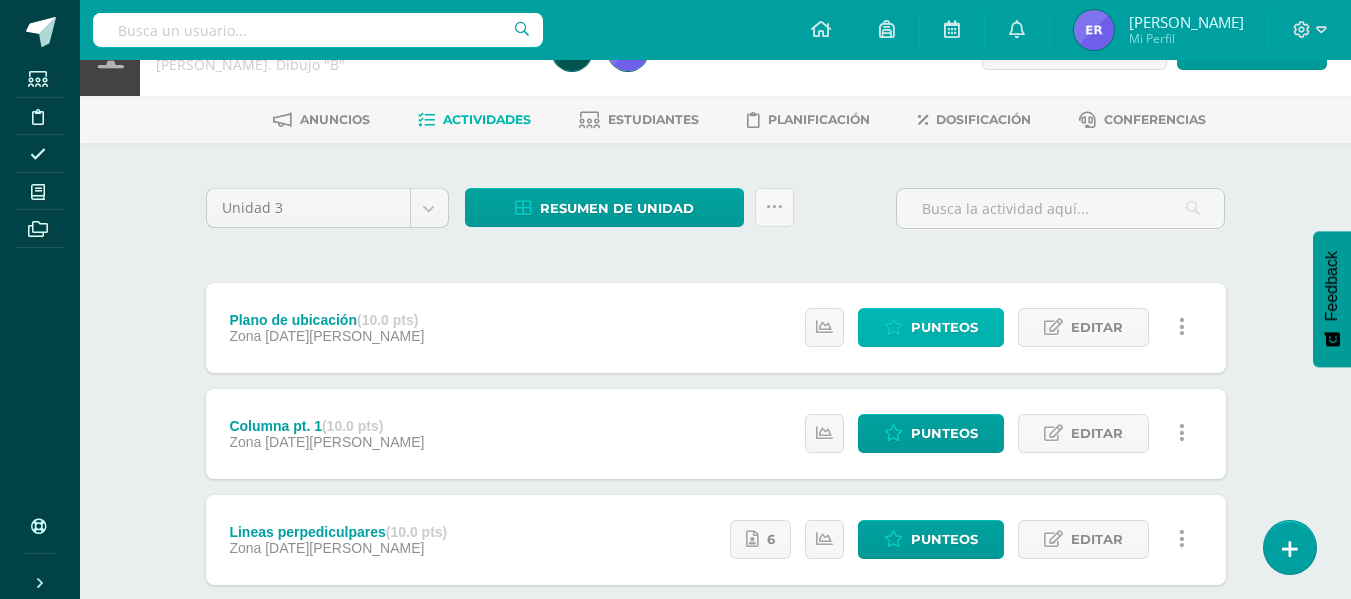 click on "Punteos" at bounding box center [931, 327] 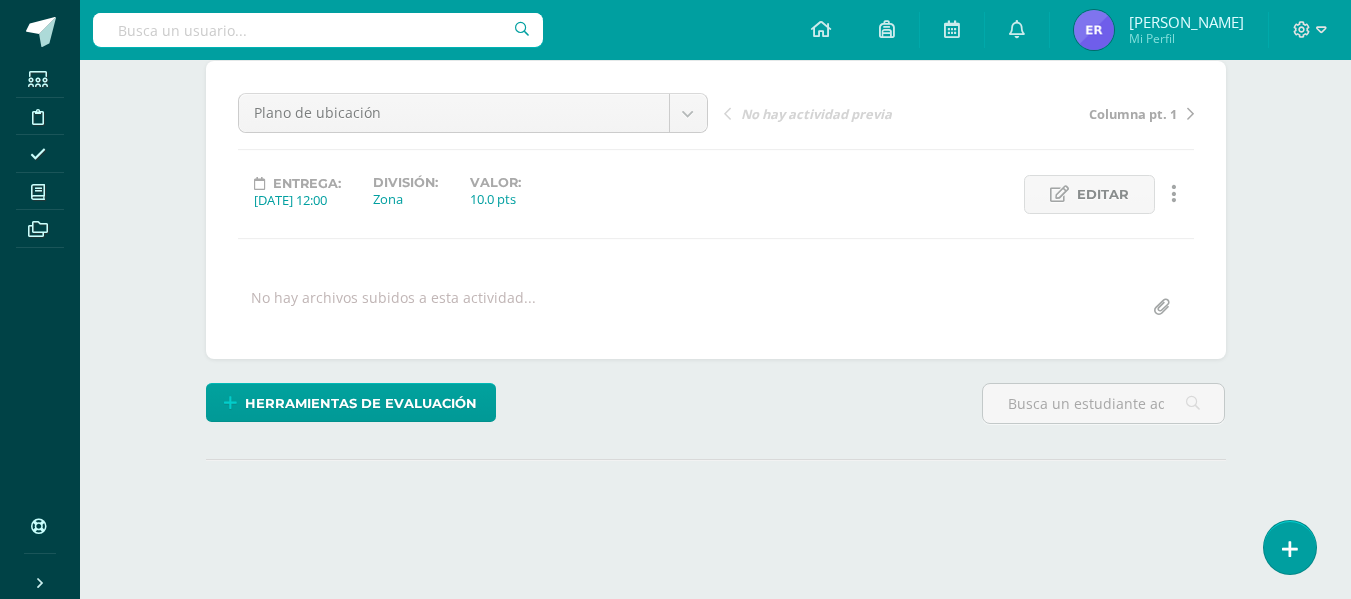 scroll, scrollTop: 306, scrollLeft: 0, axis: vertical 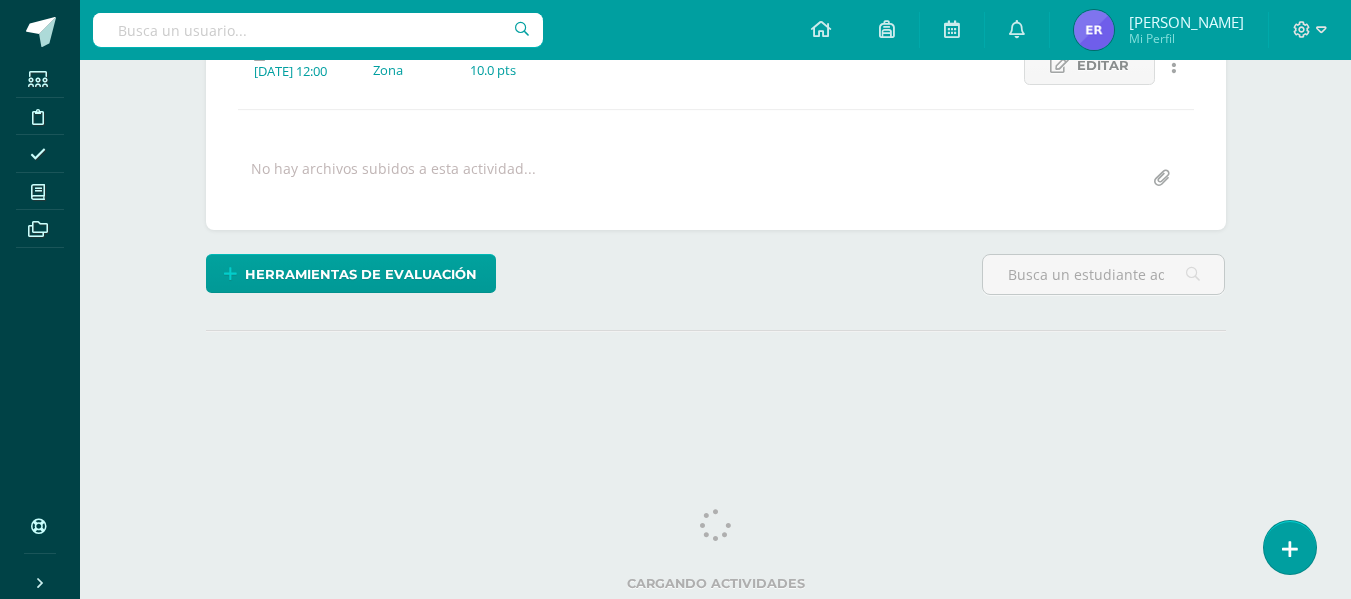 click on "¿Estás seguro que quieres  eliminar  esta actividad?
Esto borrará la actividad y cualquier nota que hayas registrado
permanentemente. Esta acción no se puede revertir. Cancelar Eliminar
Administración de escalas de valoración
escala de valoración
Aún no has creado una escala de valoración.
Cancelar Agregar nueva escala de valoración: Agrega una división a la escala de valoración  (ej. Ortografía, redacción, trabajo en equipo, etc.)
Agregar
Cancelar Crear escala de valoración
Agrega listas de cotejo
Mostrar todos                             Mostrar todos Mis listas Generales Comunicación y Lenguaje Matemática Ciencia Estudios Sociales Arte Debate" at bounding box center [716, 189] 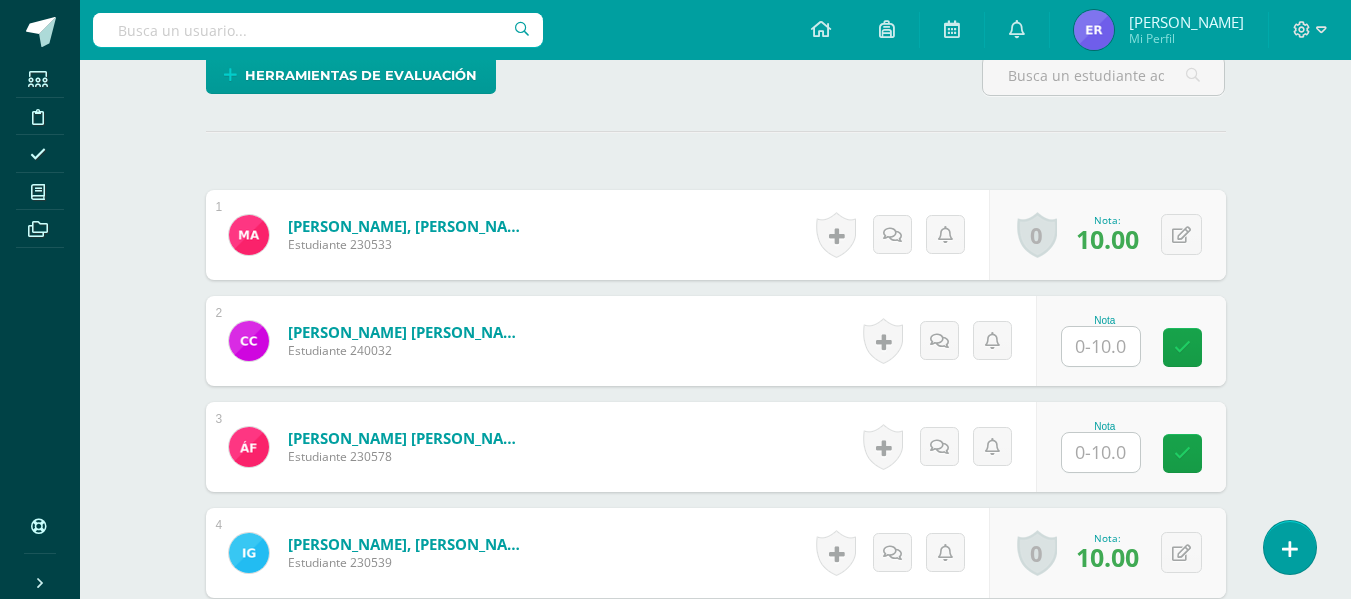 scroll, scrollTop: 506, scrollLeft: 0, axis: vertical 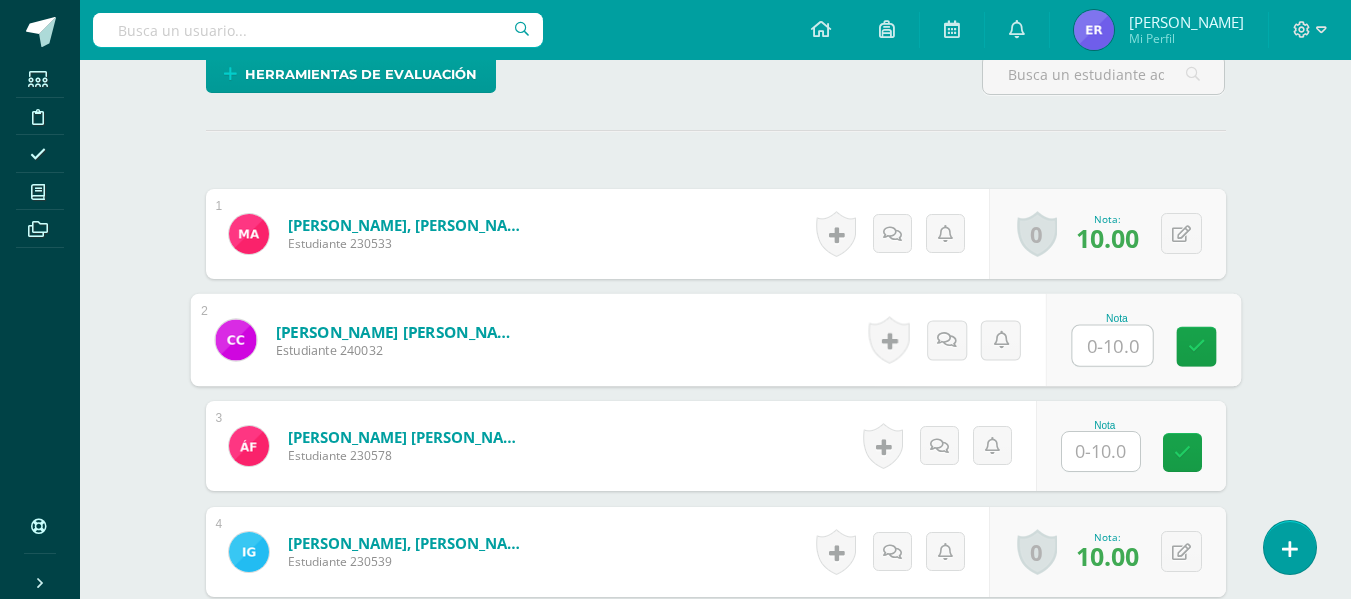 click at bounding box center (1112, 346) 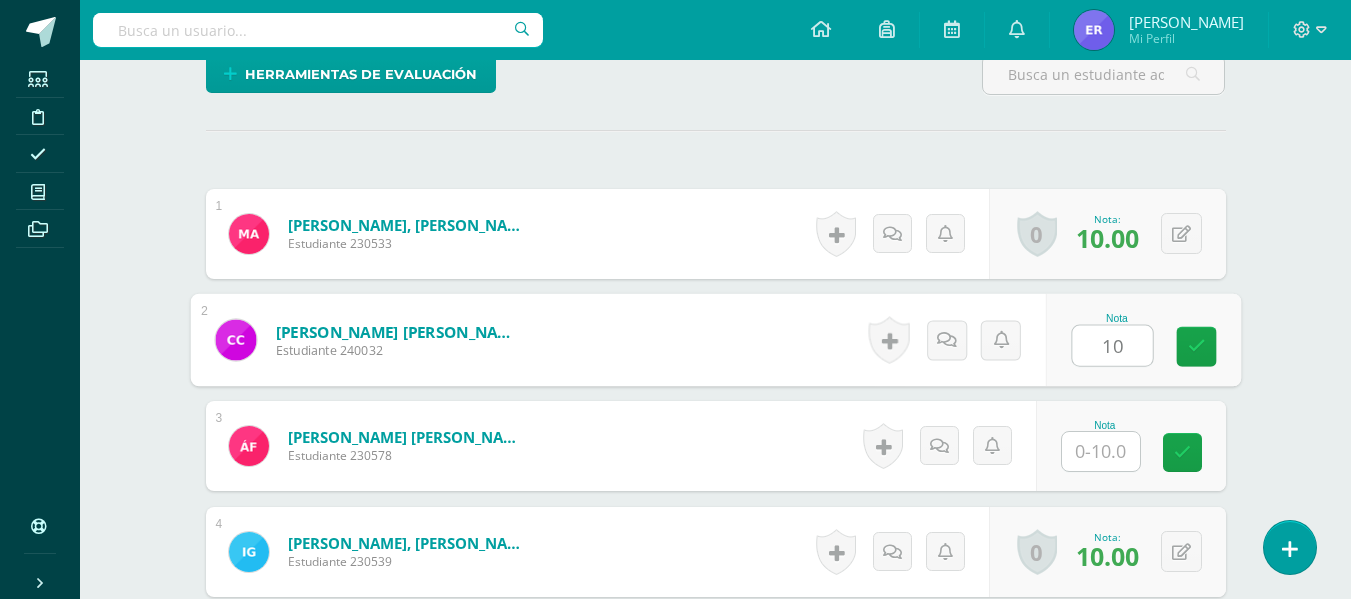 scroll, scrollTop: 507, scrollLeft: 0, axis: vertical 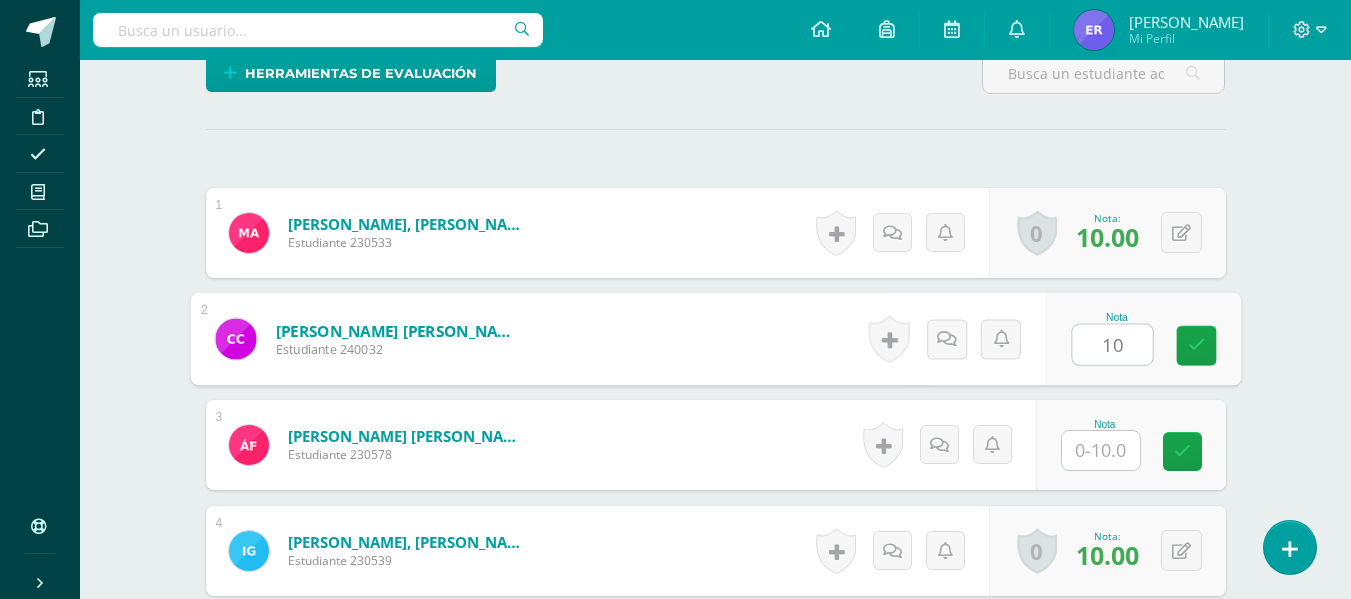 type on "10" 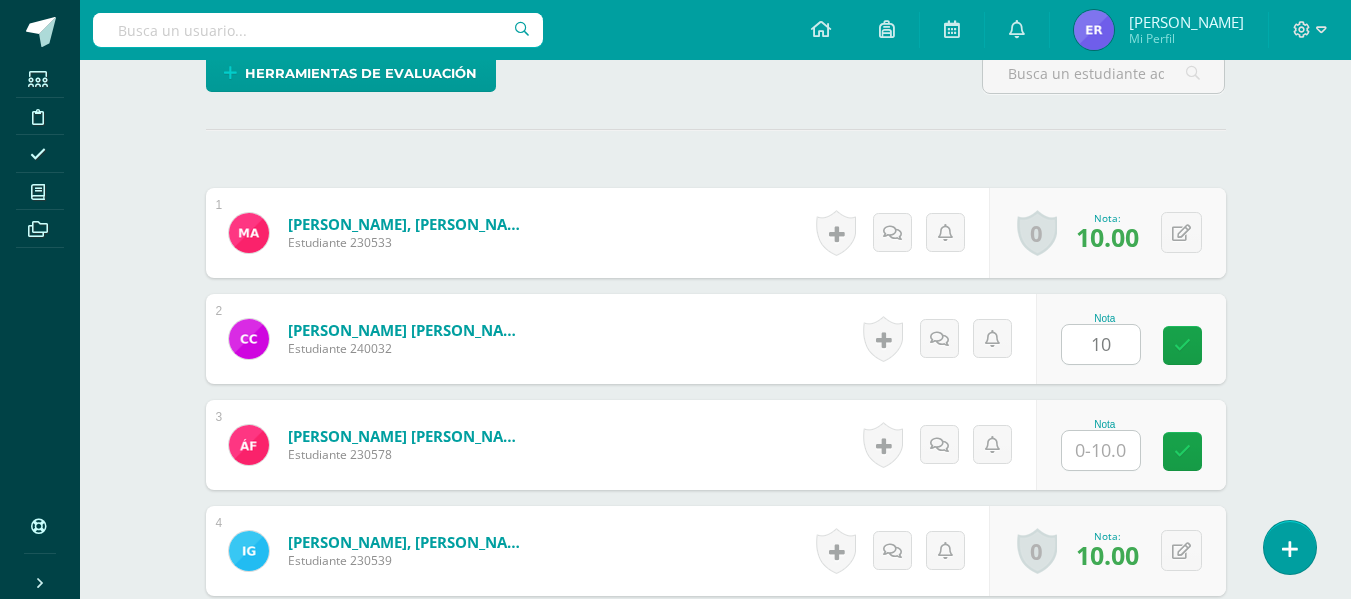 click on "TICs
[PERSON_NAME]. Dibujo "B"
Herramientas
Detalle de asistencias
Actividad
Anuncios
Actividades
Estudiantes
Planificación
Dosificación
Conferencias
¿Estás seguro que quieres  eliminar  esta actividad?
Esto borrará la actividad y cualquier nota que hayas registrado
permanentemente. Esta acción no se puede revertir. Cancelar Eliminar
Administración de escalas de valoración
escala de valoración
Aún no has creado una escala de valoración.
Cancelar Agregar nueva escala de valoración: Cancelar Crear escala de valoración" at bounding box center [715, 507] 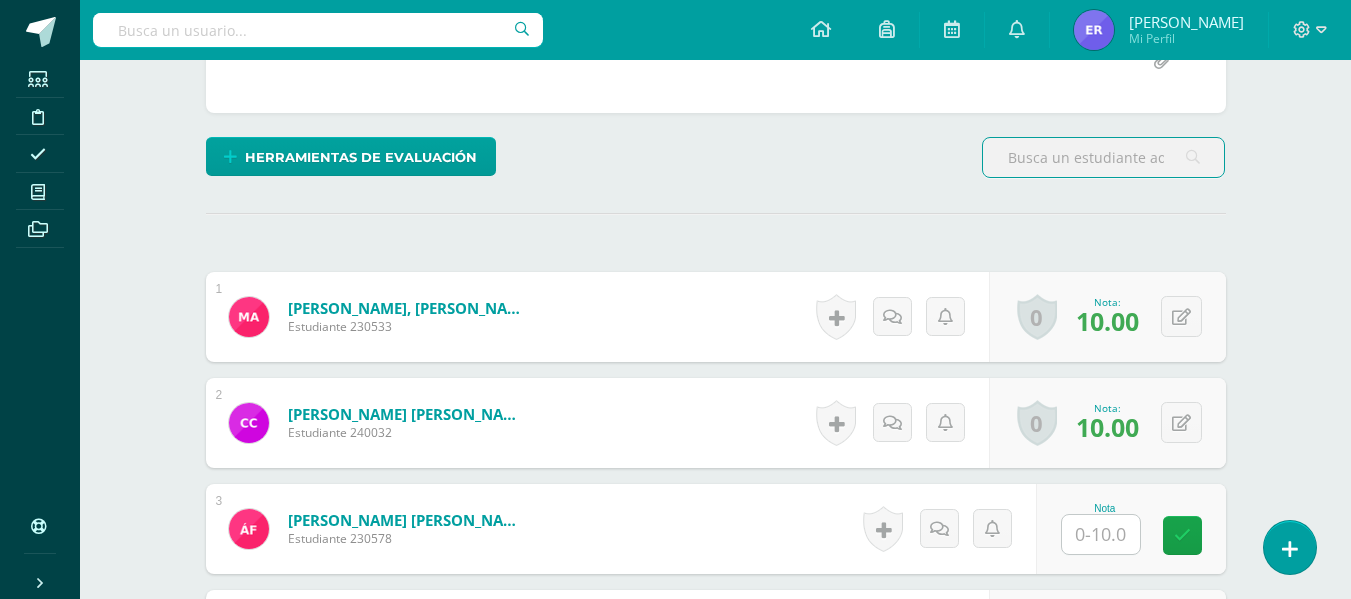 scroll, scrollTop: 493, scrollLeft: 0, axis: vertical 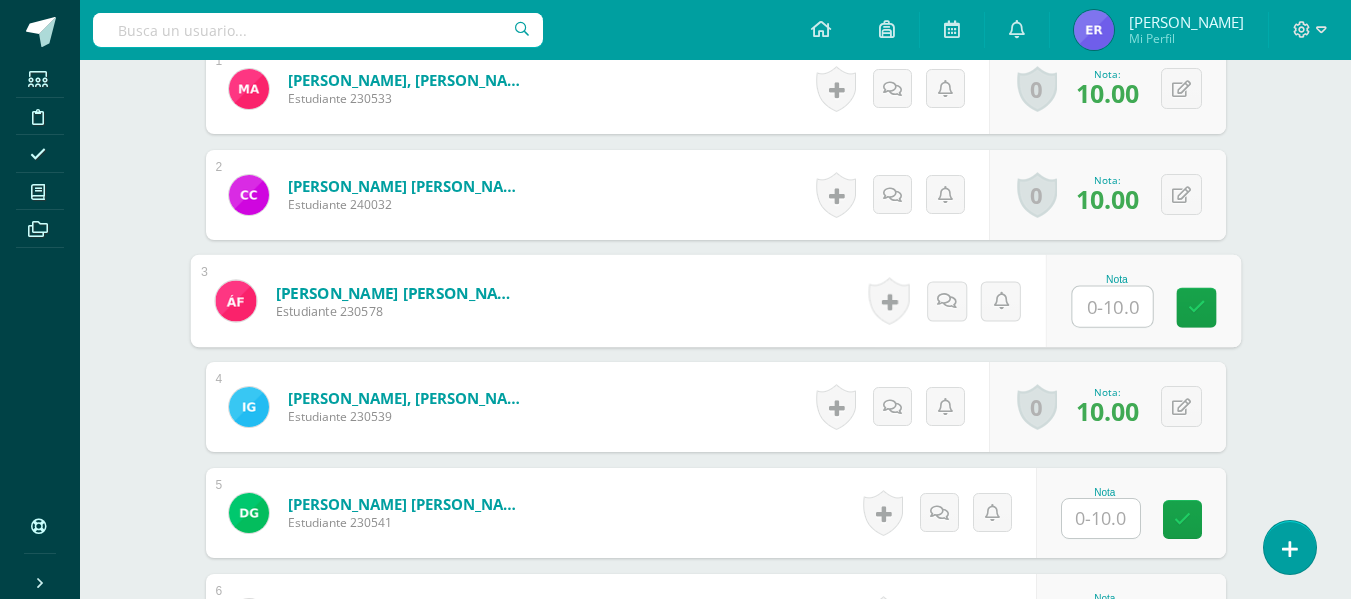 click at bounding box center [1112, 307] 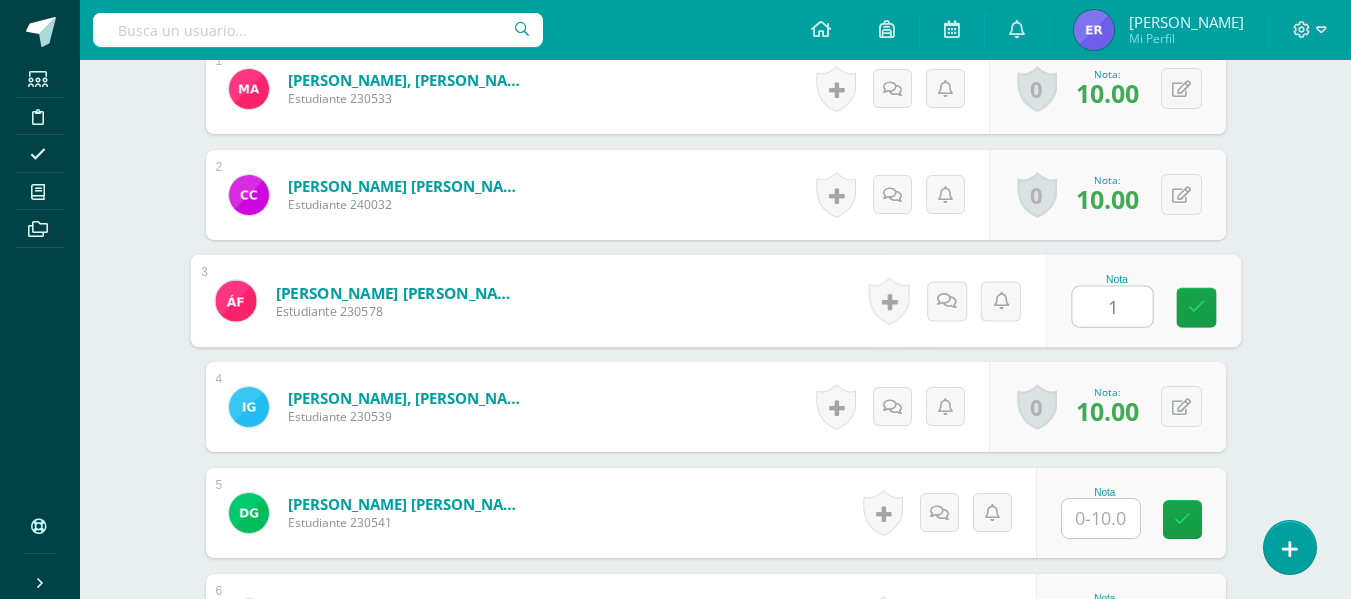 type on "10" 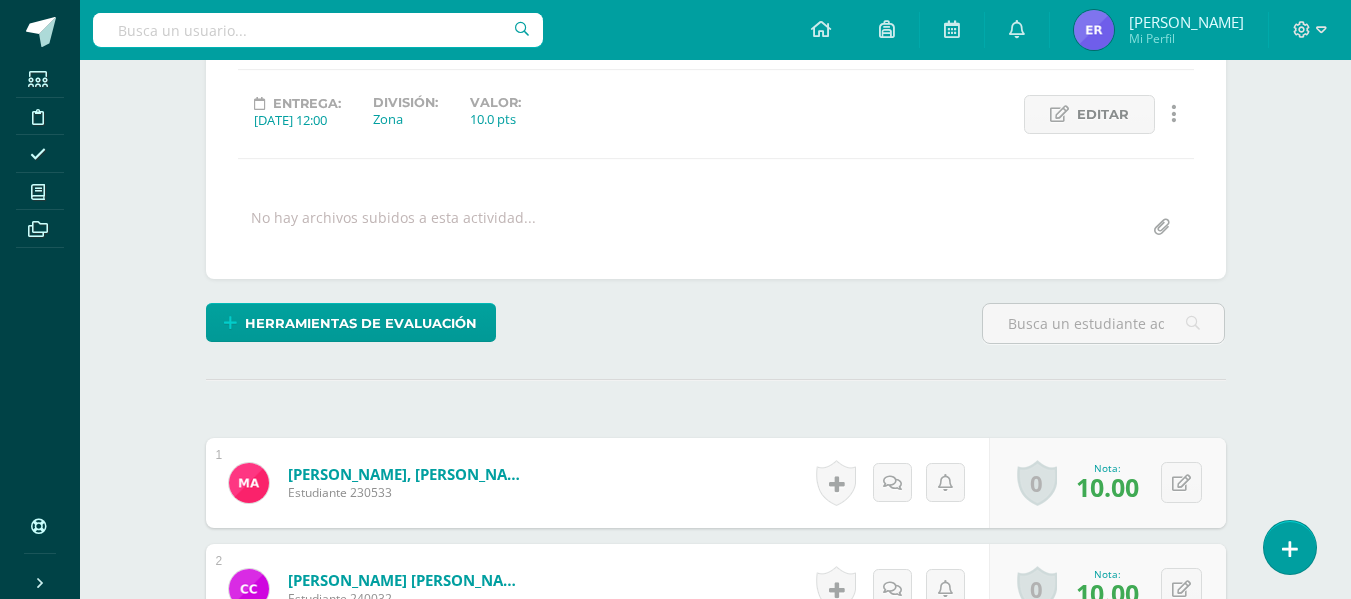 scroll, scrollTop: 0, scrollLeft: 0, axis: both 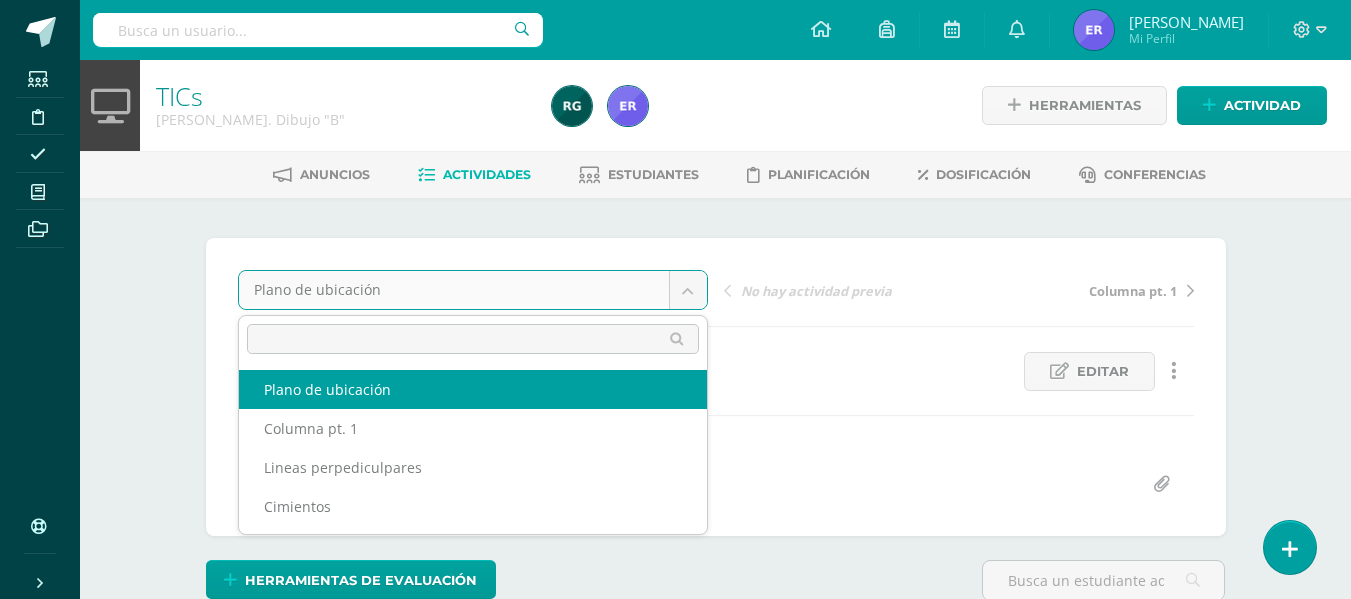 click on "Estudiantes Disciplina Asistencia Mis cursos Archivos Soporte
Centro de ayuda
Últimas actualizaciones
Cerrar panel
TICs
Cuarto
[PERSON_NAME]. Dibujo
"B"
Actividades Estudiantes Planificación Dosificación
TICs
[PERSON_NAME]. Dibujo
"B"
Actividades Estudiantes Planificación Dosificación Ver Todos los Cursos  Configuración
Cerrar sesión
[PERSON_NAME]
Mi Perfil Avisos
2
avisos sin leer
Avisos
Entrega de tarea extemporánea
[DATE]
Director   te envió un aviso
Director  Soporte Edoo     1" at bounding box center [675, 984] 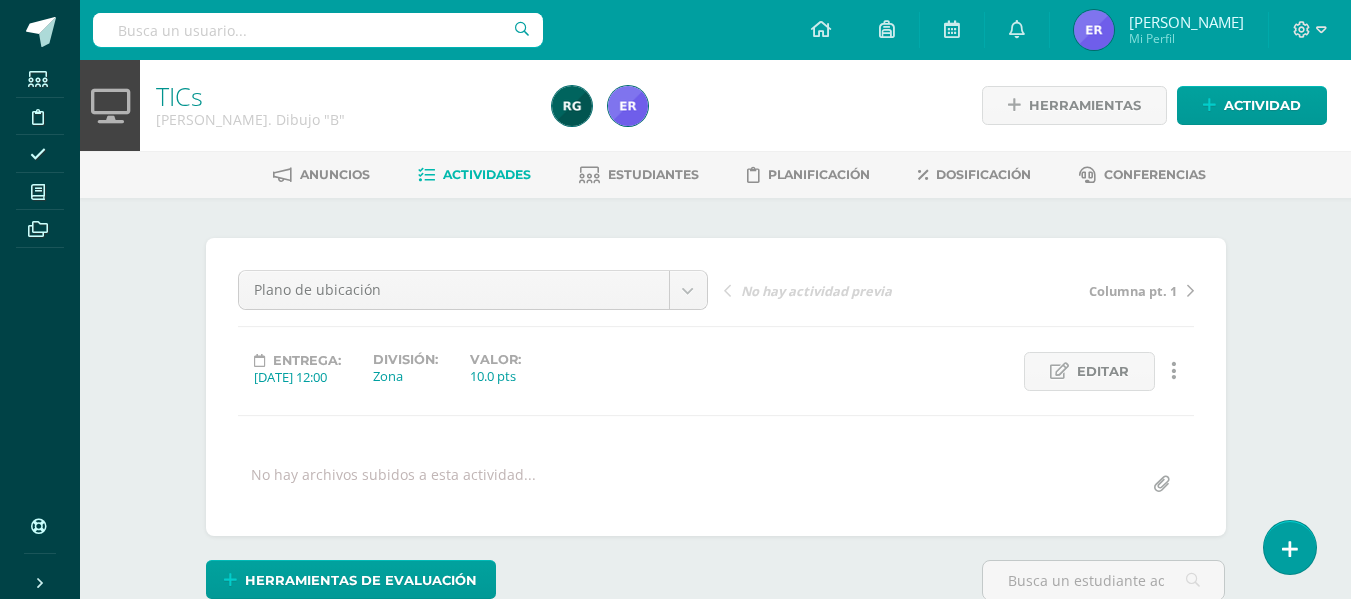 click on "Estudiantes Disciplina Asistencia Mis cursos Archivos Soporte
Centro de ayuda
Últimas actualizaciones
Cerrar panel
TICs
Cuarto
[PERSON_NAME]. Dibujo
"B"
Actividades Estudiantes Planificación Dosificación
TICs
[PERSON_NAME]. Dibujo
"B"
Actividades Estudiantes Planificación Dosificación Ver Todos los Cursos  Configuración
Cerrar sesión
[PERSON_NAME]
Mi Perfil Avisos
2
avisos sin leer
Avisos
Entrega de tarea extemporánea
[DATE]
Director   te envió un aviso
Director  Soporte Edoo     1" at bounding box center (675, 984) 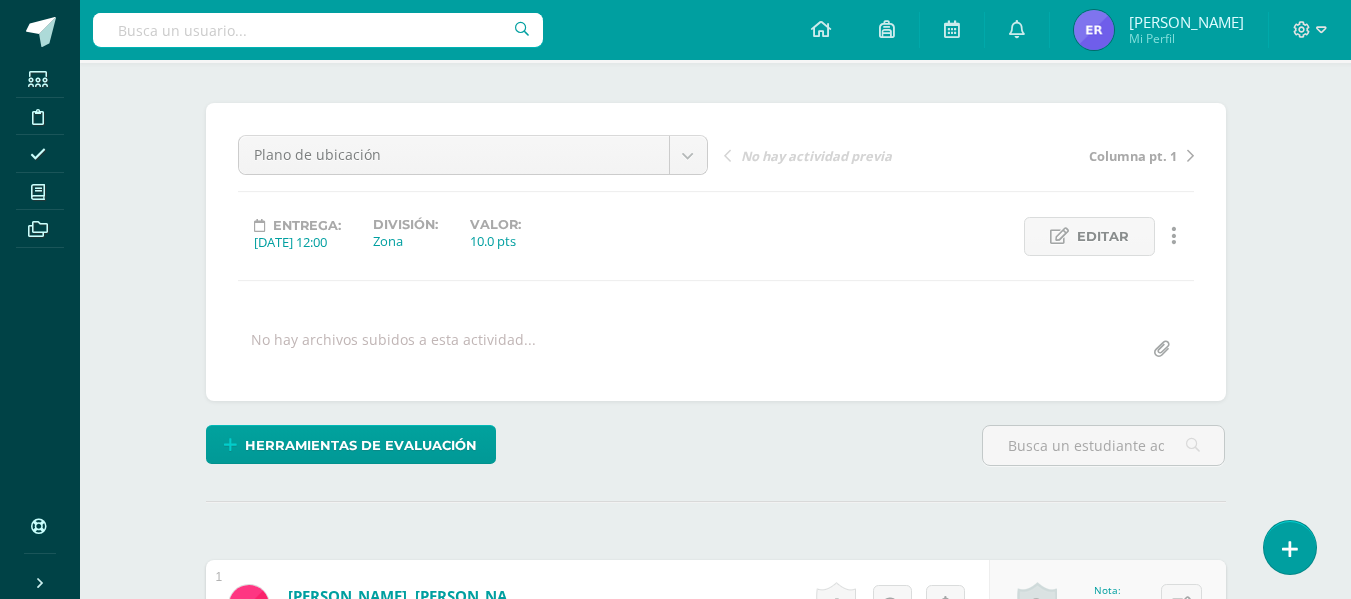 scroll, scrollTop: 137, scrollLeft: 0, axis: vertical 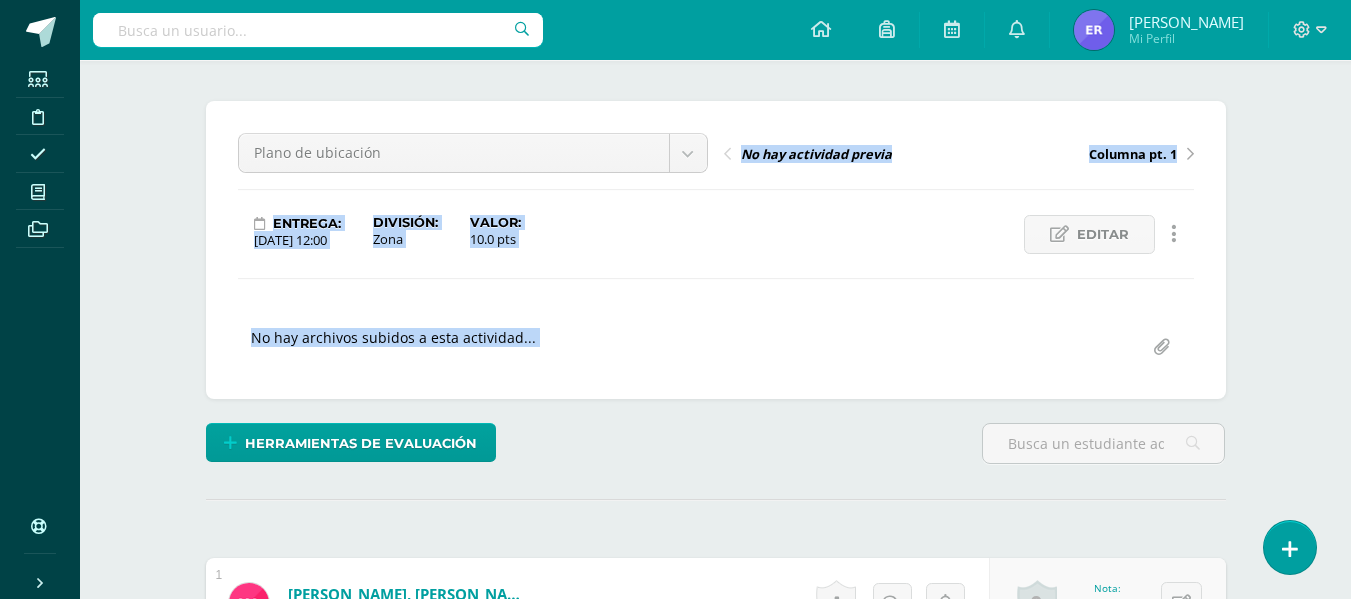 drag, startPoint x: 142, startPoint y: 85, endPoint x: 692, endPoint y: 429, distance: 648.71875 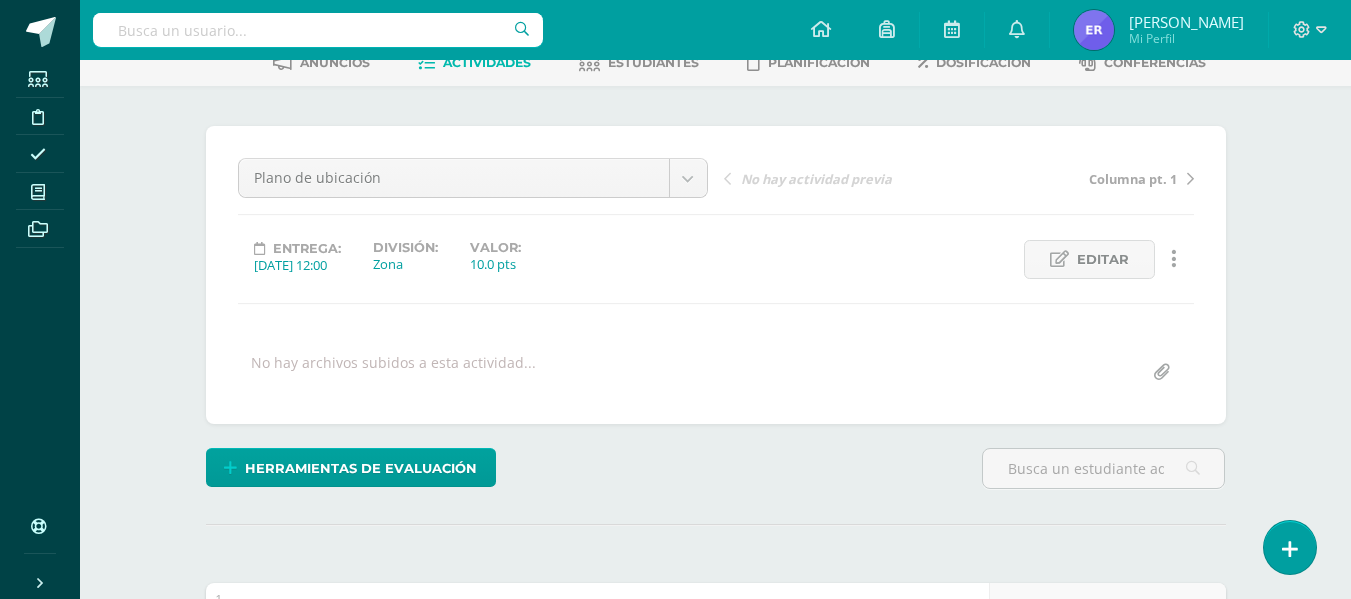 scroll, scrollTop: 113, scrollLeft: 0, axis: vertical 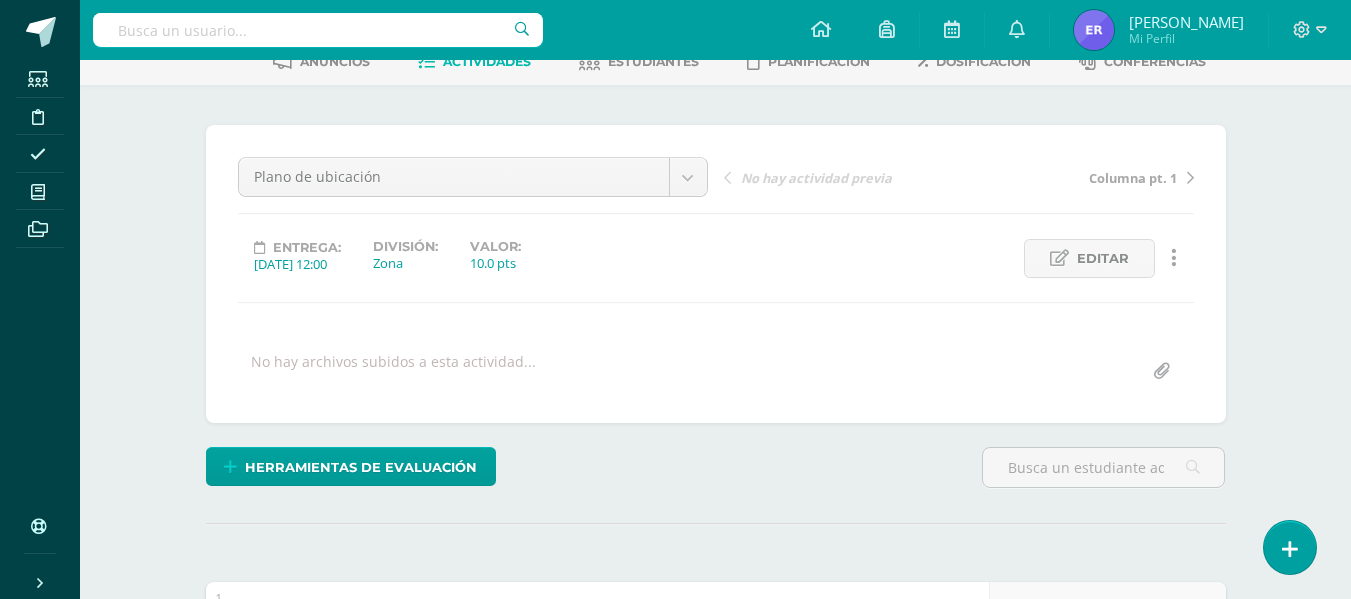 drag, startPoint x: 203, startPoint y: 119, endPoint x: 666, endPoint y: 361, distance: 522.4299 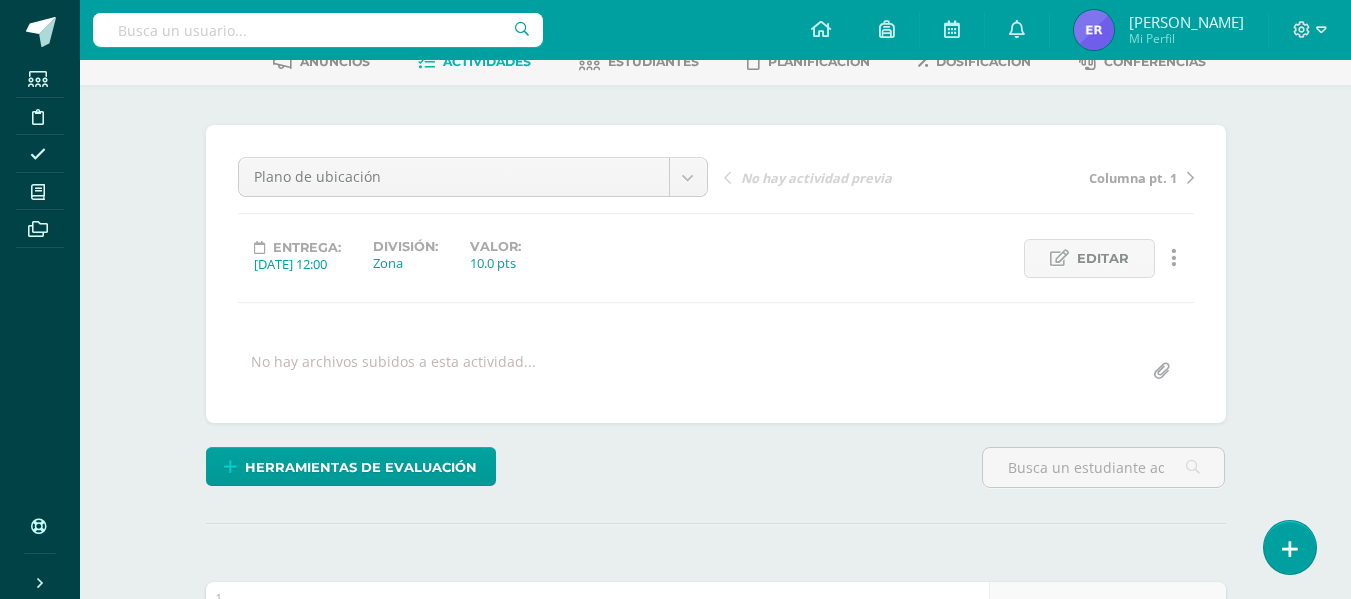 drag, startPoint x: 231, startPoint y: 126, endPoint x: 174, endPoint y: 130, distance: 57.14018 